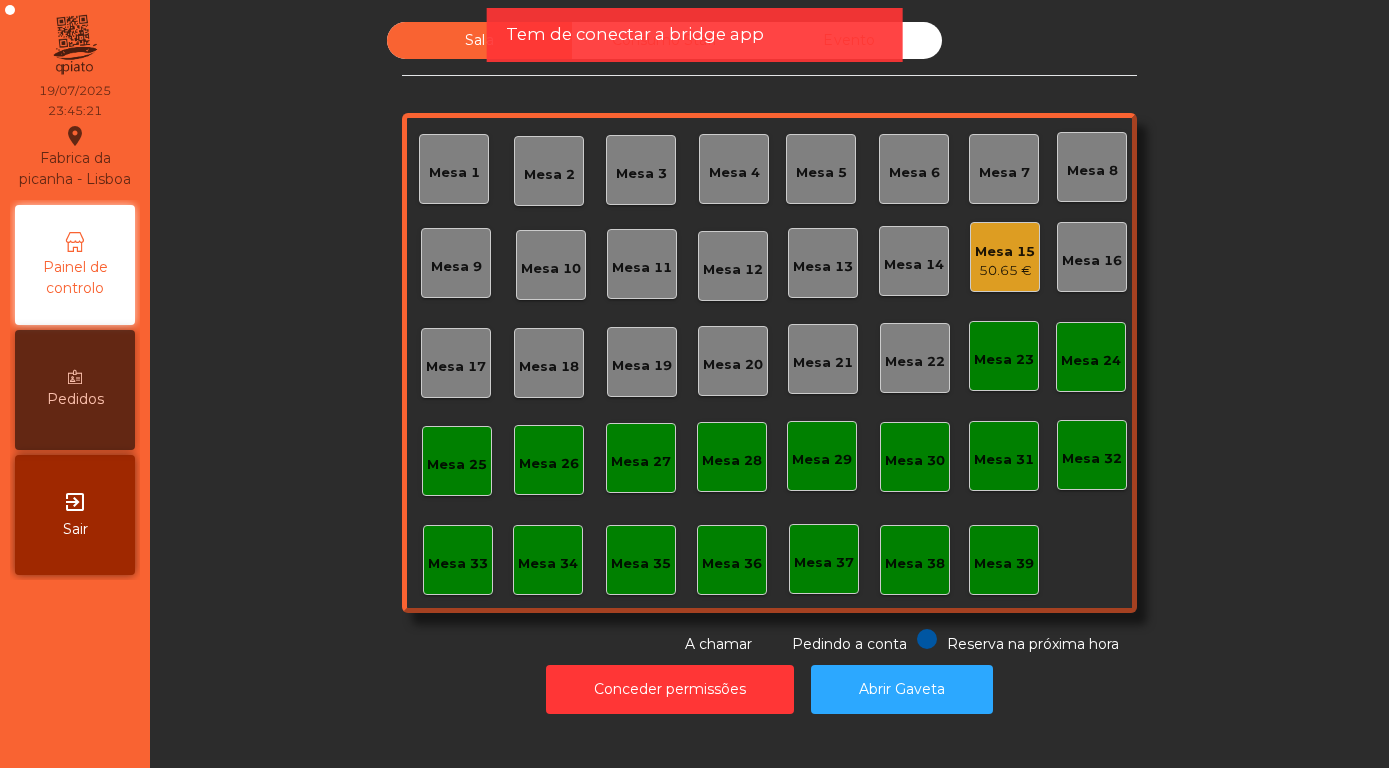 scroll, scrollTop: 0, scrollLeft: 0, axis: both 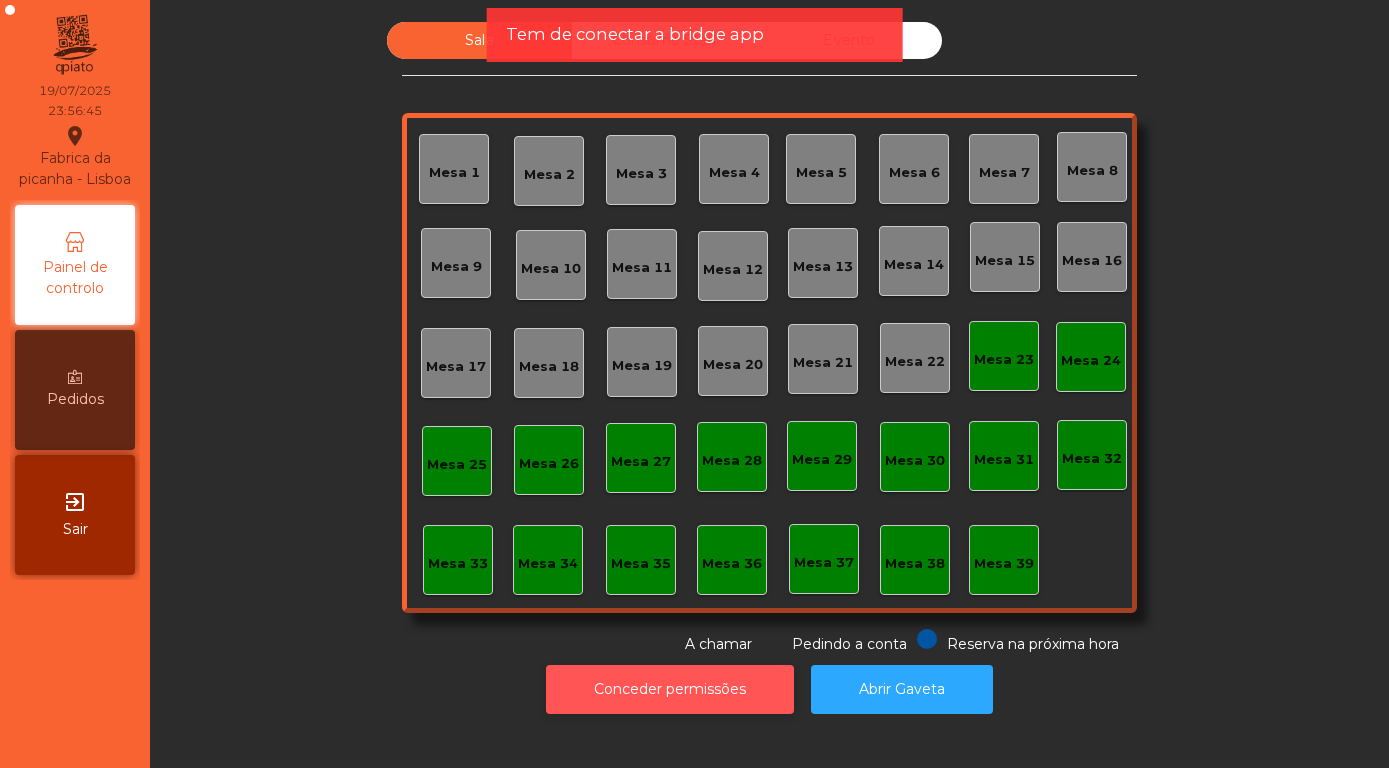 click on "Conceder permissões" 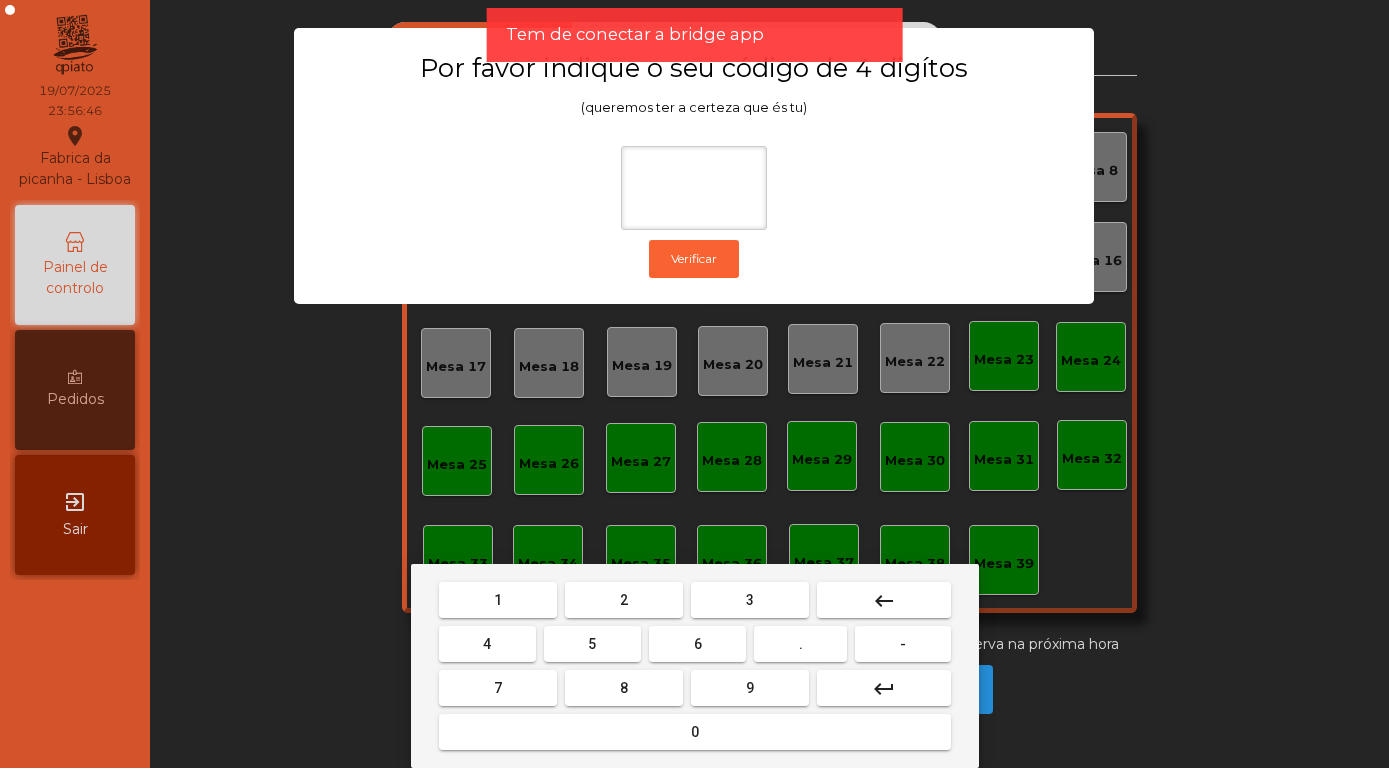 click on "8" at bounding box center [624, 688] 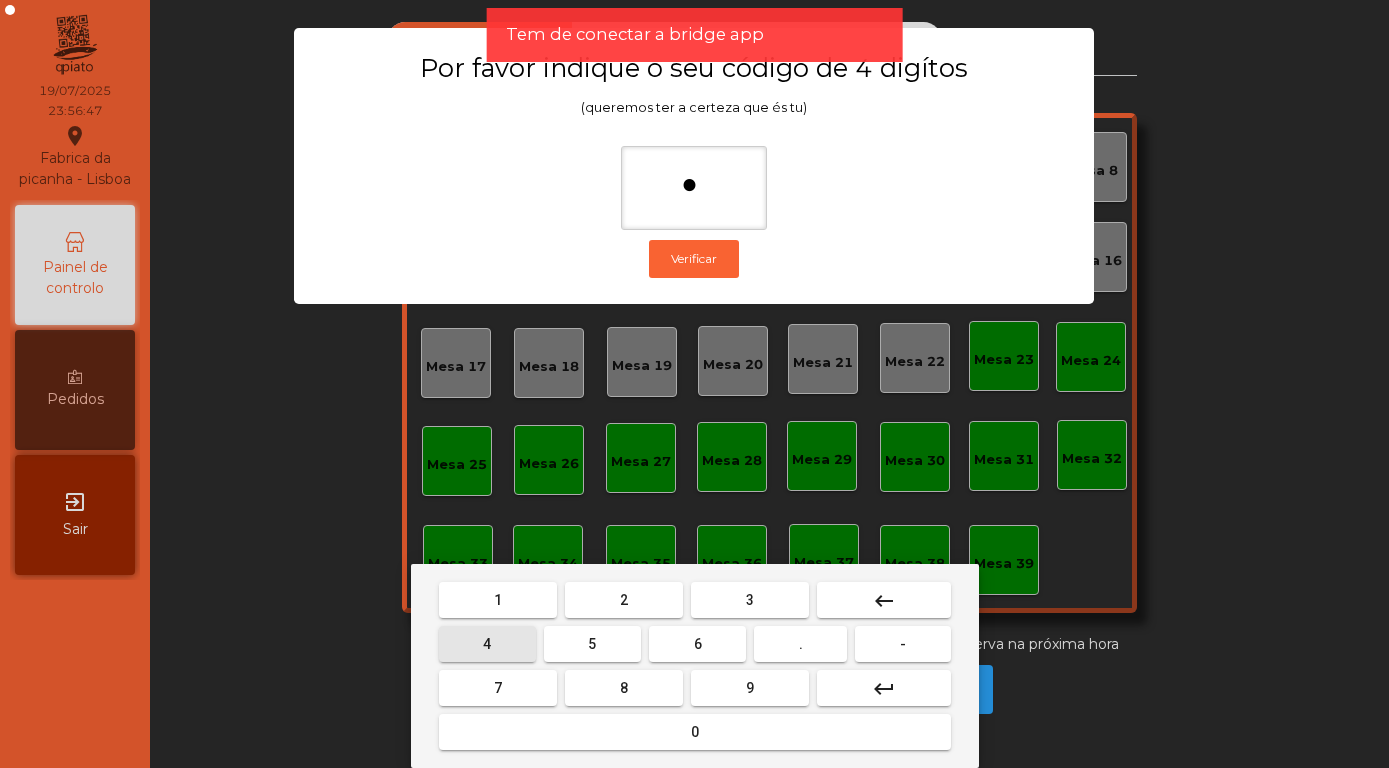 click on "4" at bounding box center [487, 644] 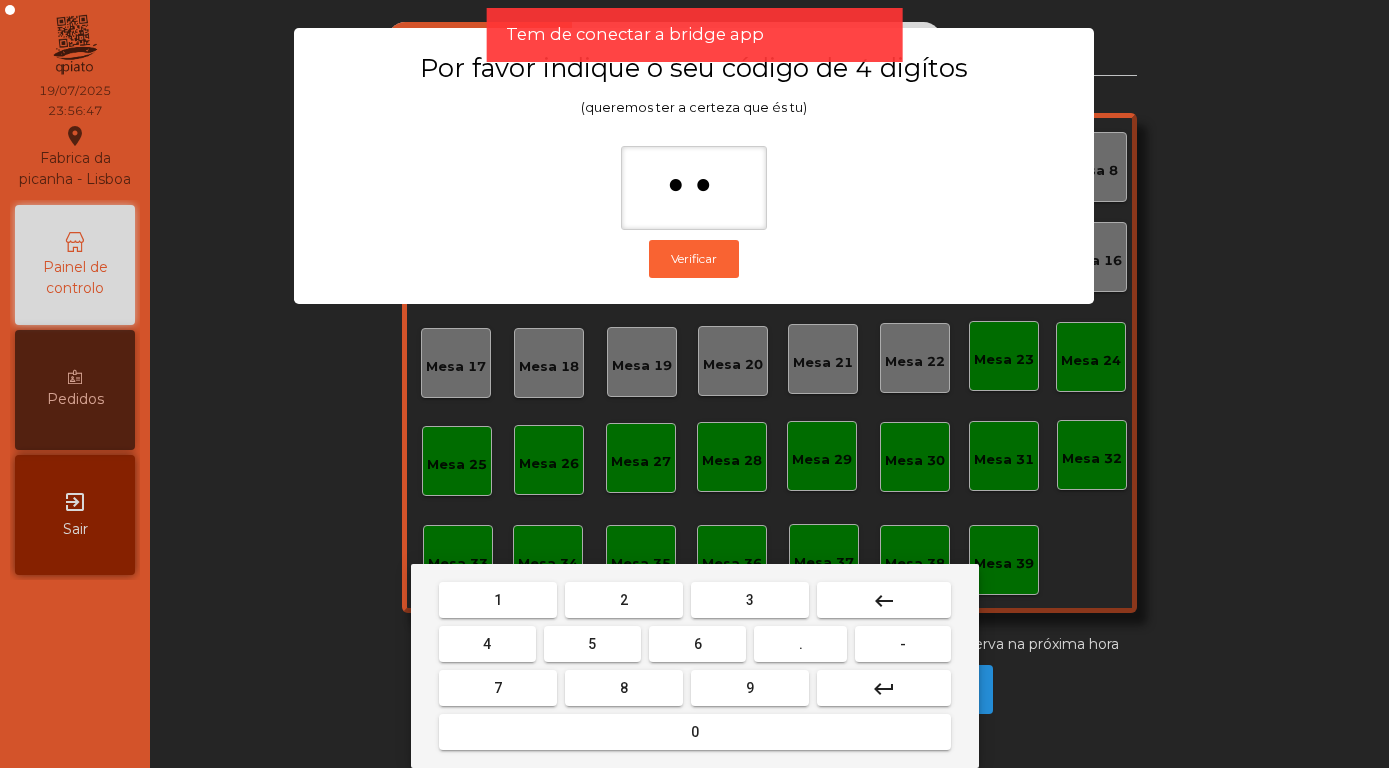 click on "5" at bounding box center [592, 644] 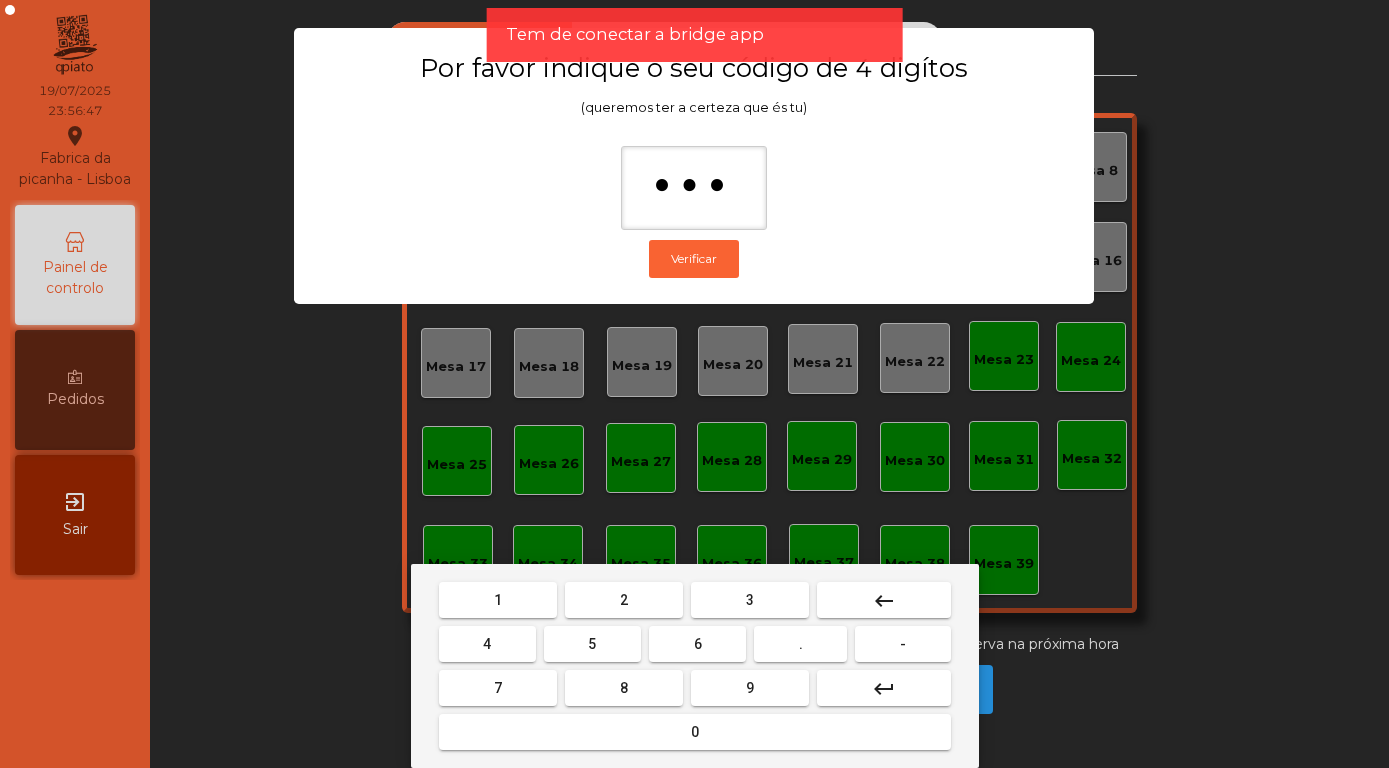 click on "7" at bounding box center (498, 688) 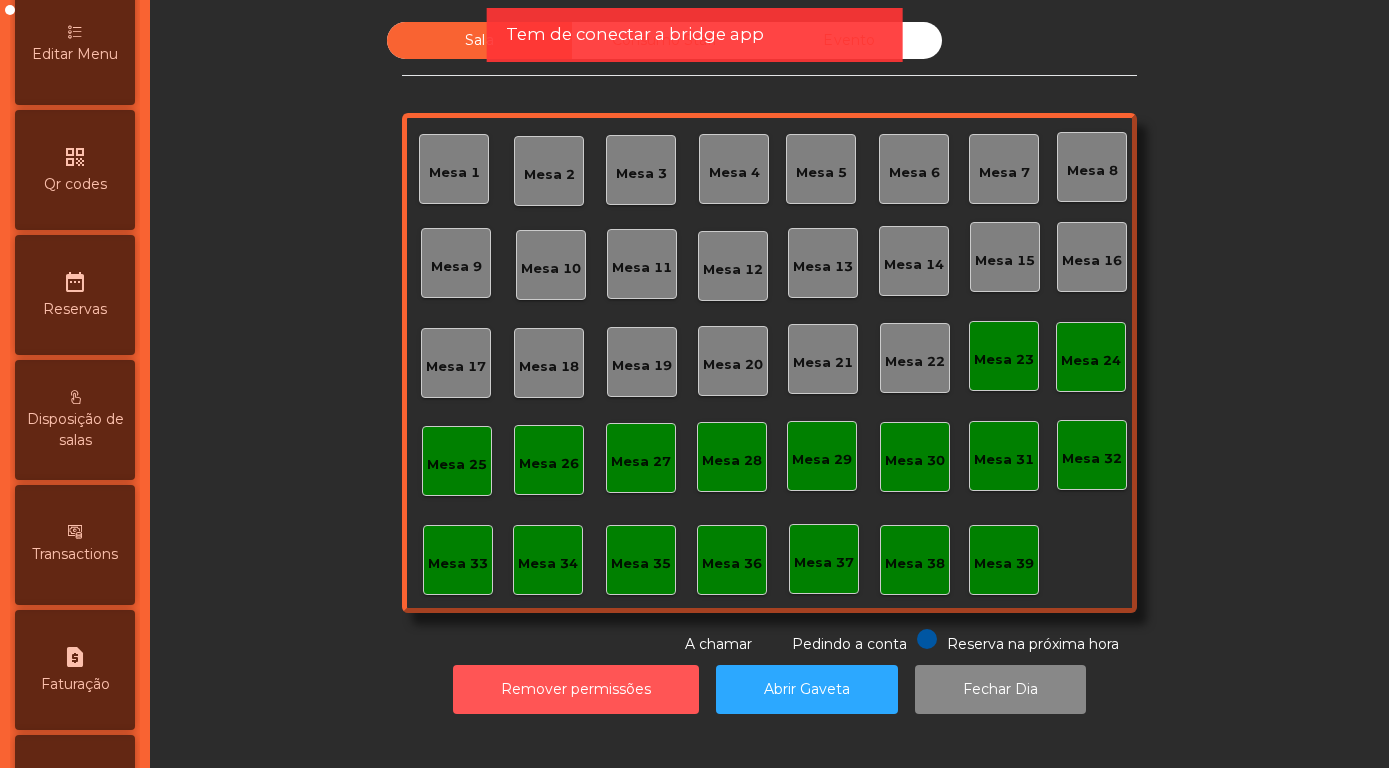 scroll, scrollTop: 948, scrollLeft: 0, axis: vertical 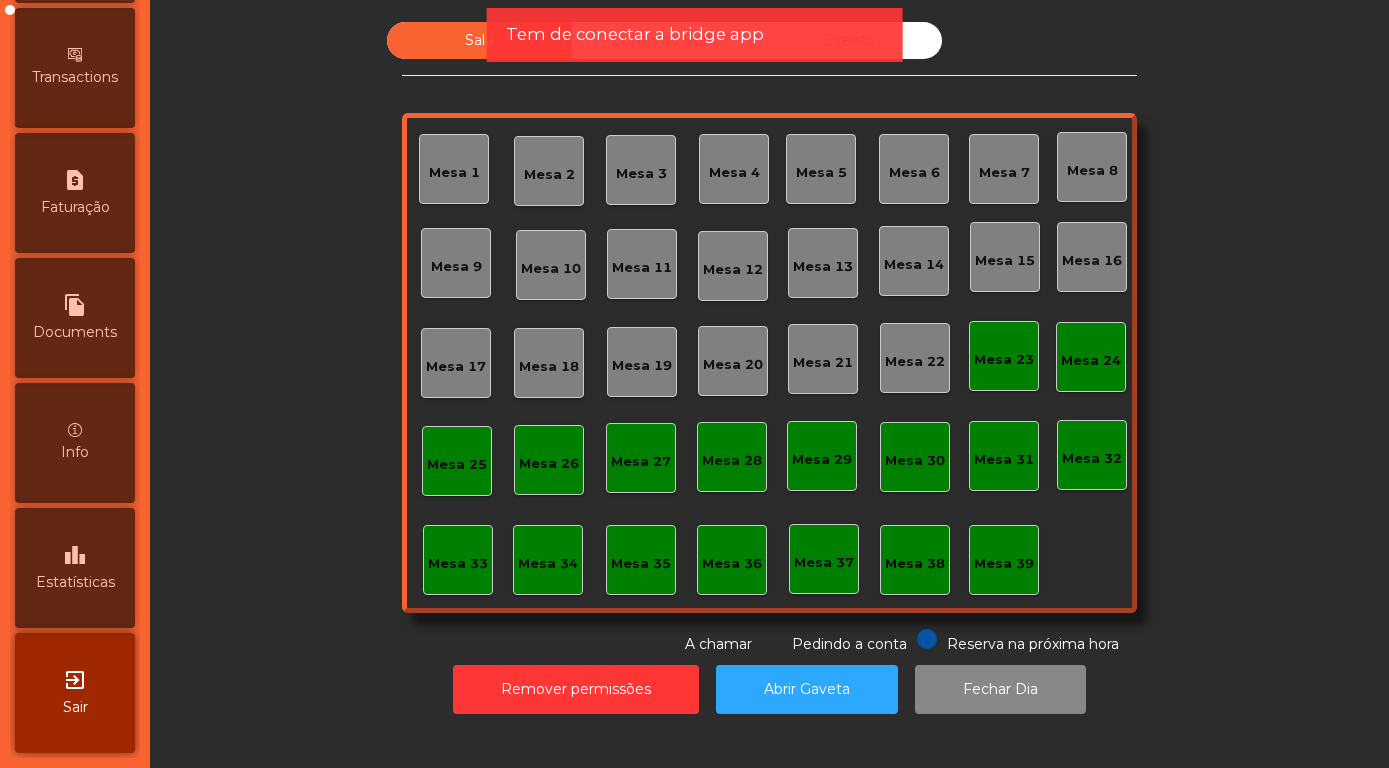 click on "Estatísticas" at bounding box center [75, 582] 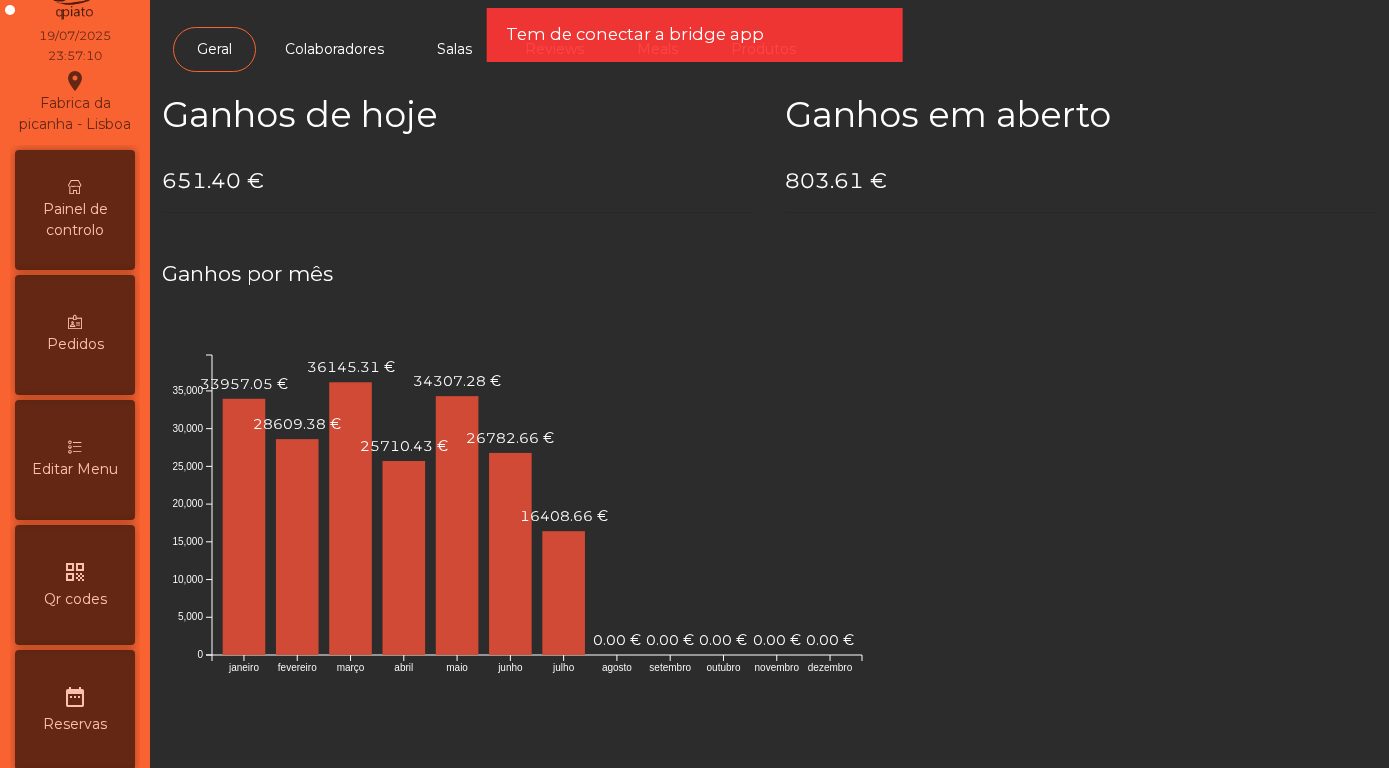scroll, scrollTop: 0, scrollLeft: 0, axis: both 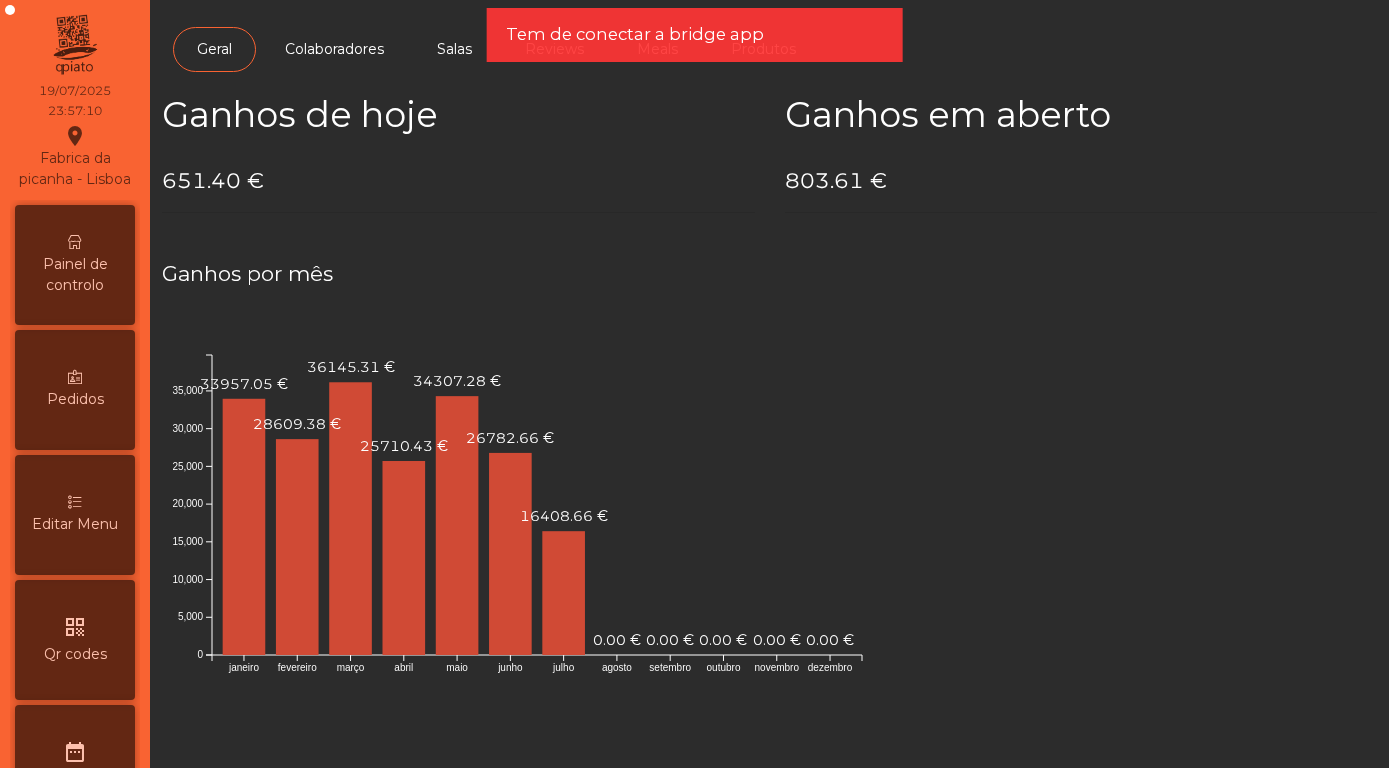 click on "Painel de controlo" at bounding box center [75, 275] 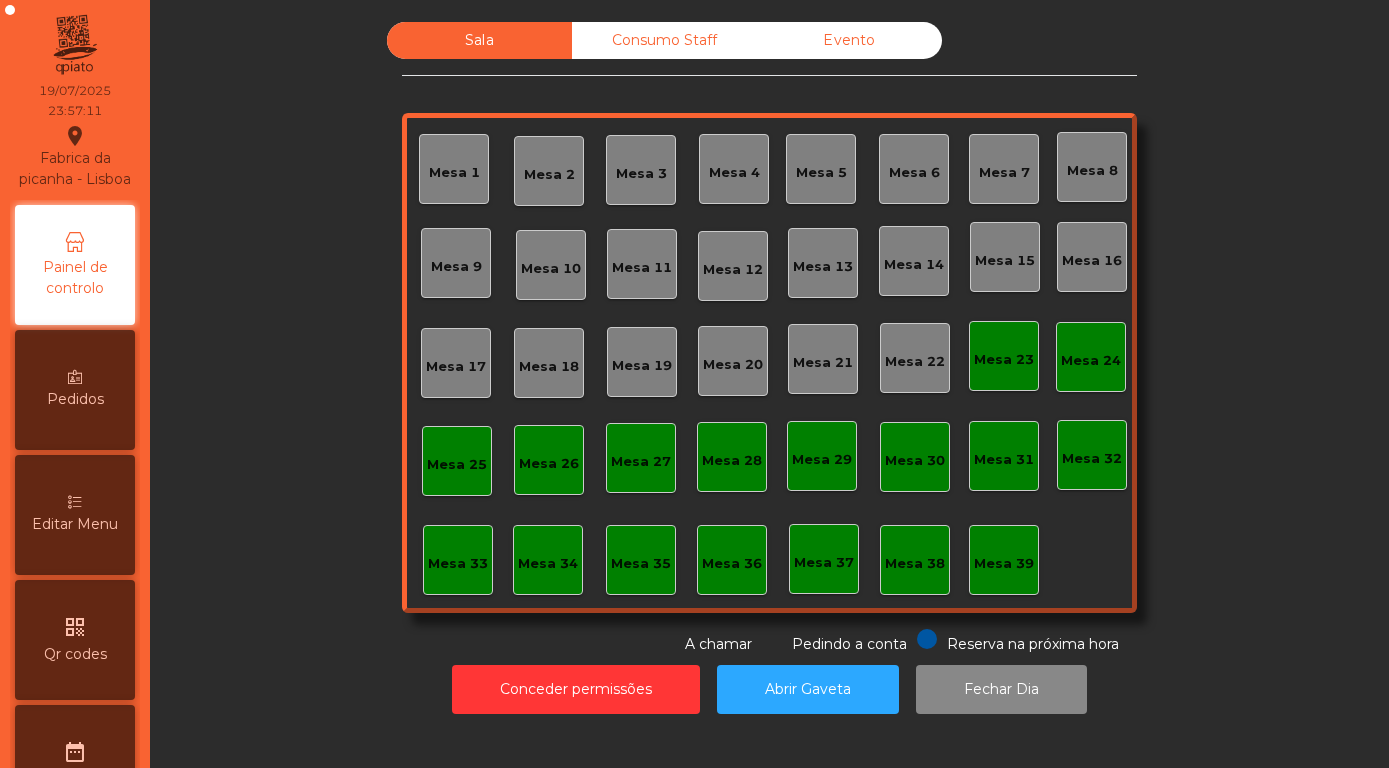 click on "Evento" 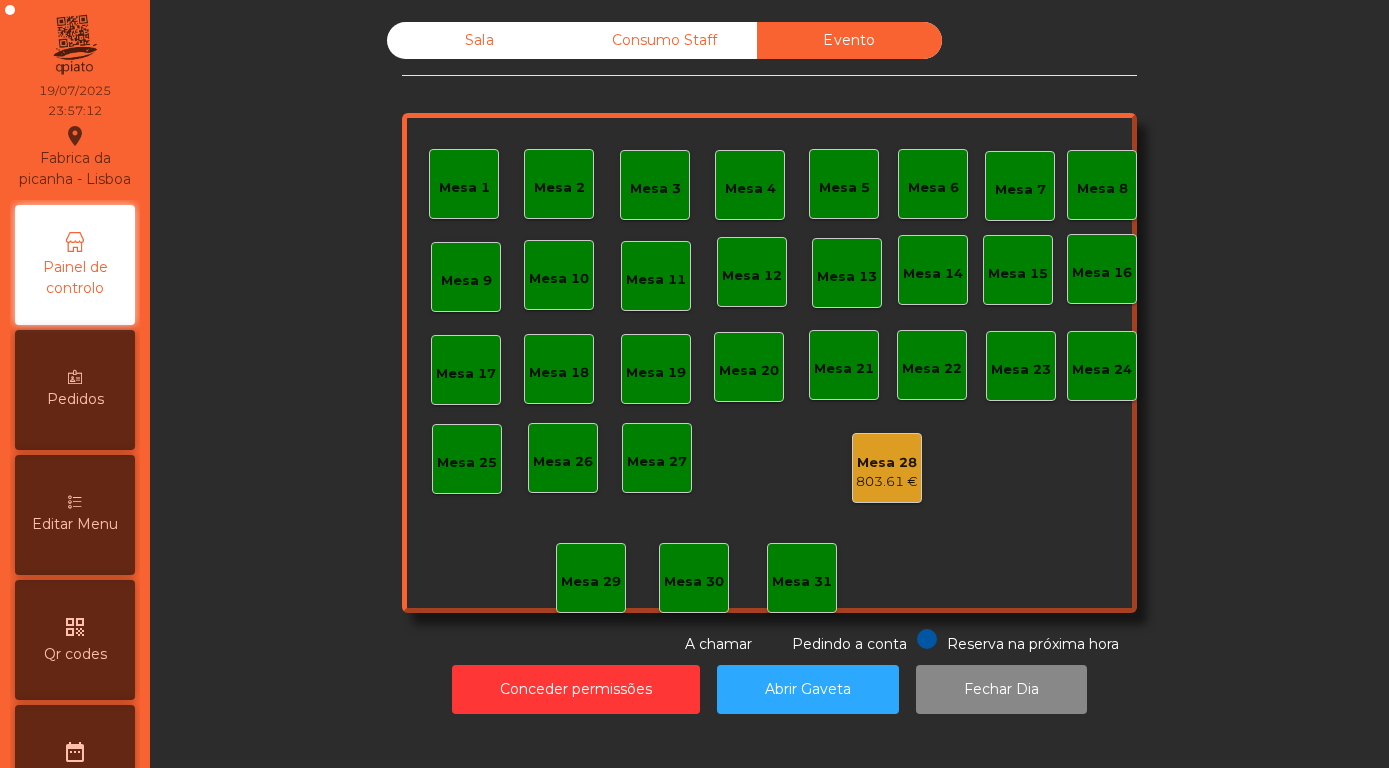 click on "803.61 €" 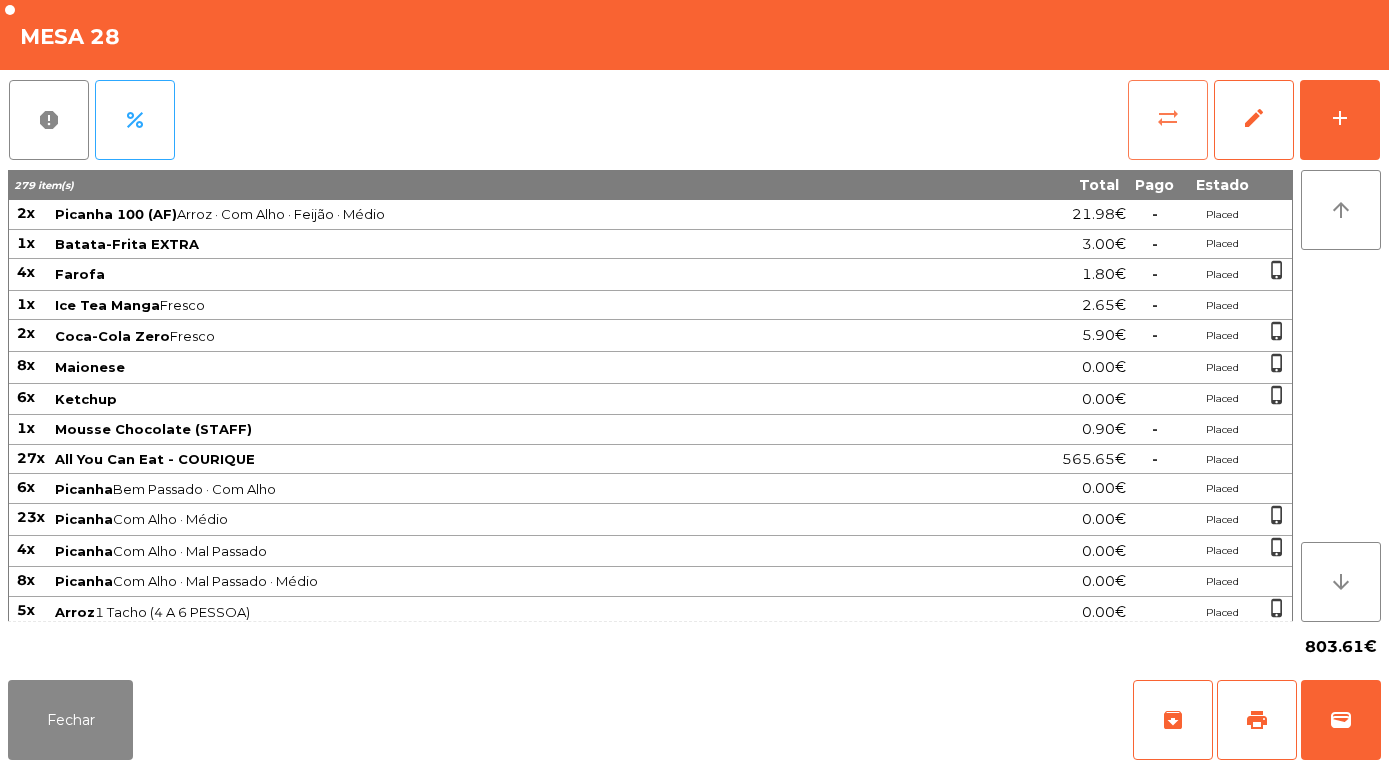click on "sync_alt" 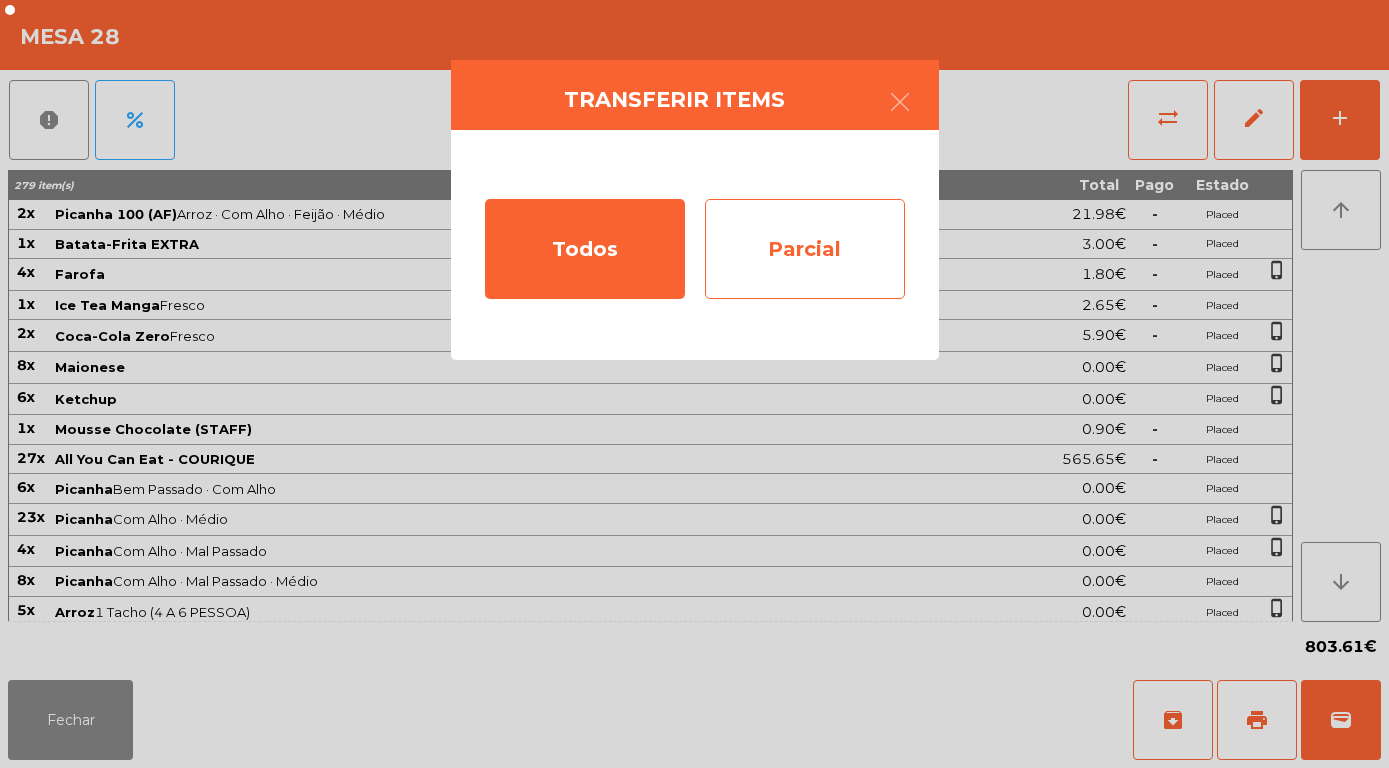 click on "Parcial" 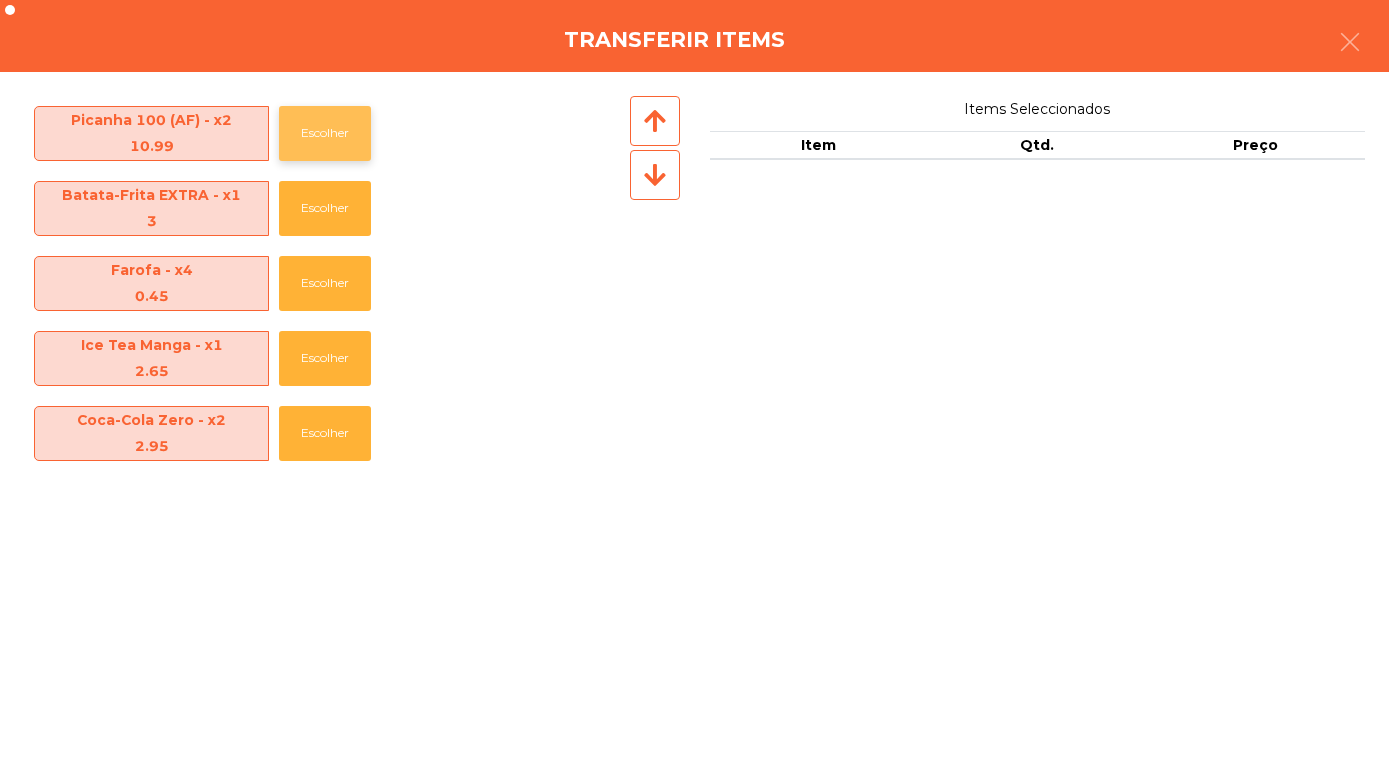 click on "Escolher" 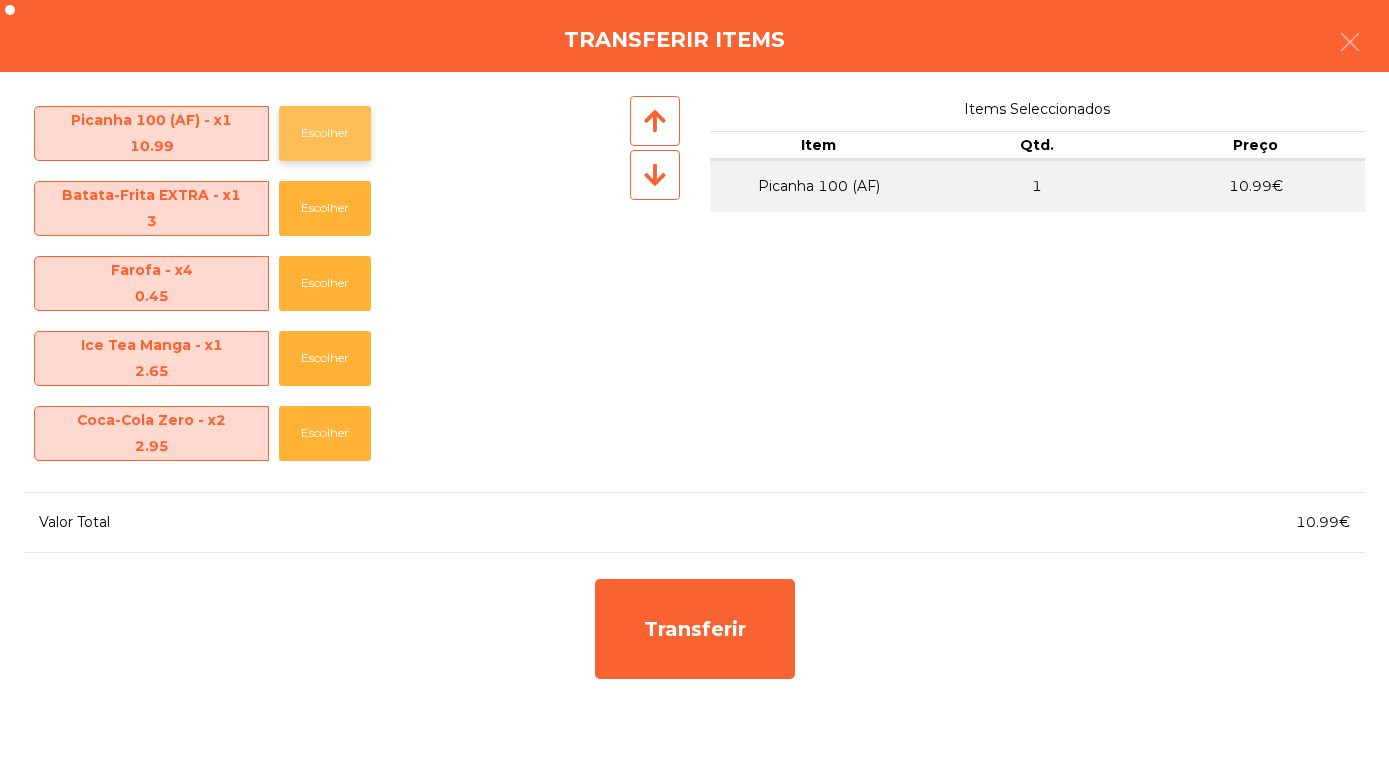 click on "Escolher" 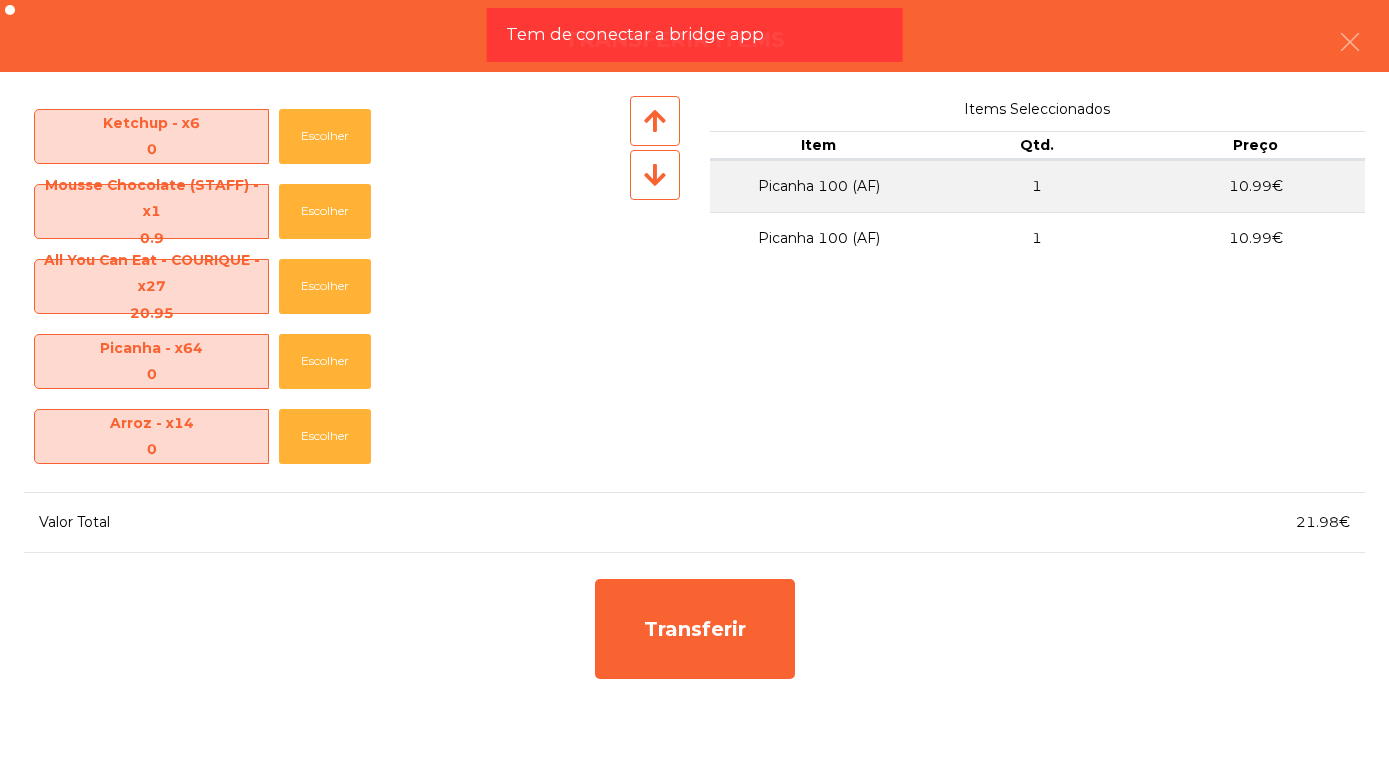 scroll, scrollTop: 380, scrollLeft: 0, axis: vertical 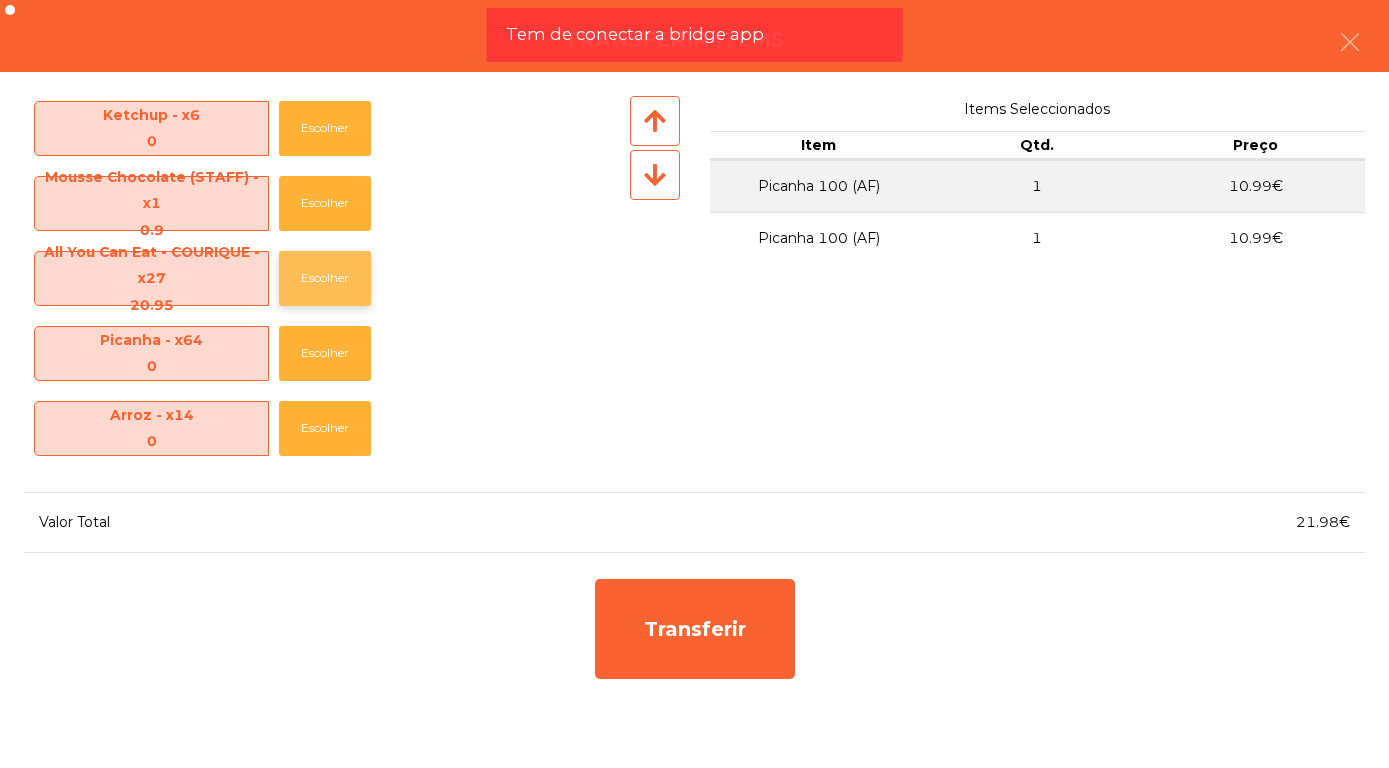 click on "Escolher" 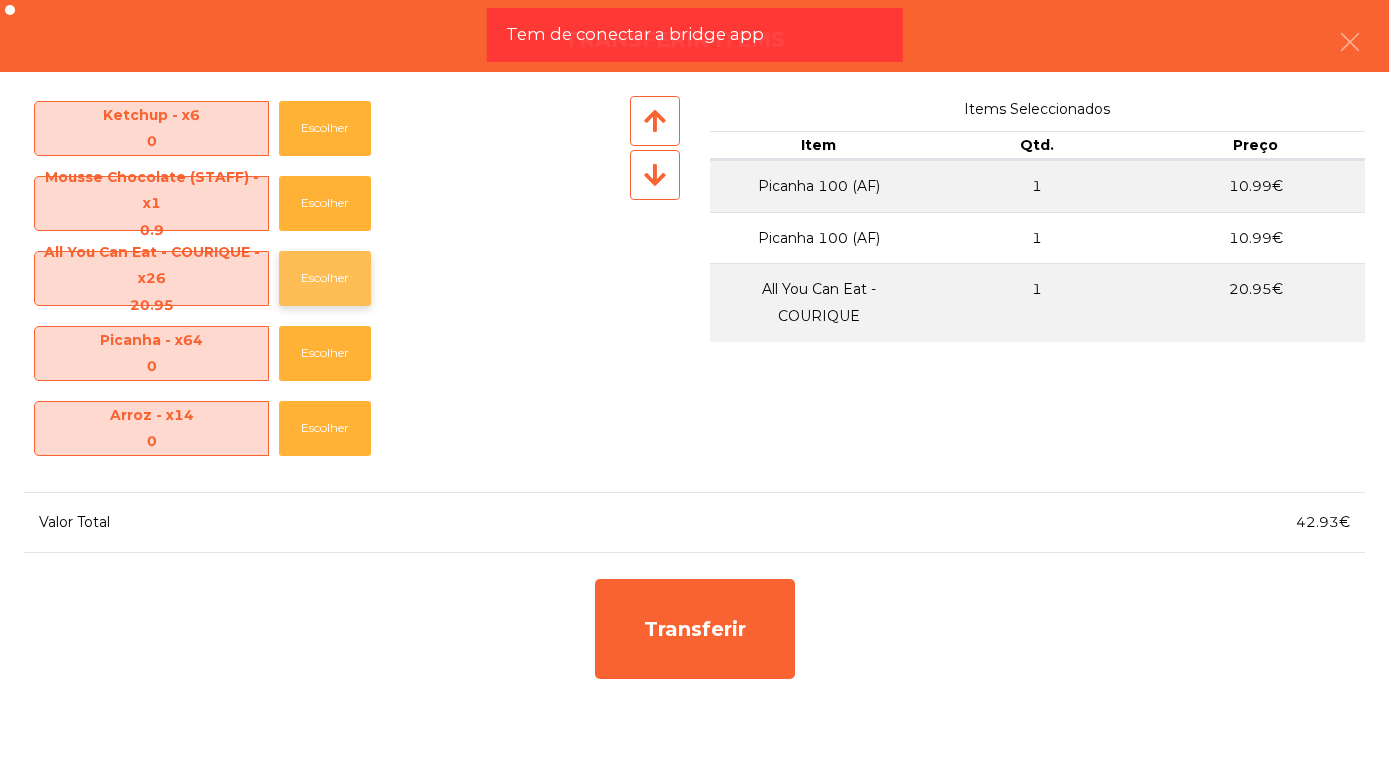 click on "Escolher" 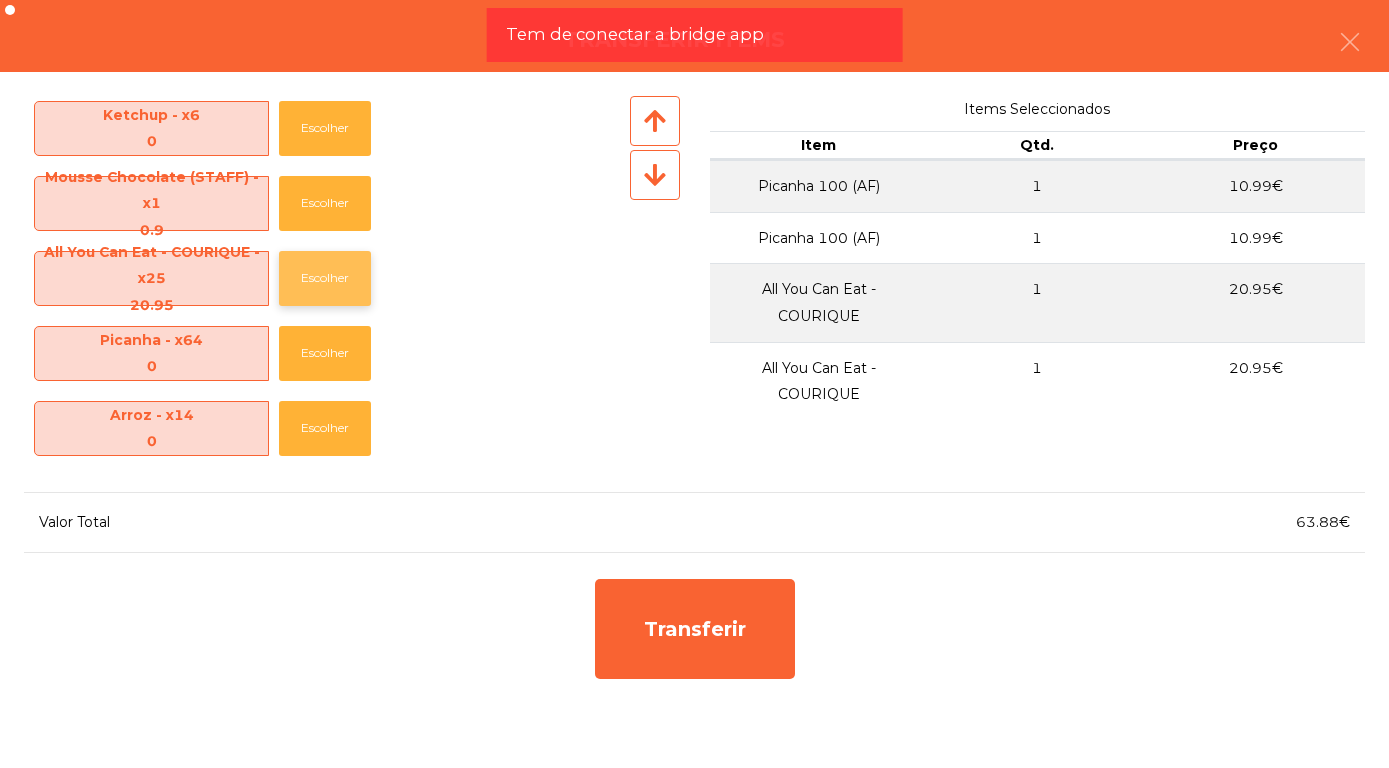 click on "Escolher" 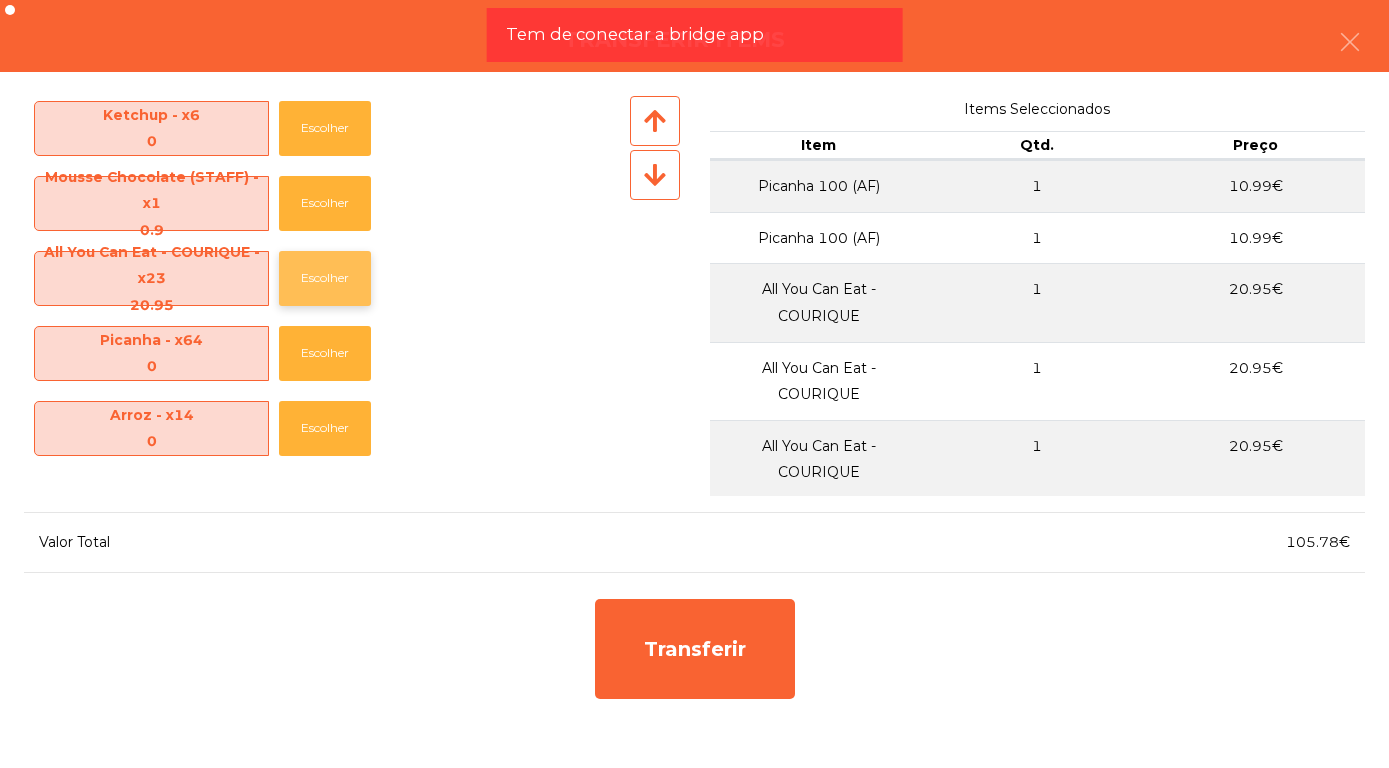click on "Escolher" 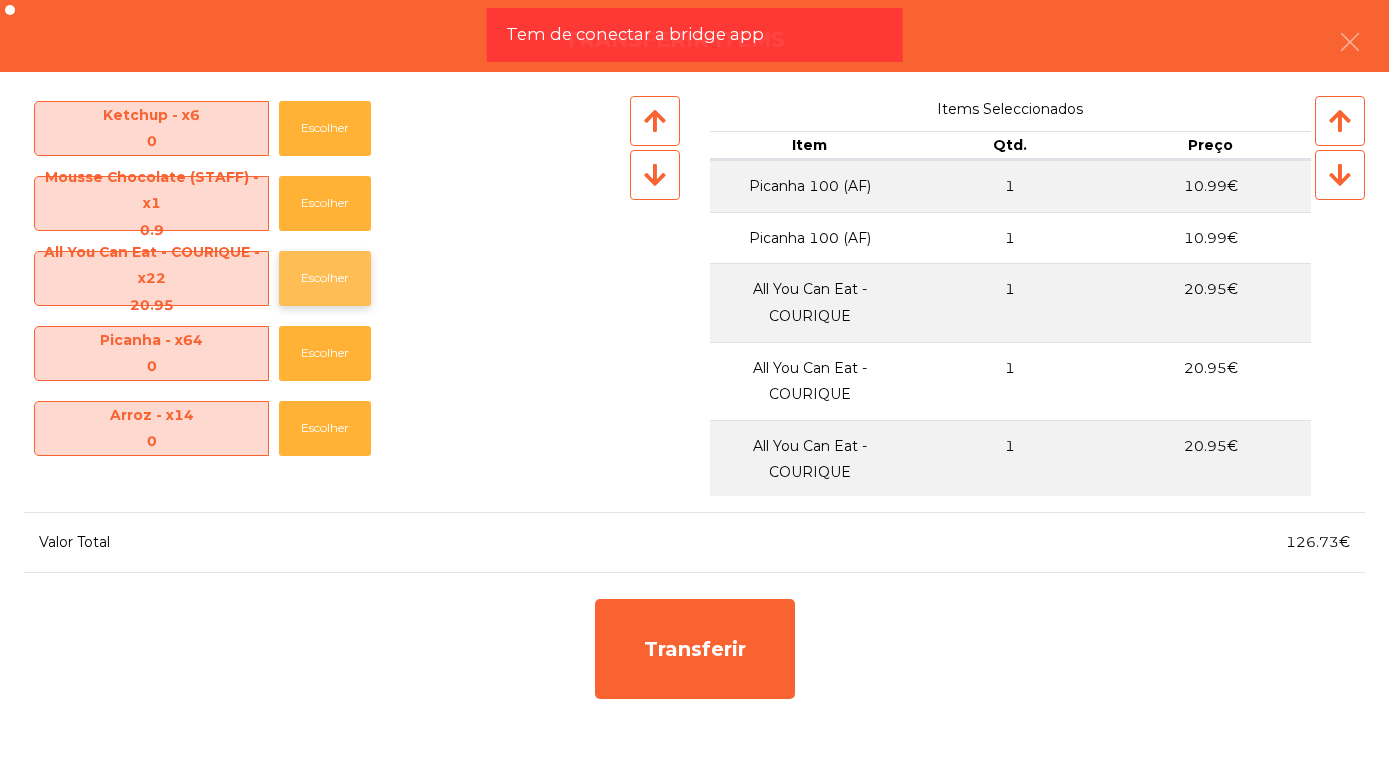 click on "Escolher" 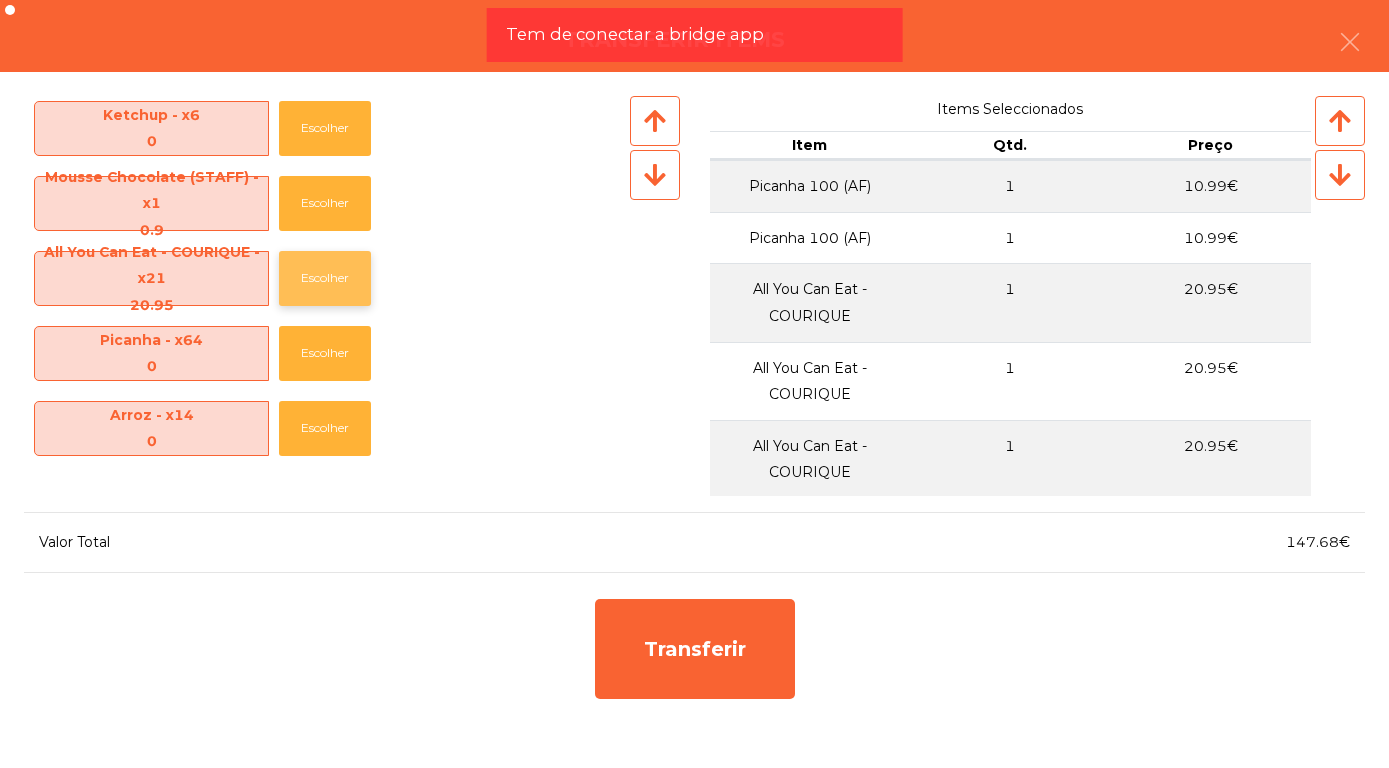 click on "Escolher" 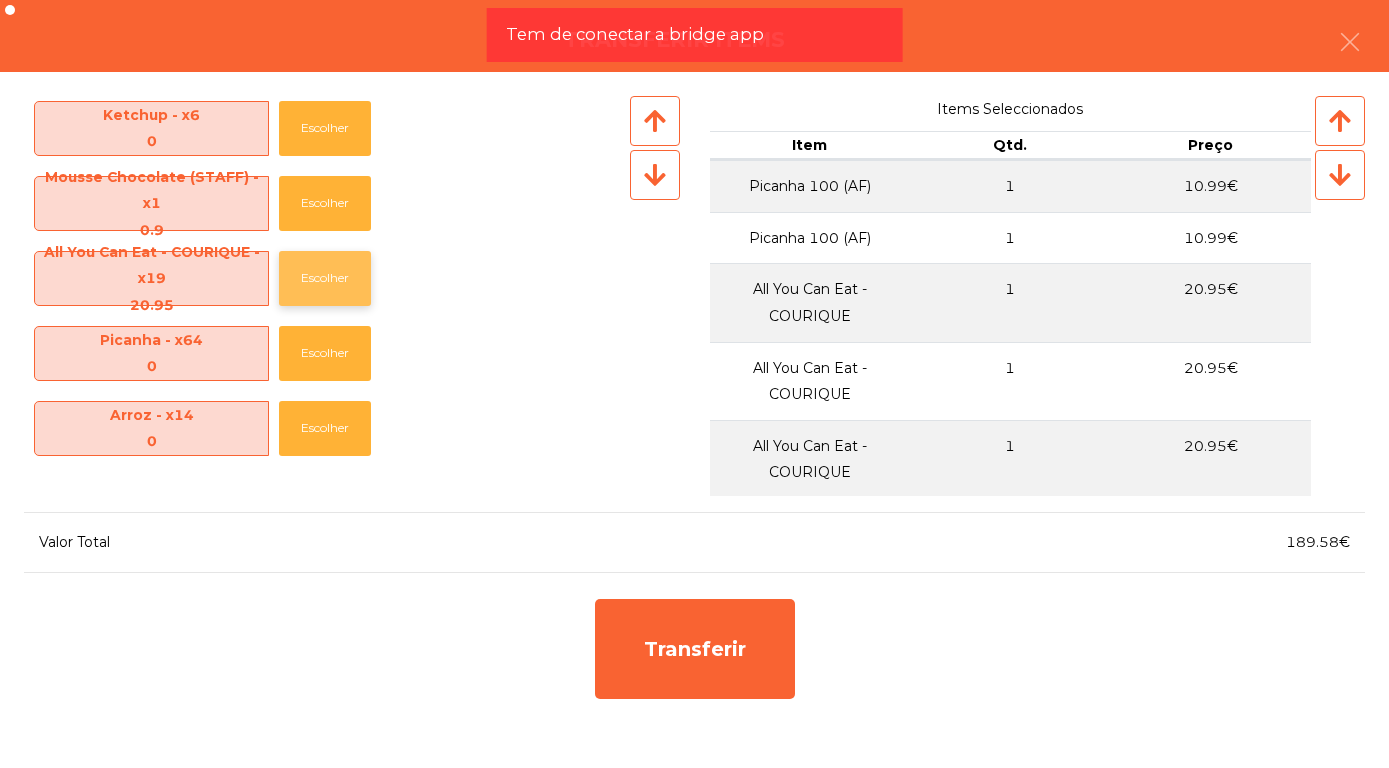click on "Escolher" 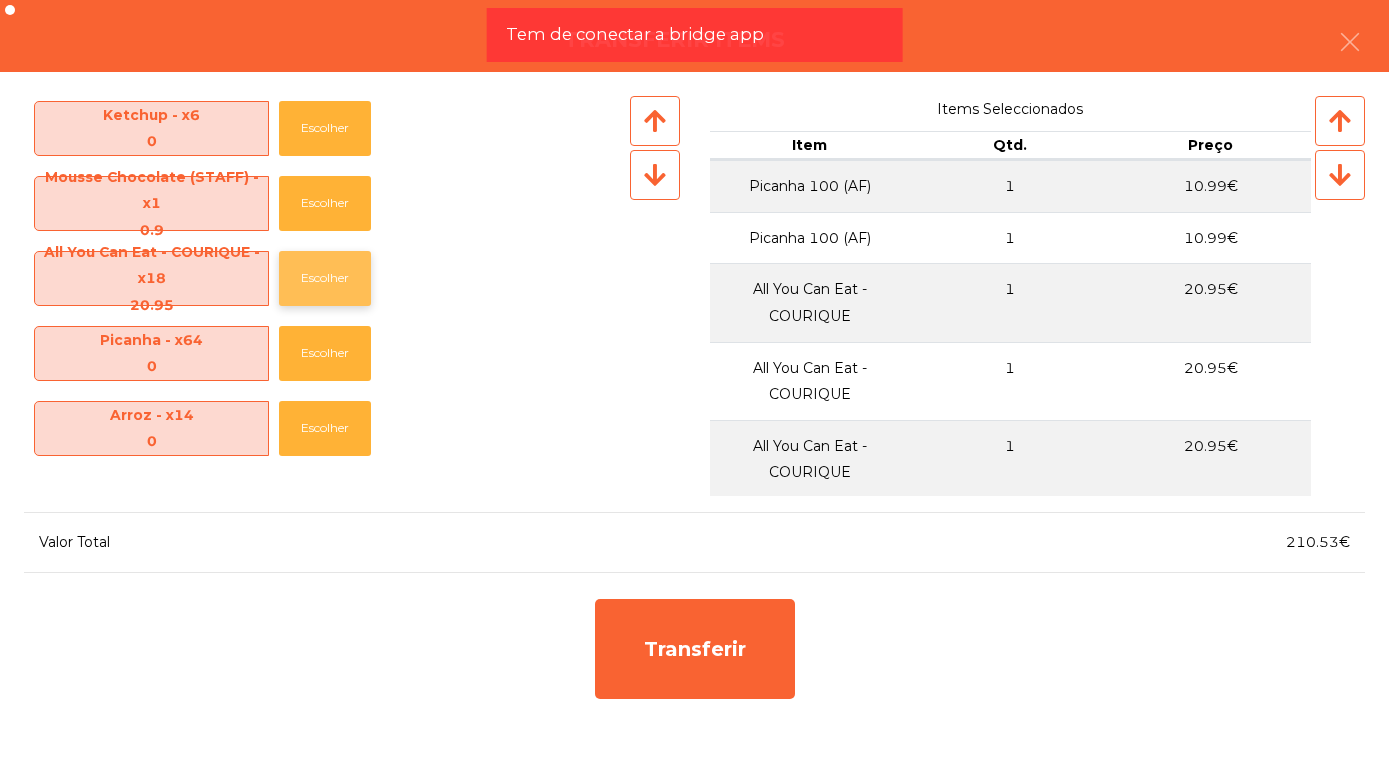 click on "Escolher" 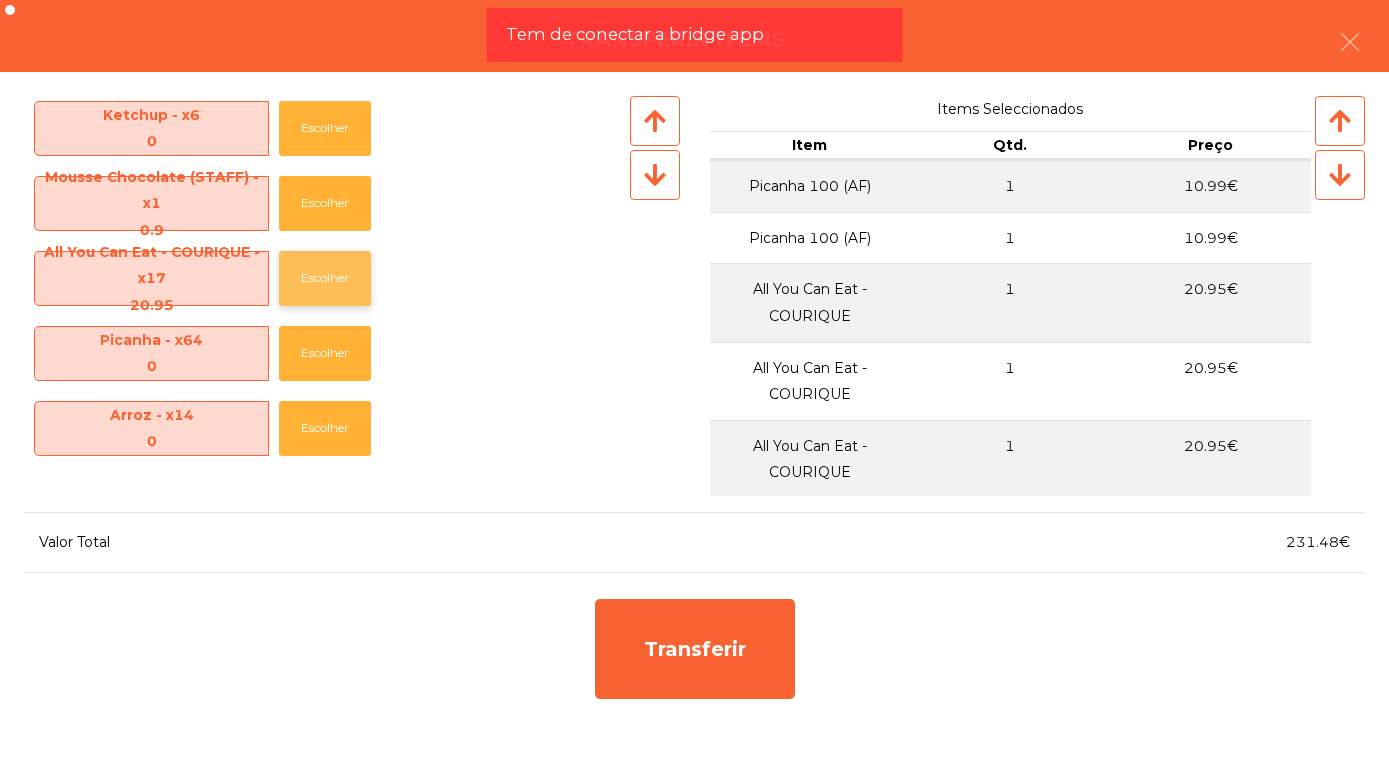 click on "Escolher" 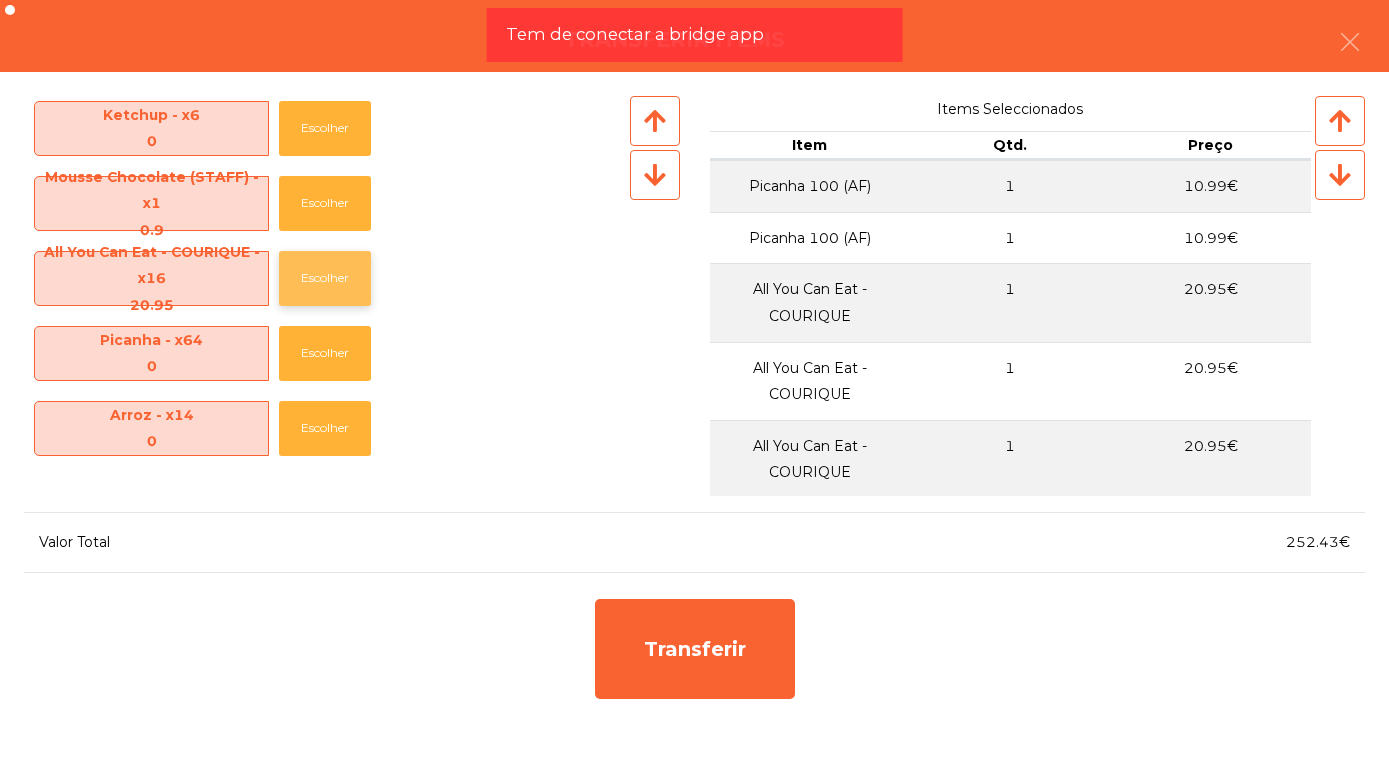 click on "Escolher" 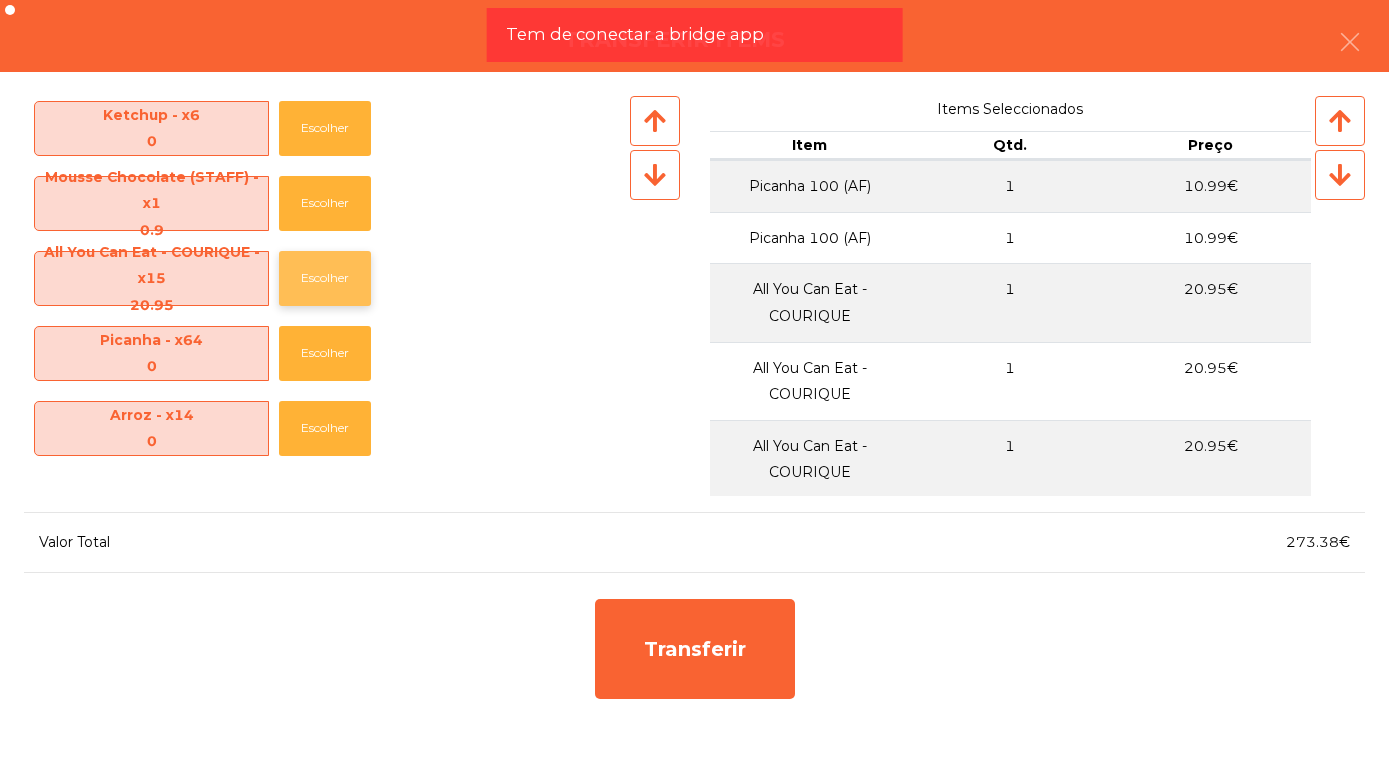 click on "Escolher" 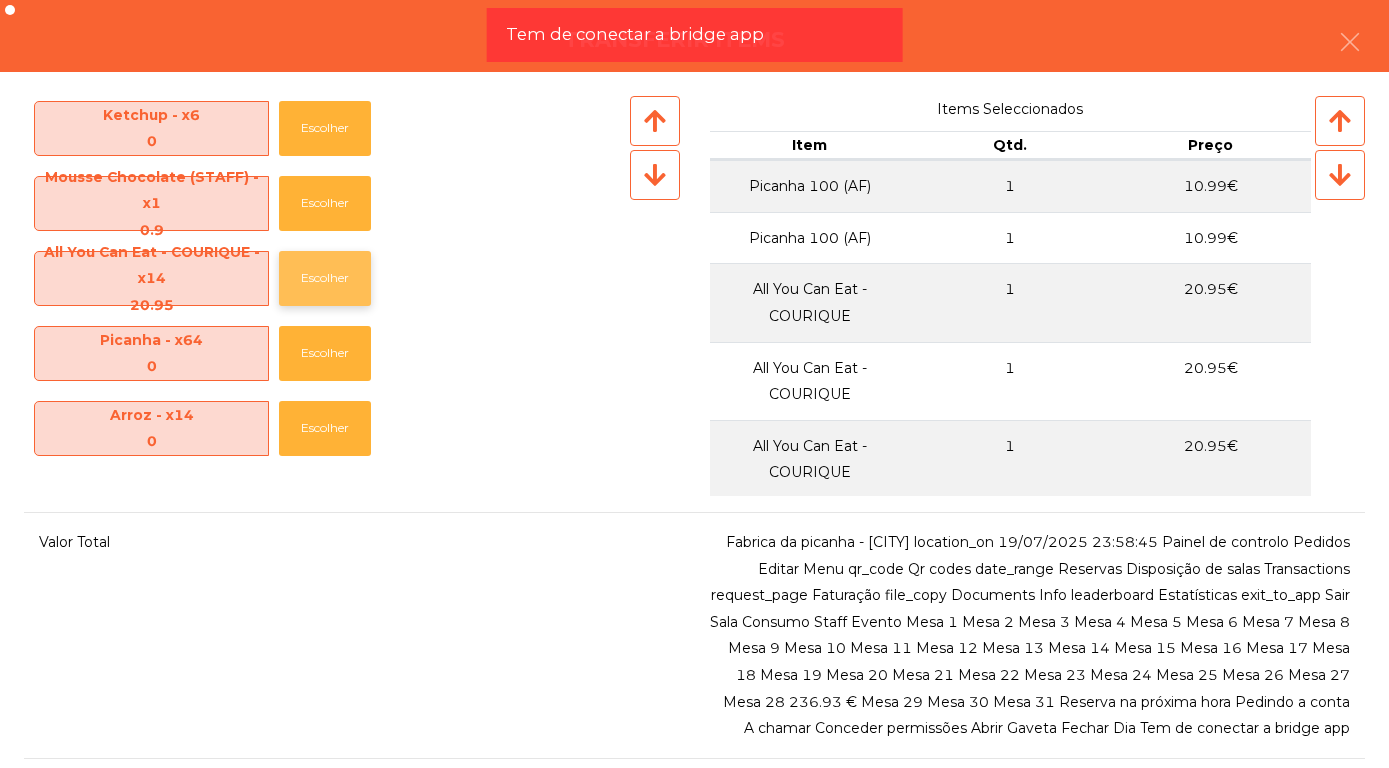 click on "Escolher" 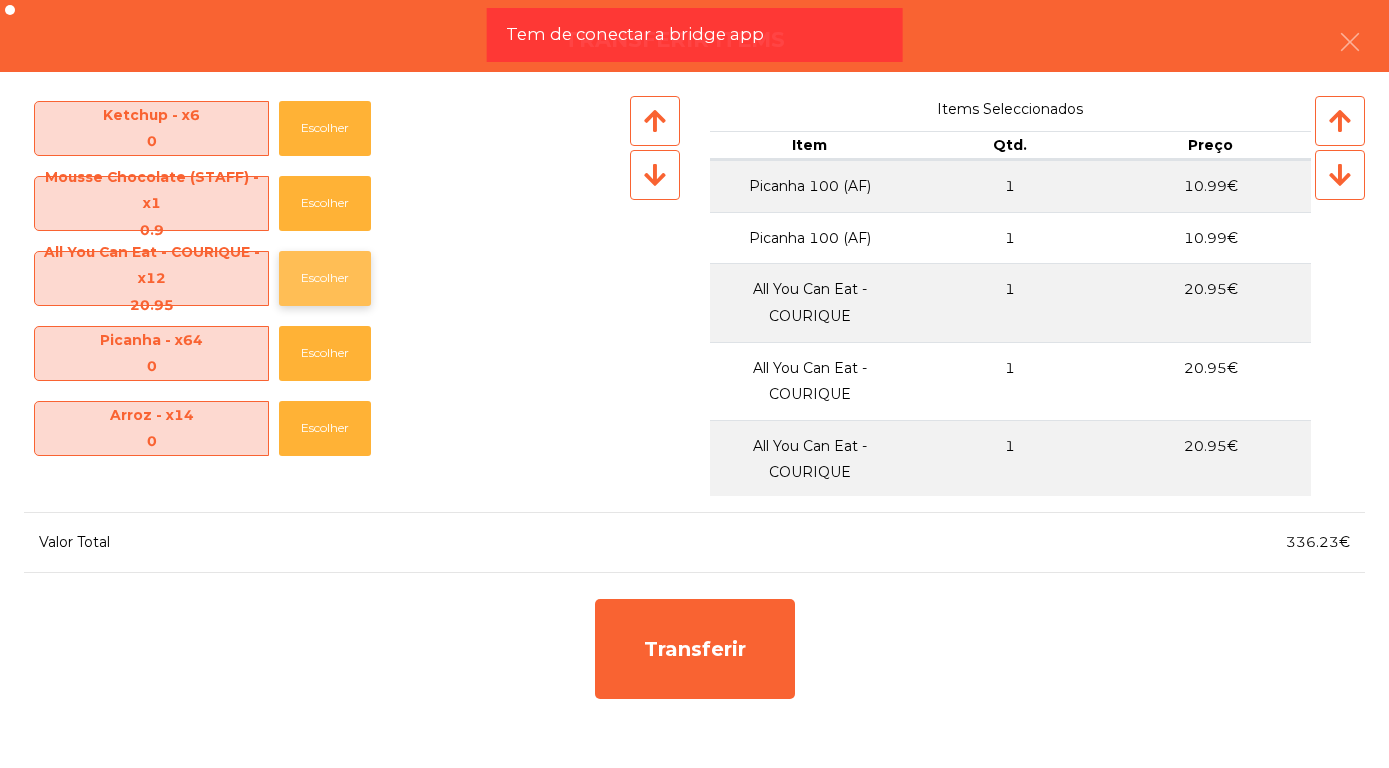 click on "Escolher" 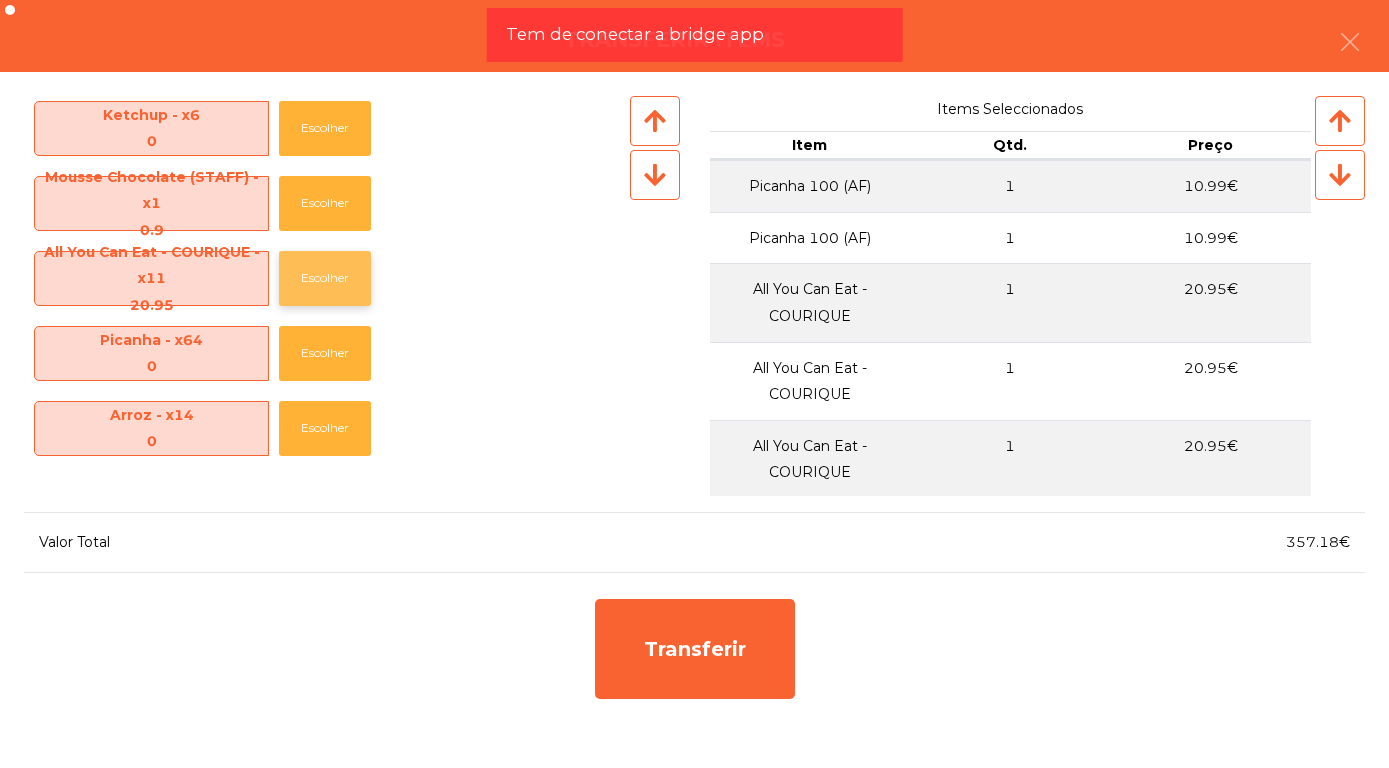 click on "Escolher" 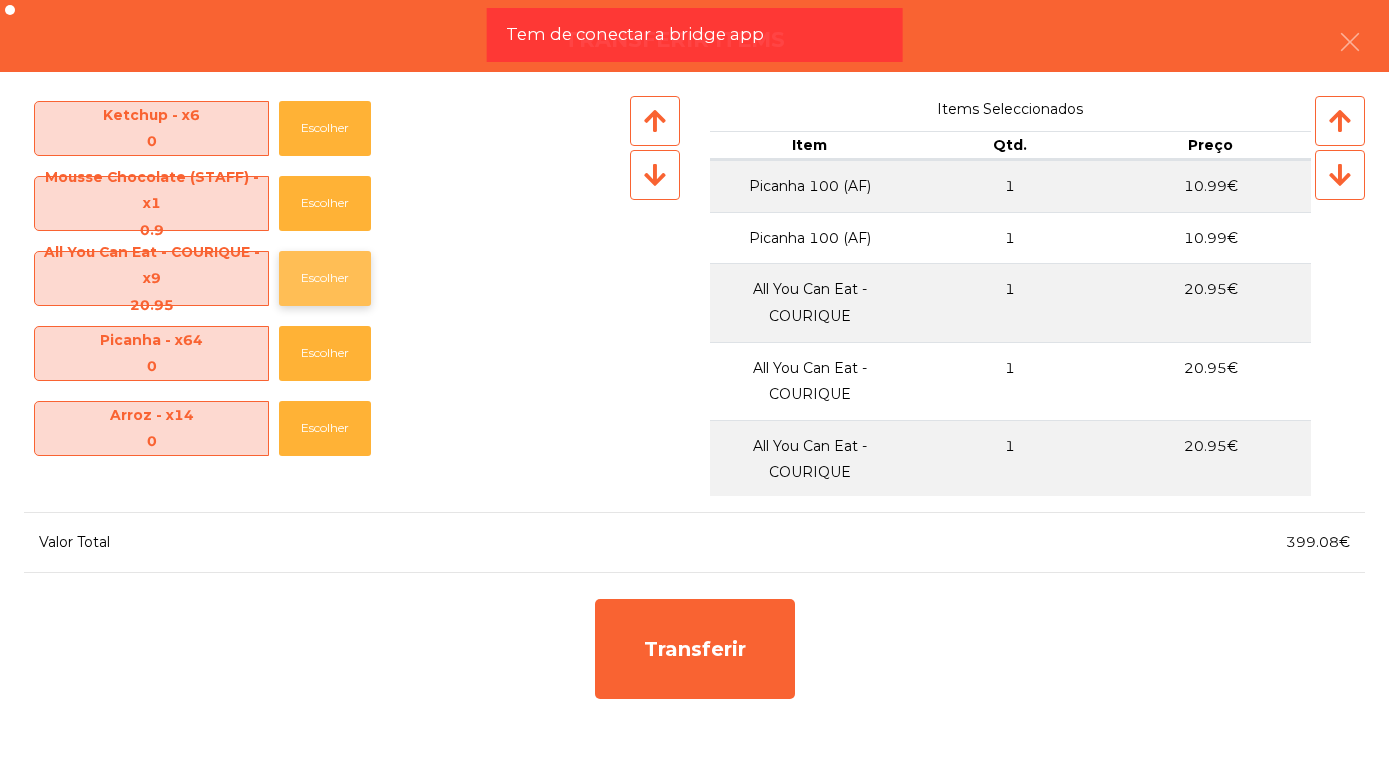 click on "Escolher" 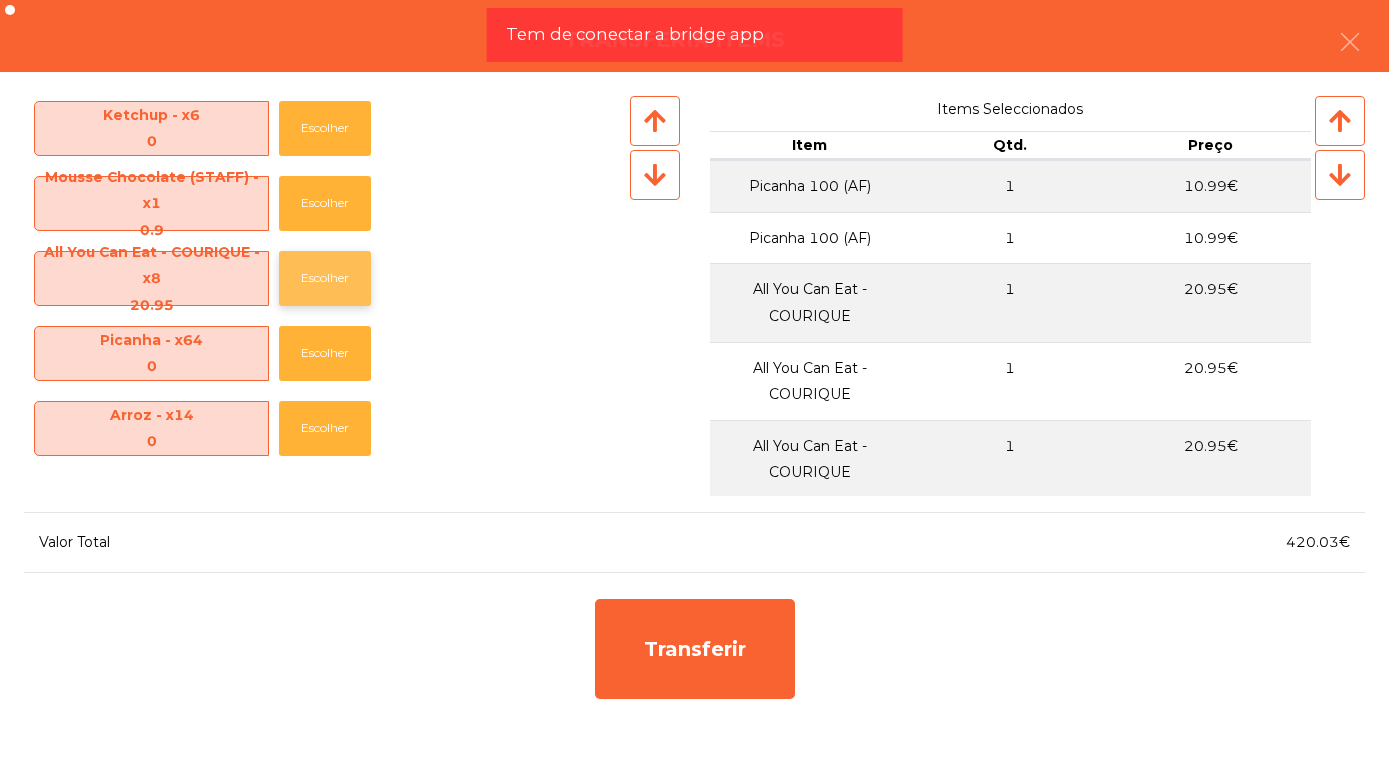 click on "Escolher" 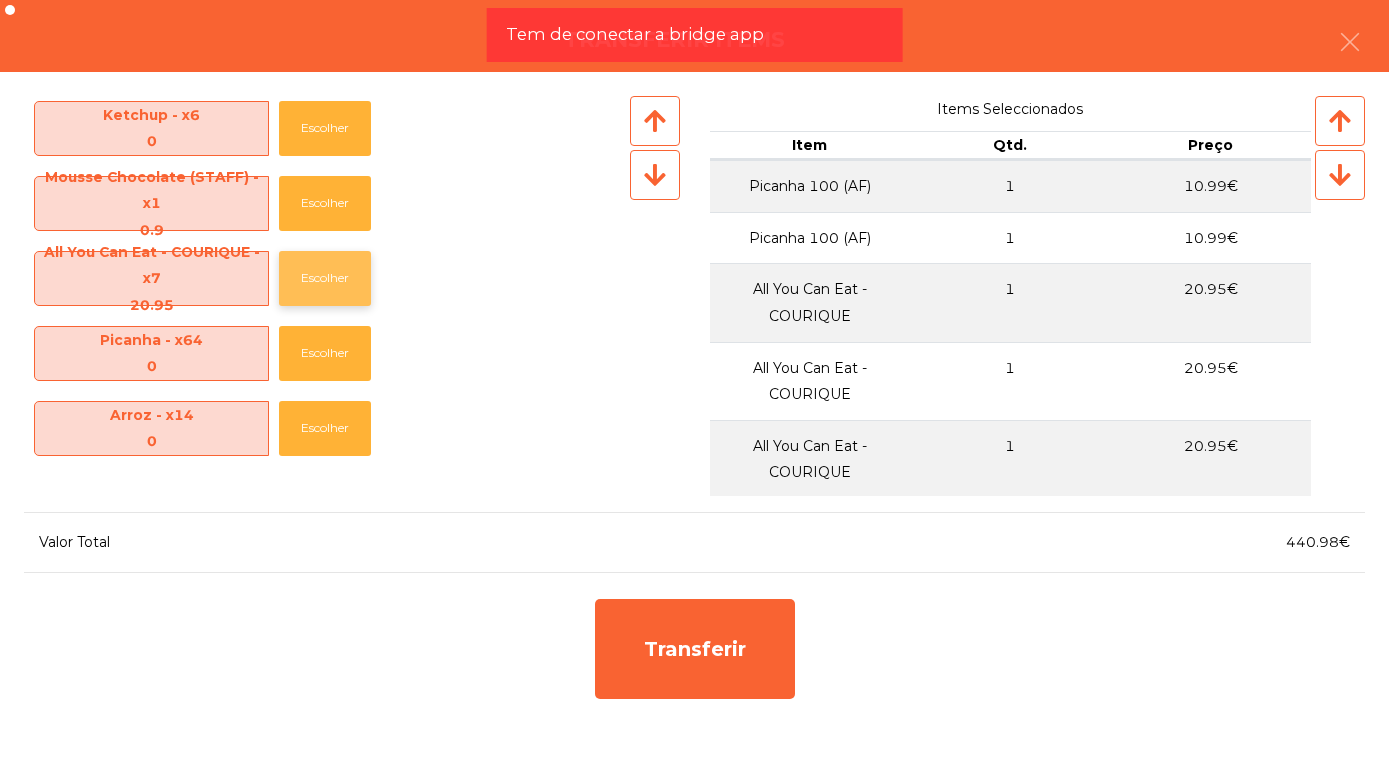 click on "Escolher" 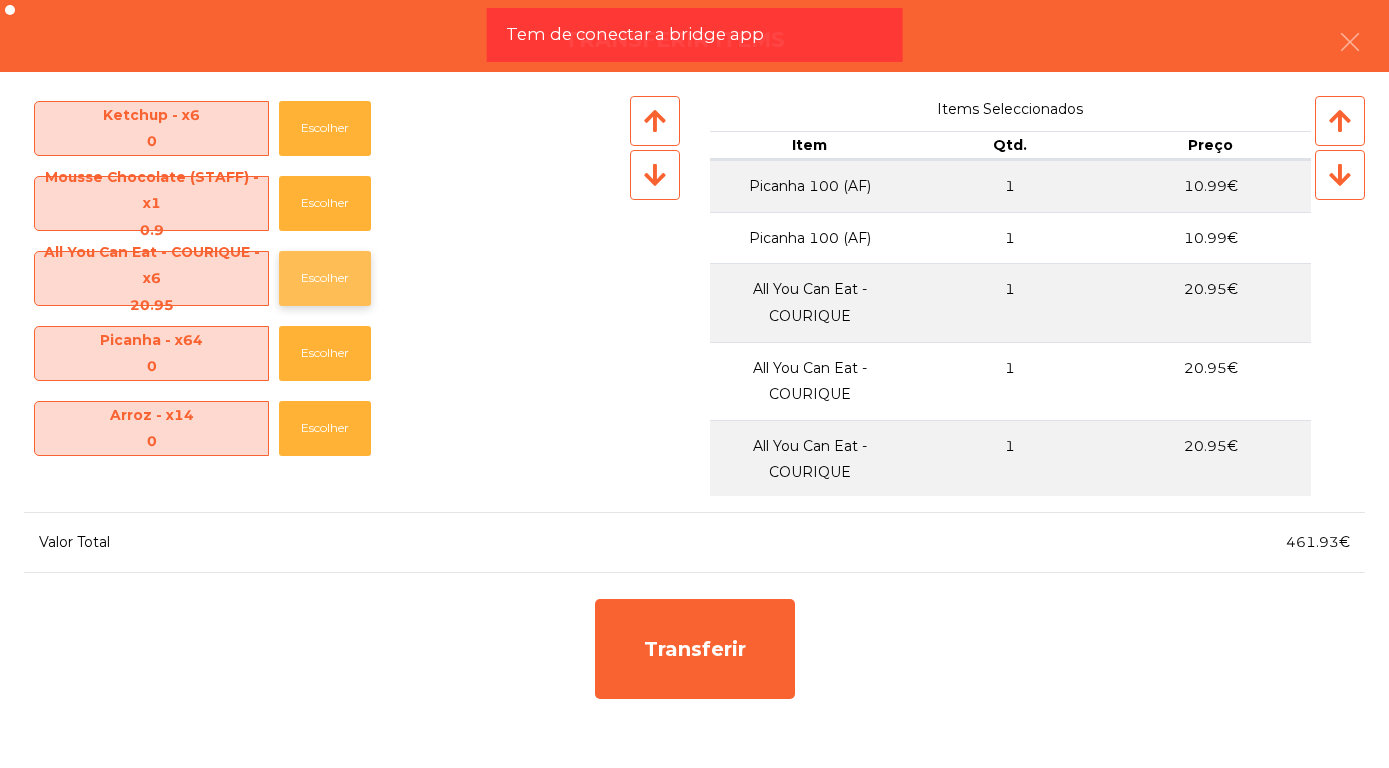 click on "Escolher" 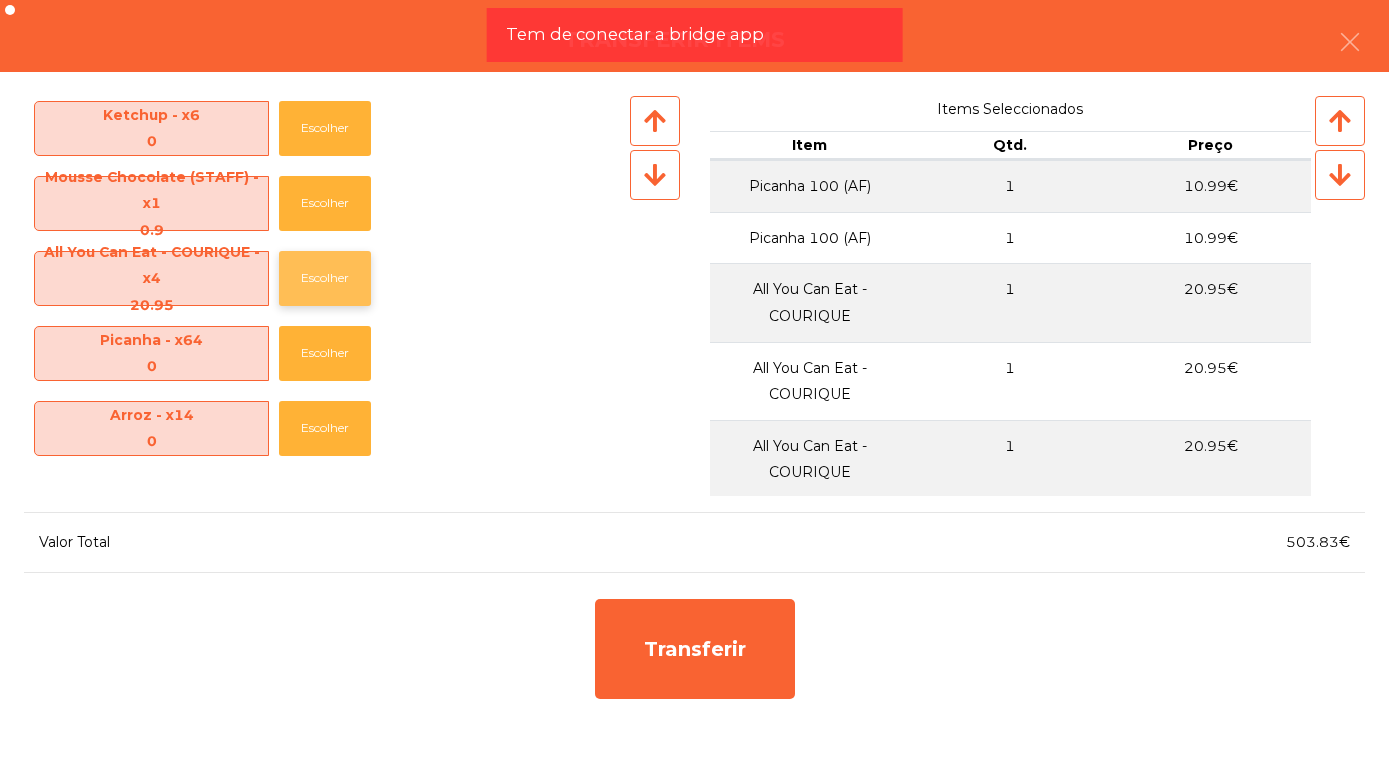 click on "Escolher" 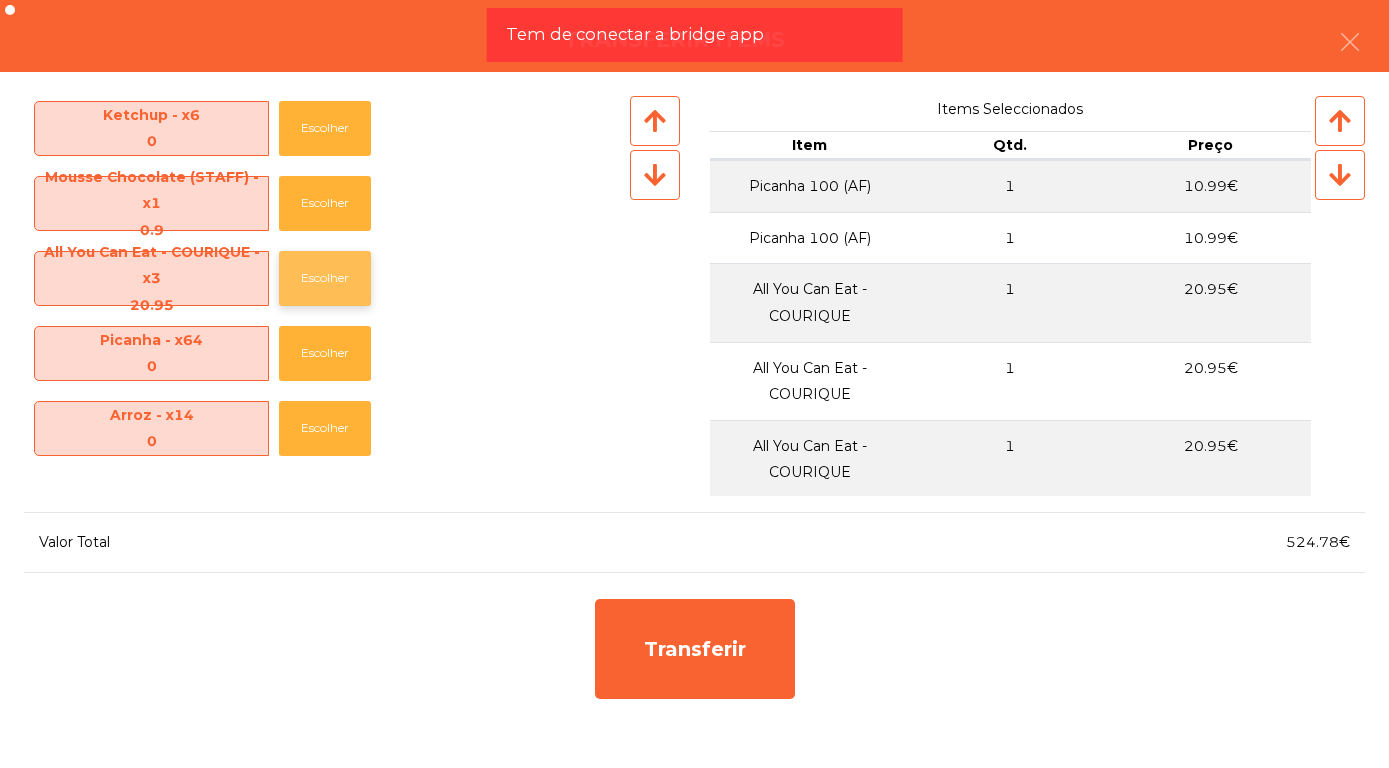 click on "Escolher" 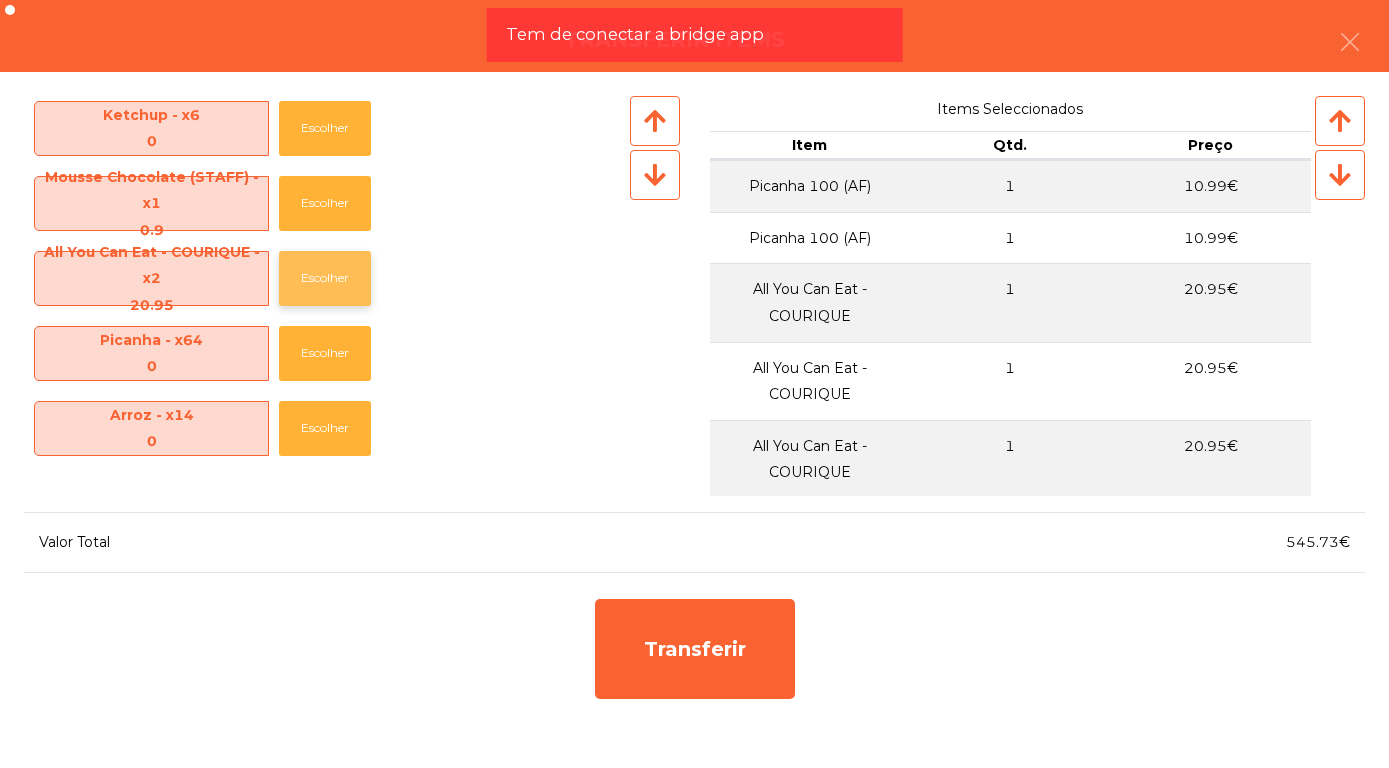 click on "Escolher" 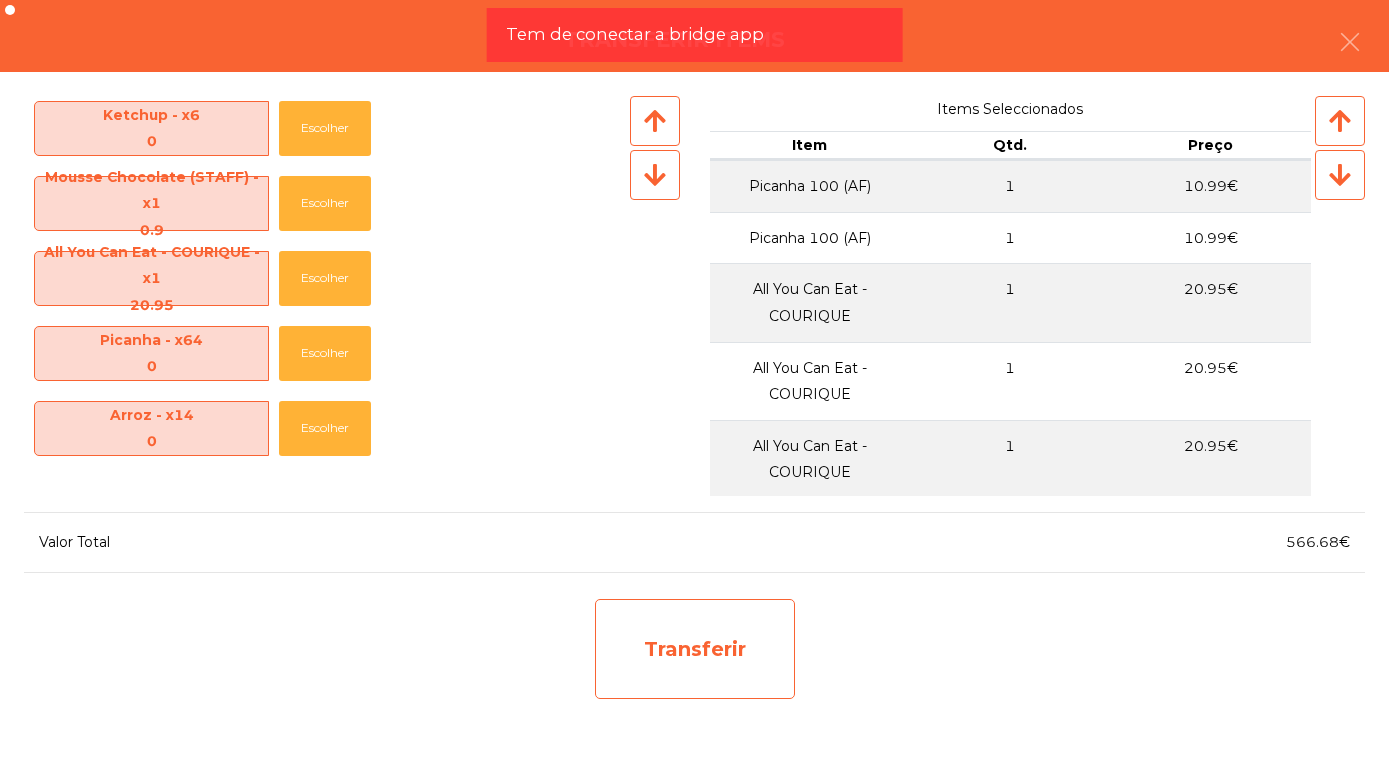 click on "Transferir" 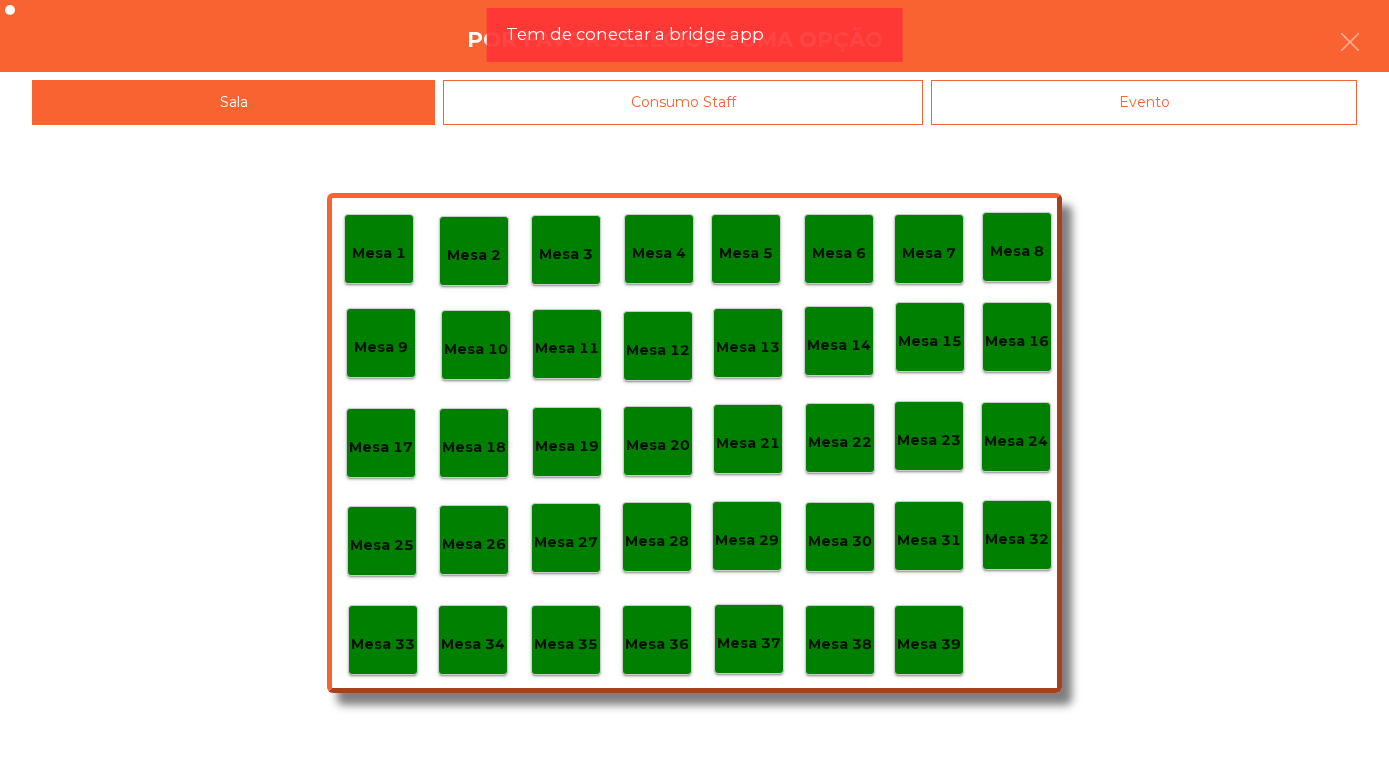scroll, scrollTop: 380, scrollLeft: 0, axis: vertical 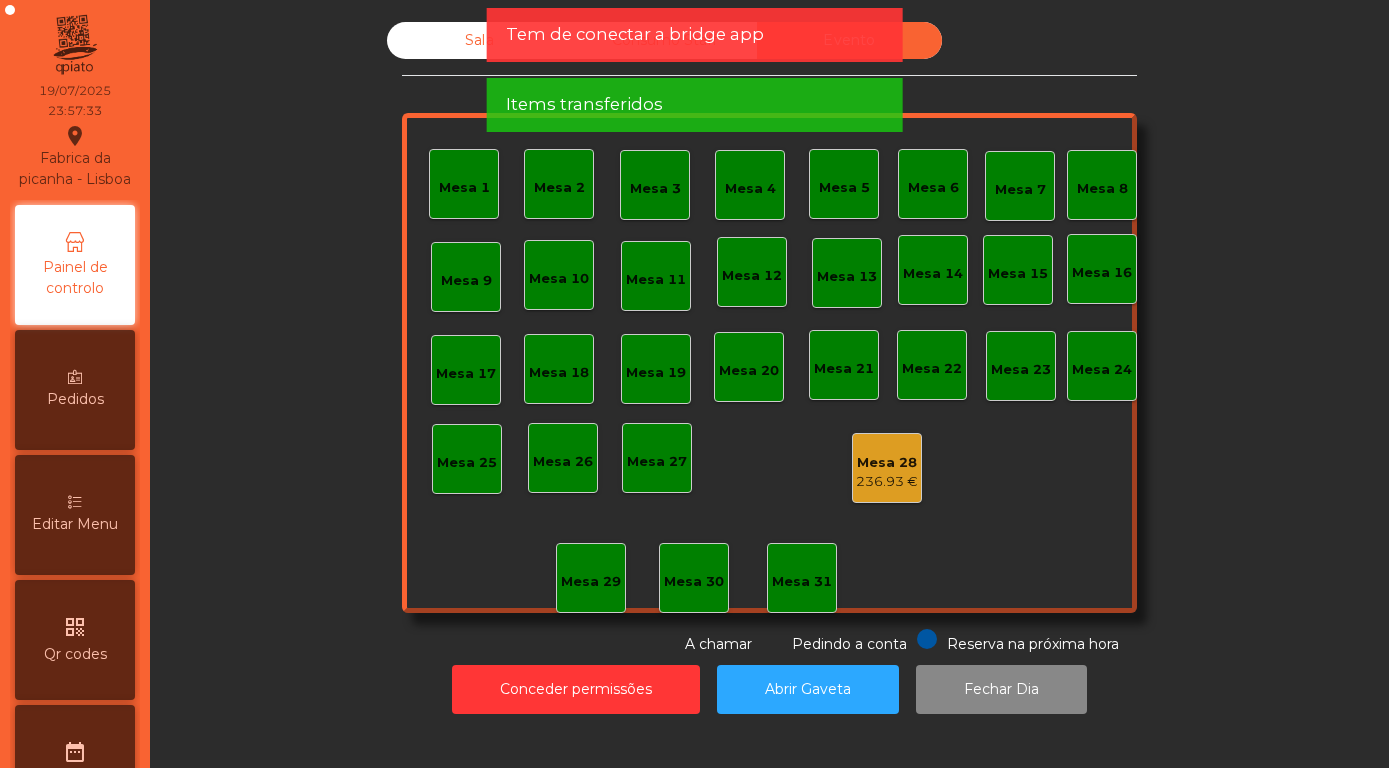 click on "Sala" 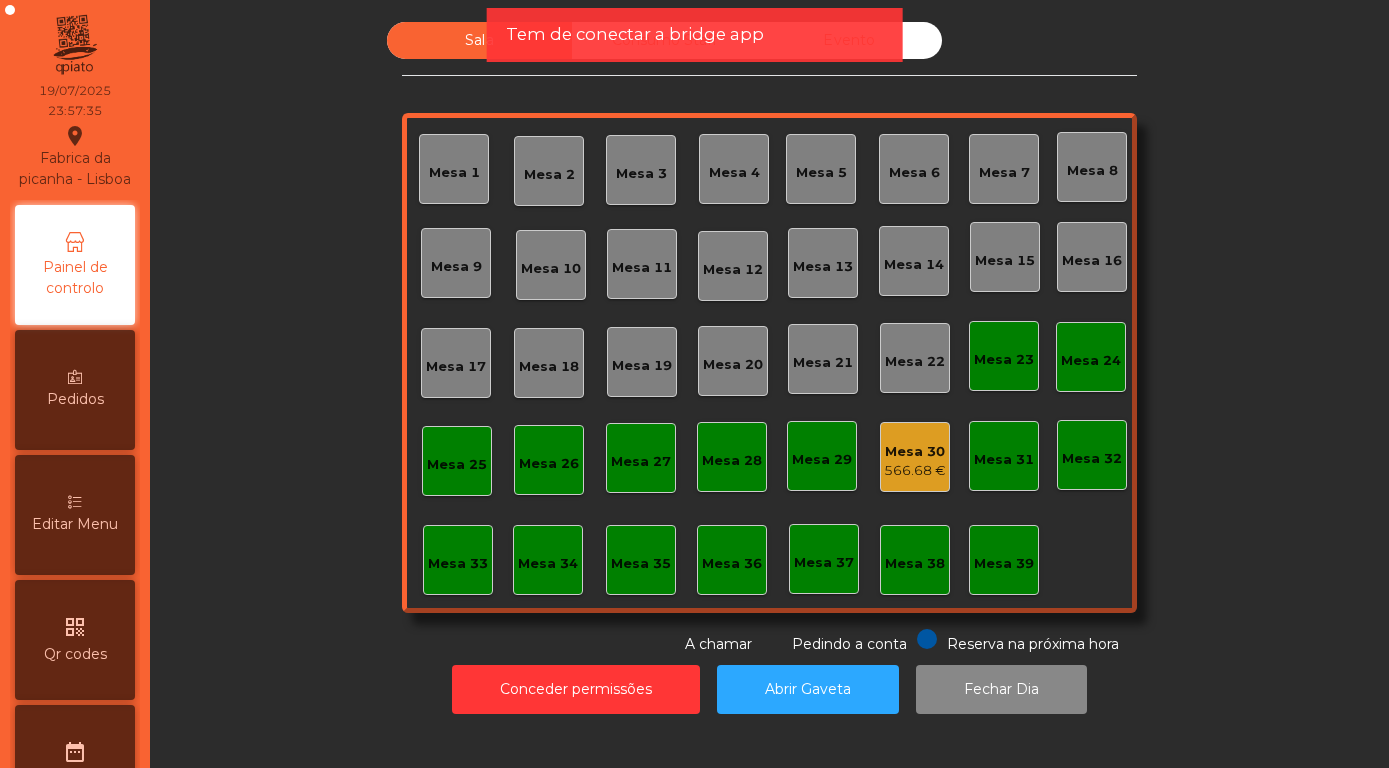 click on "566.68 €" 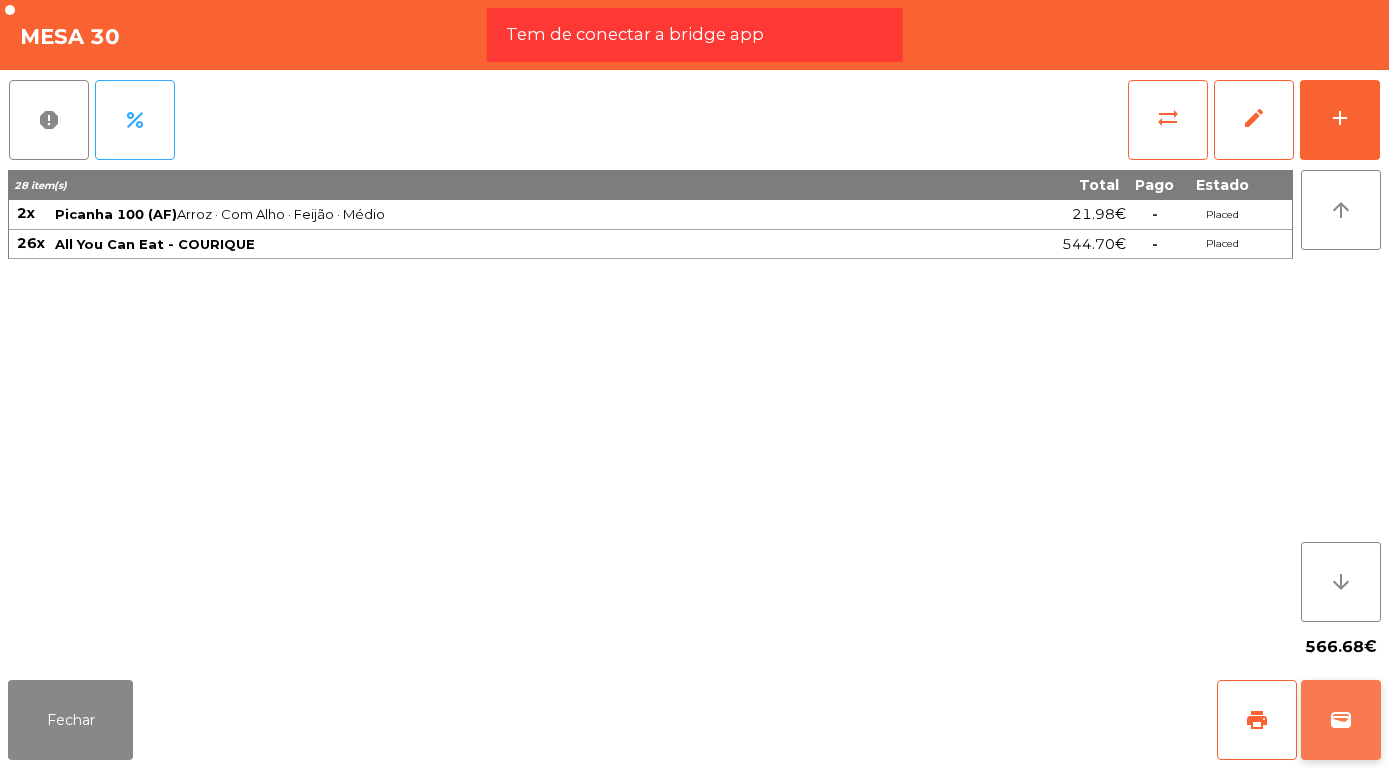 click on "wallet" 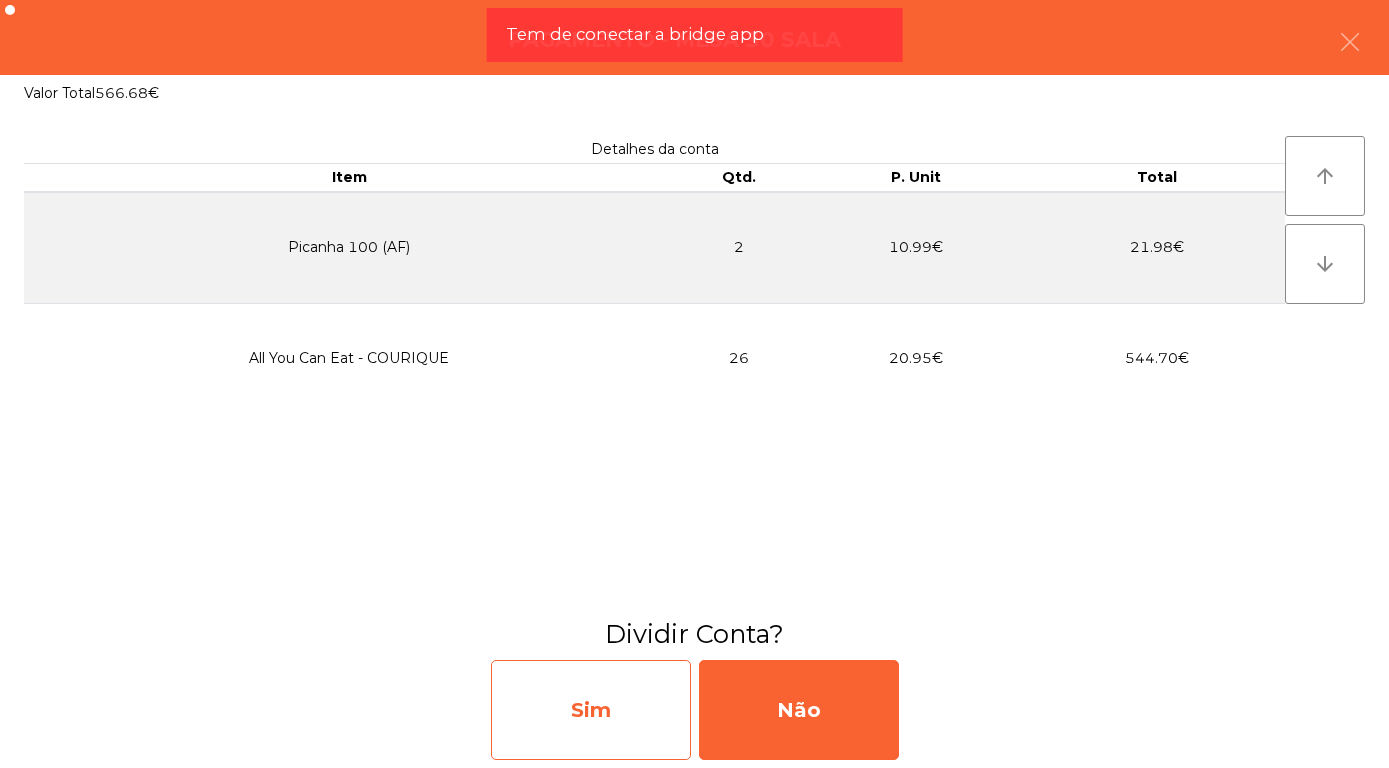 click on "Sim" 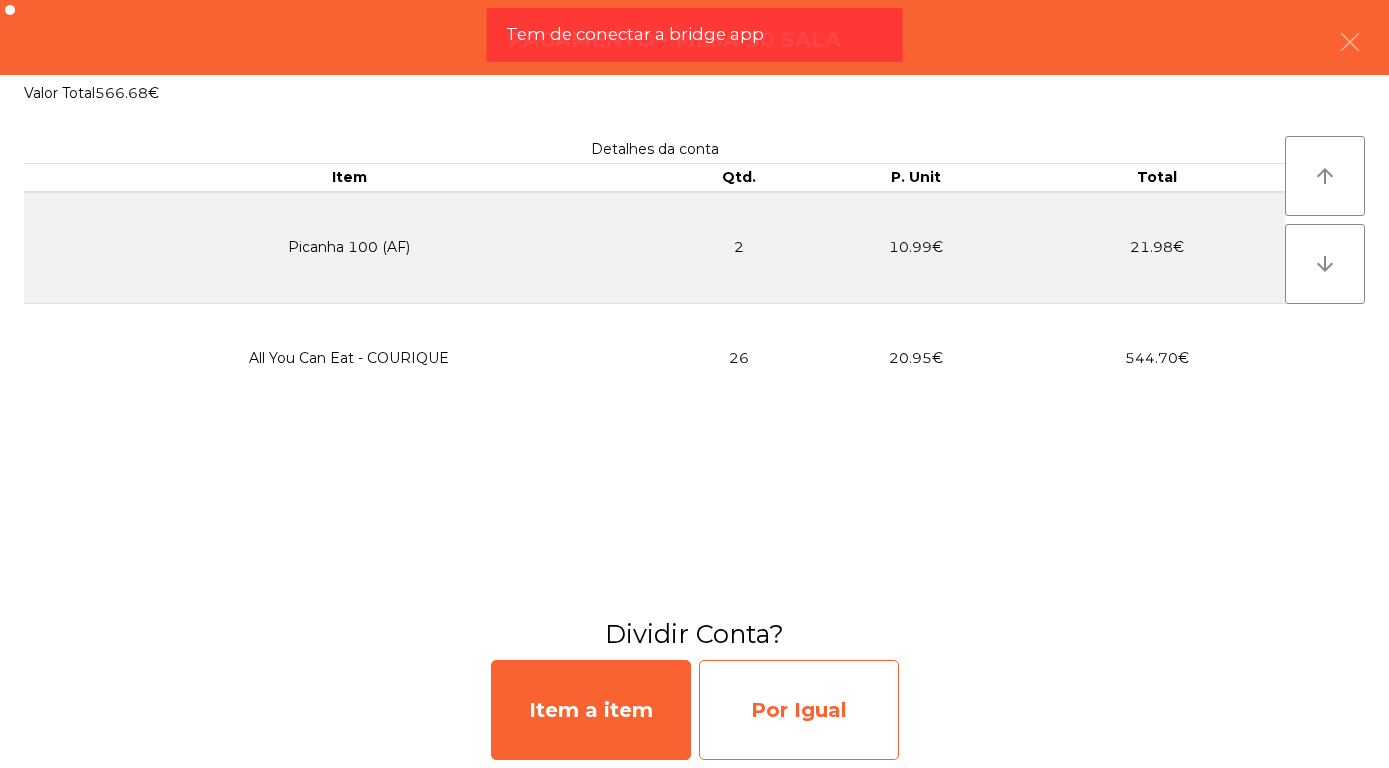 click on "Por Igual" 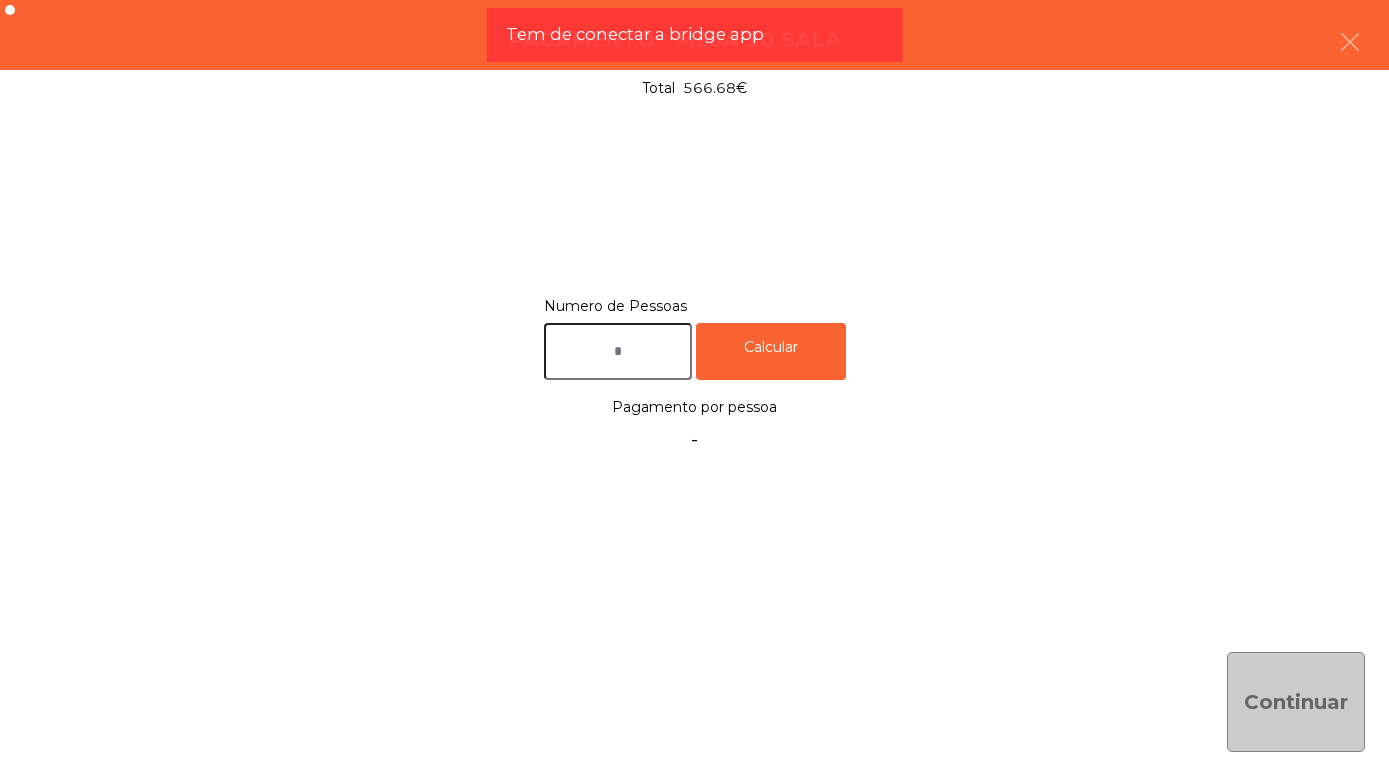 click 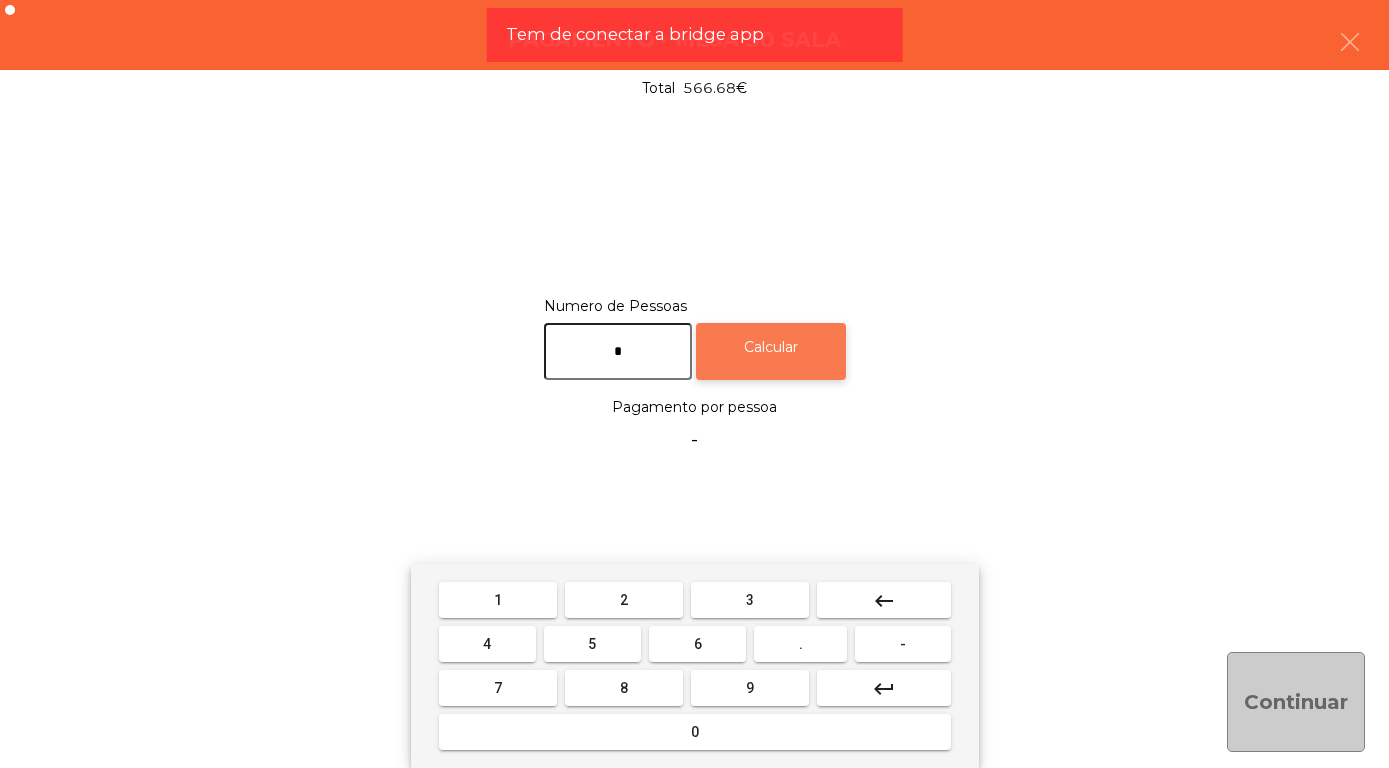 type on "*" 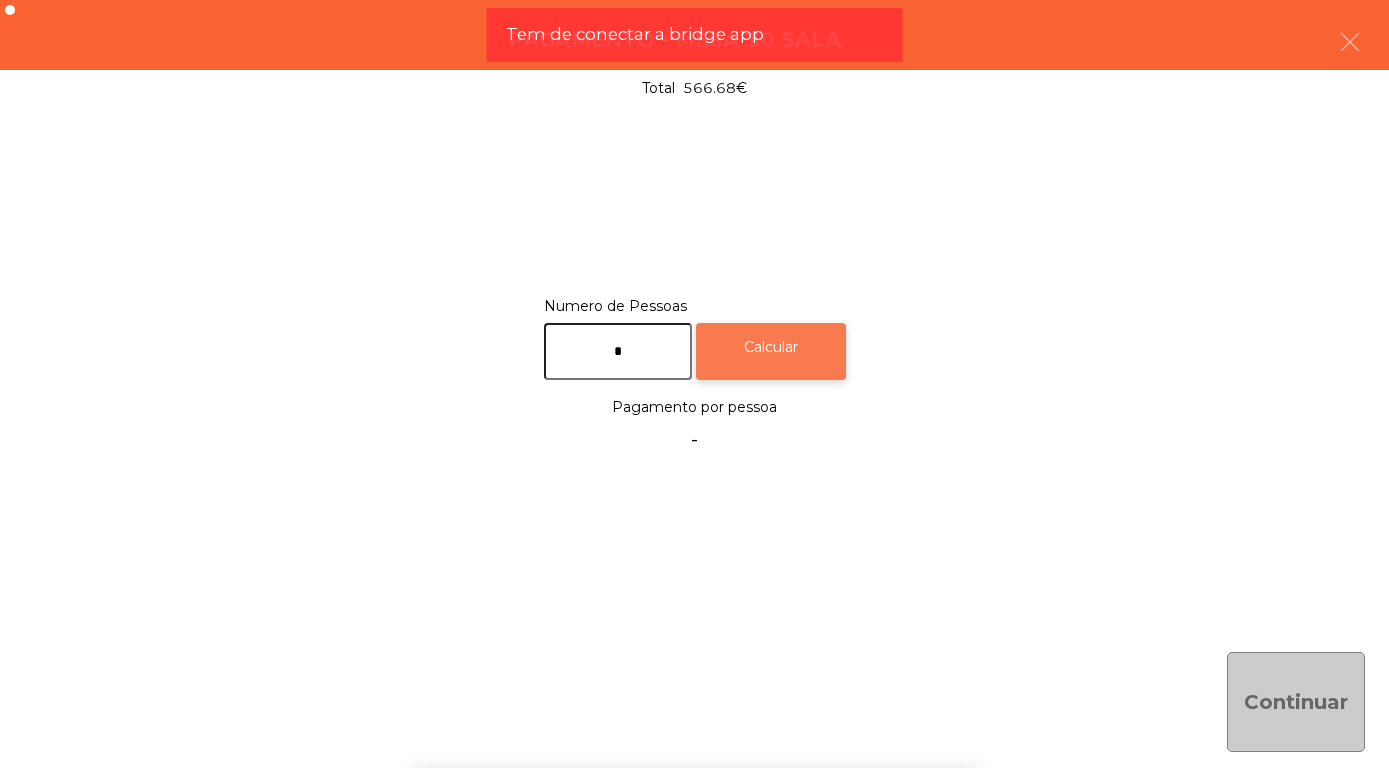 click on "Calcular" 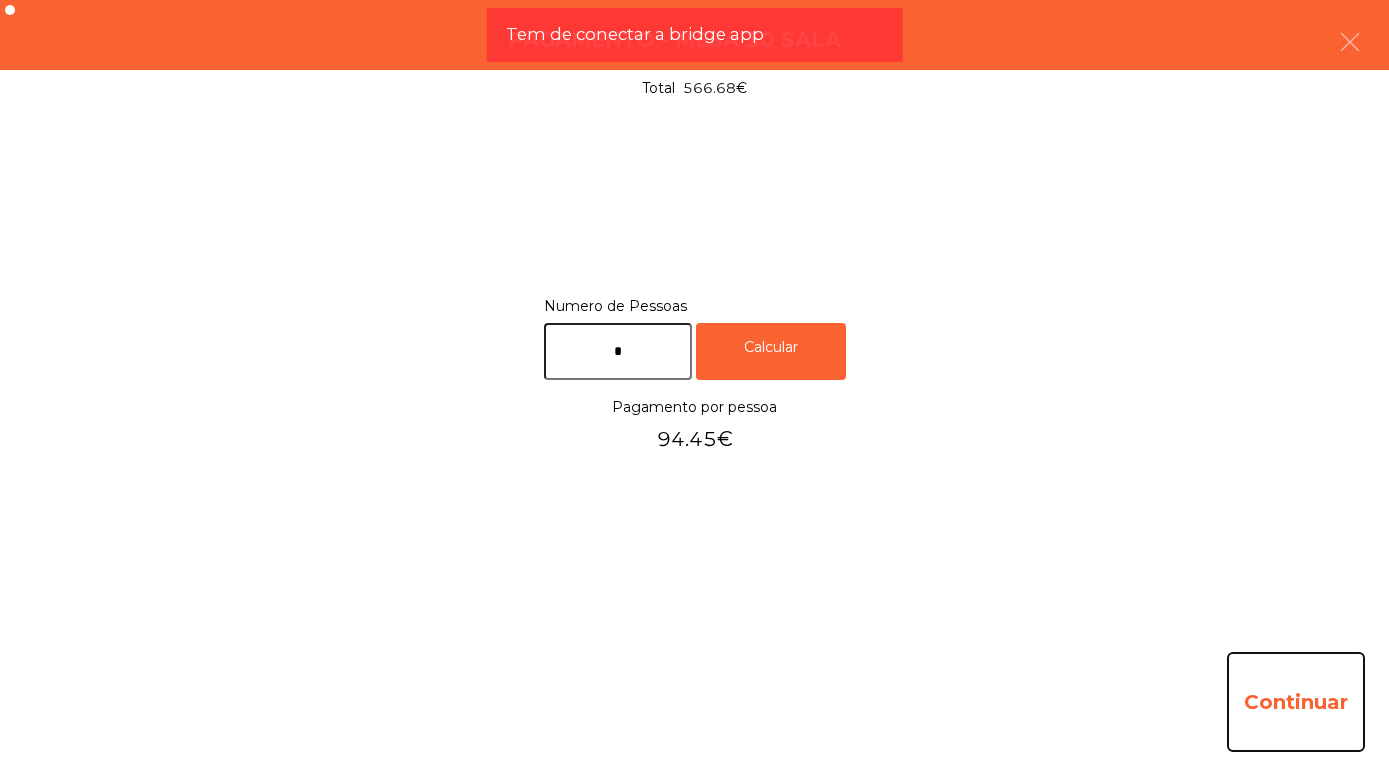 click on "Continuar" 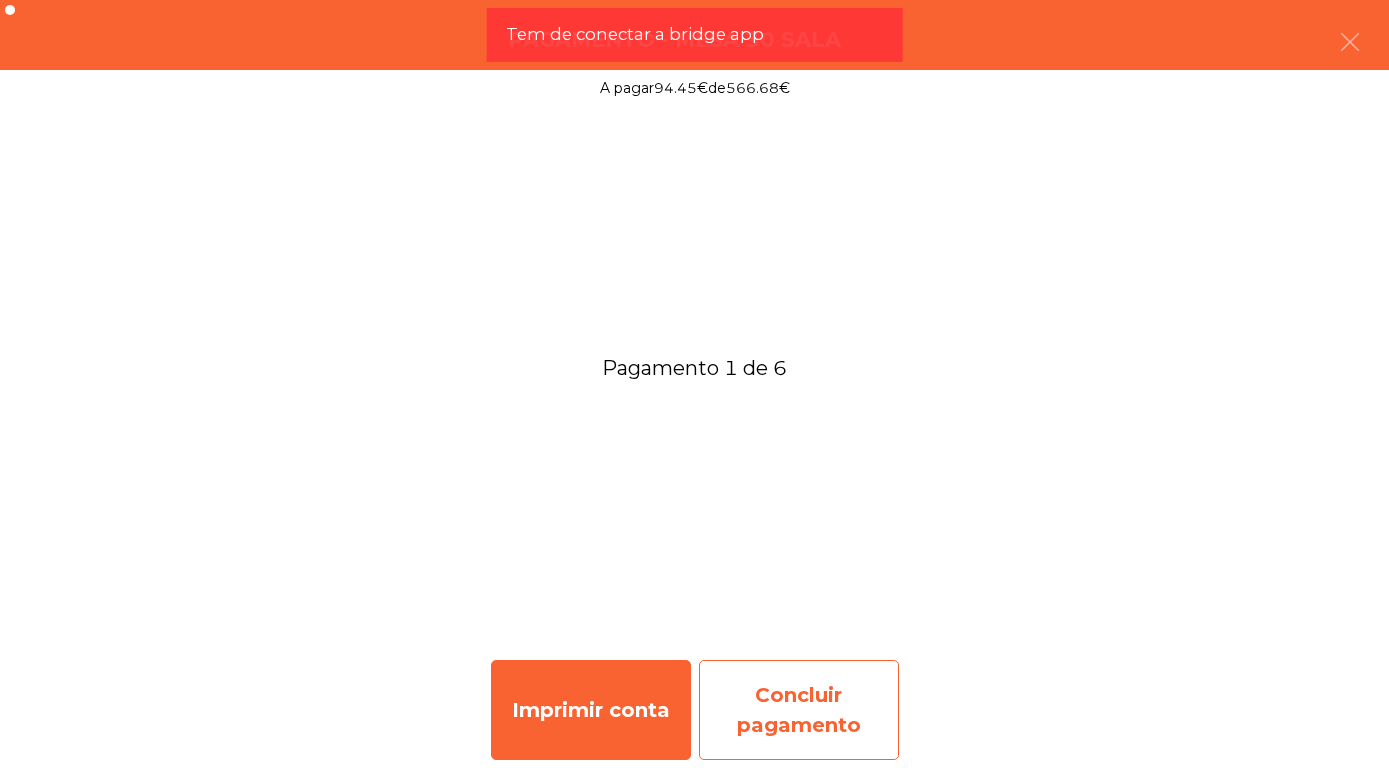click on "Concluir pagamento" 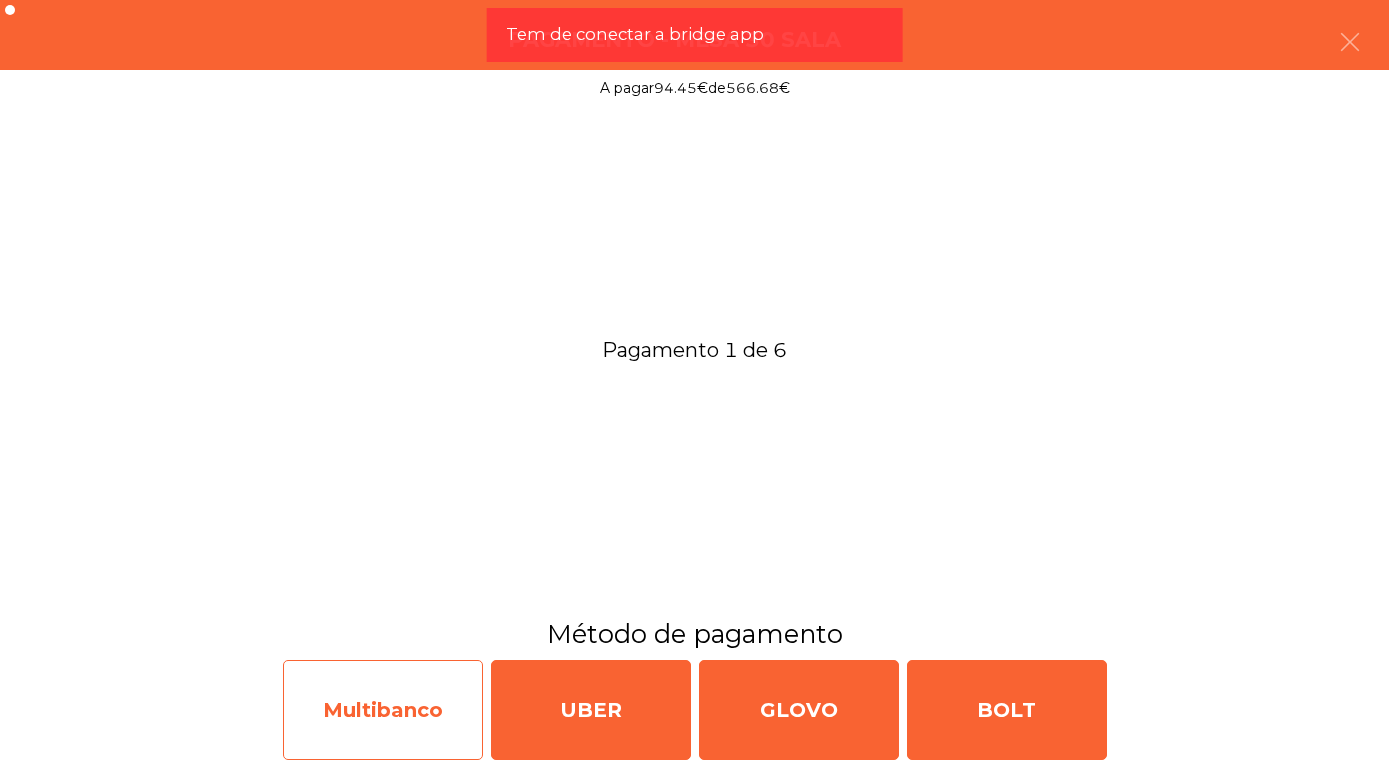 click on "Multibanco" 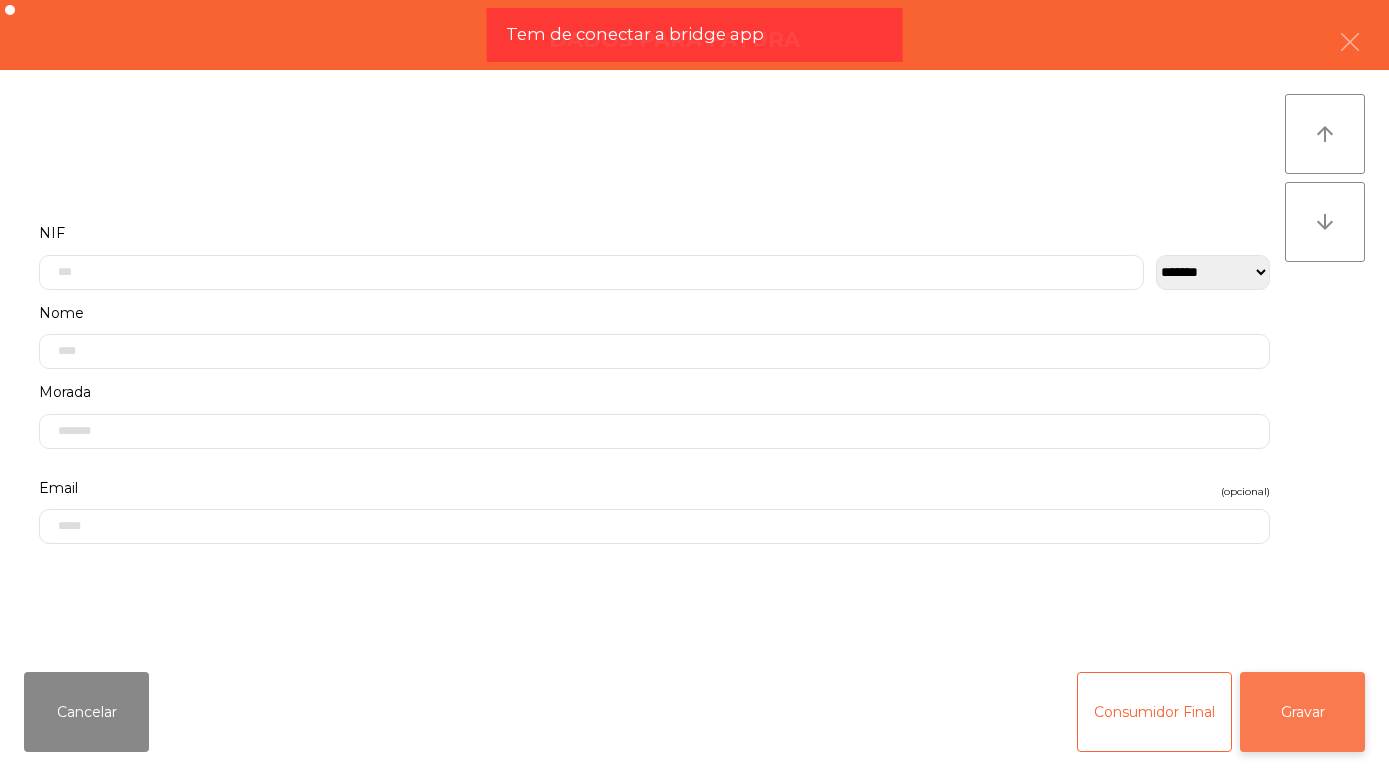 click on "Gravar" 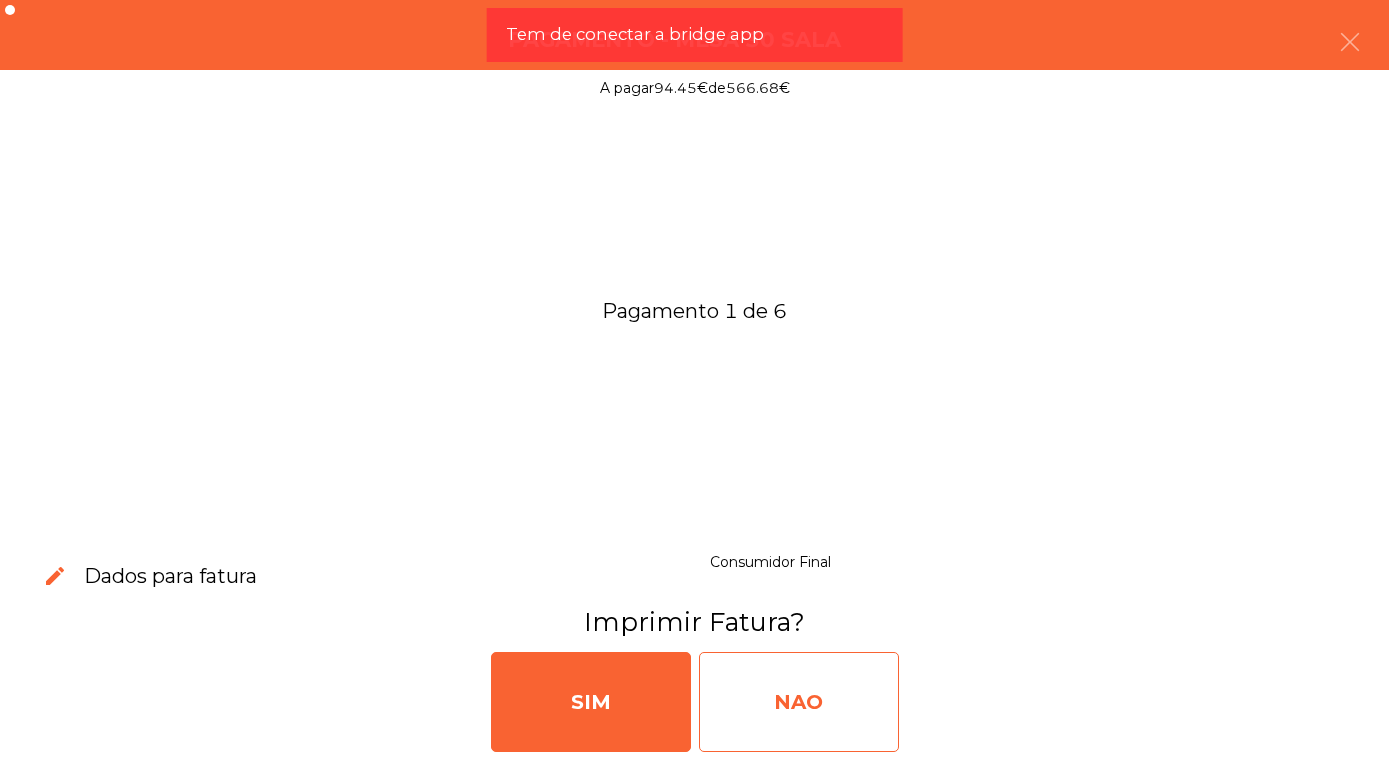 click on "NAO" 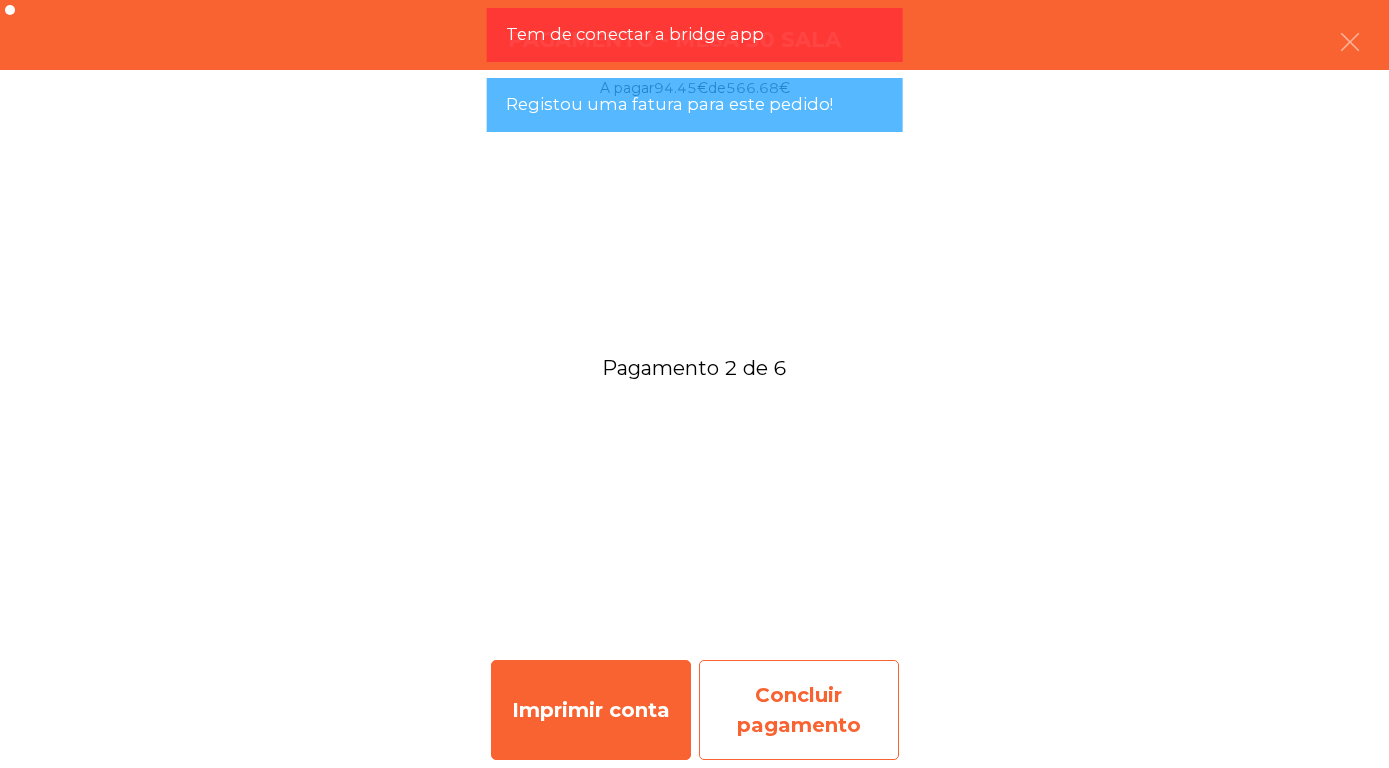 click on "Concluir pagamento" 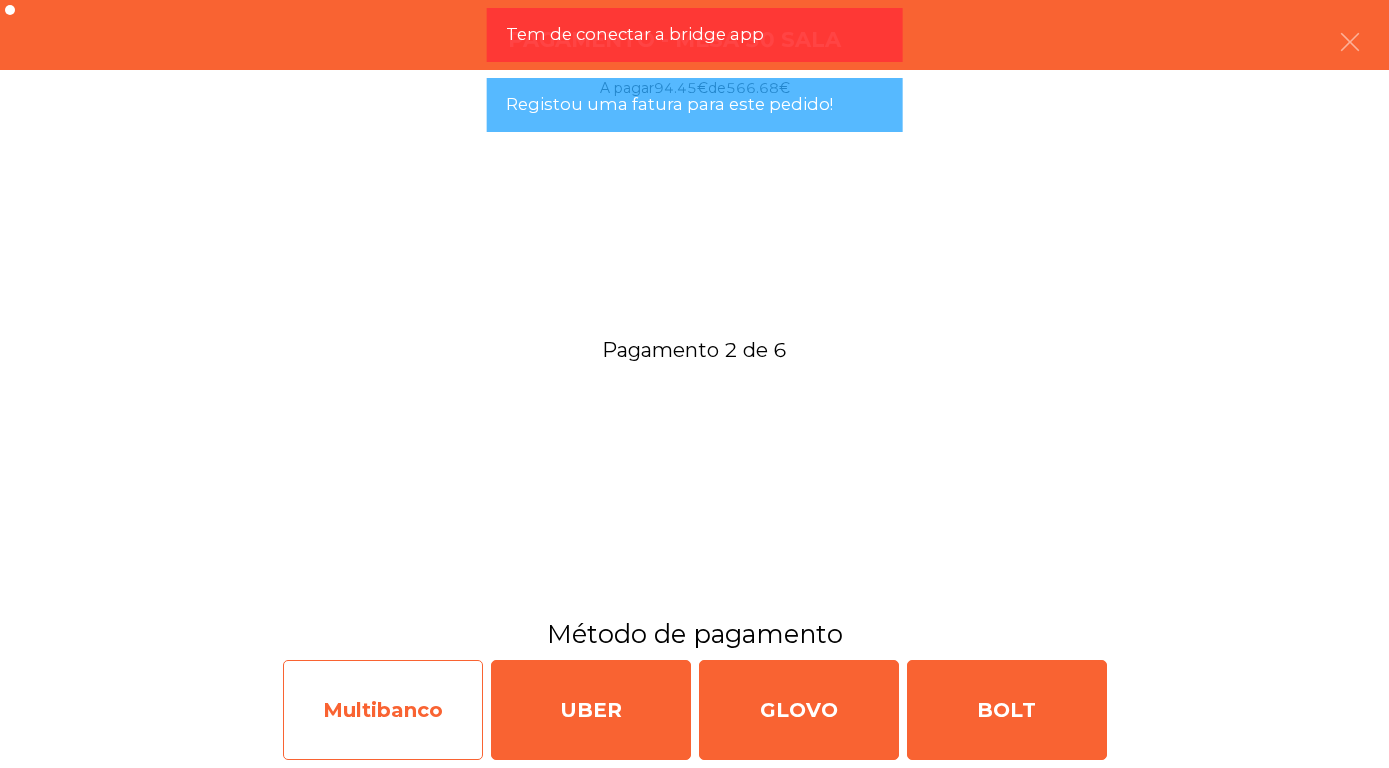click on "Multibanco" 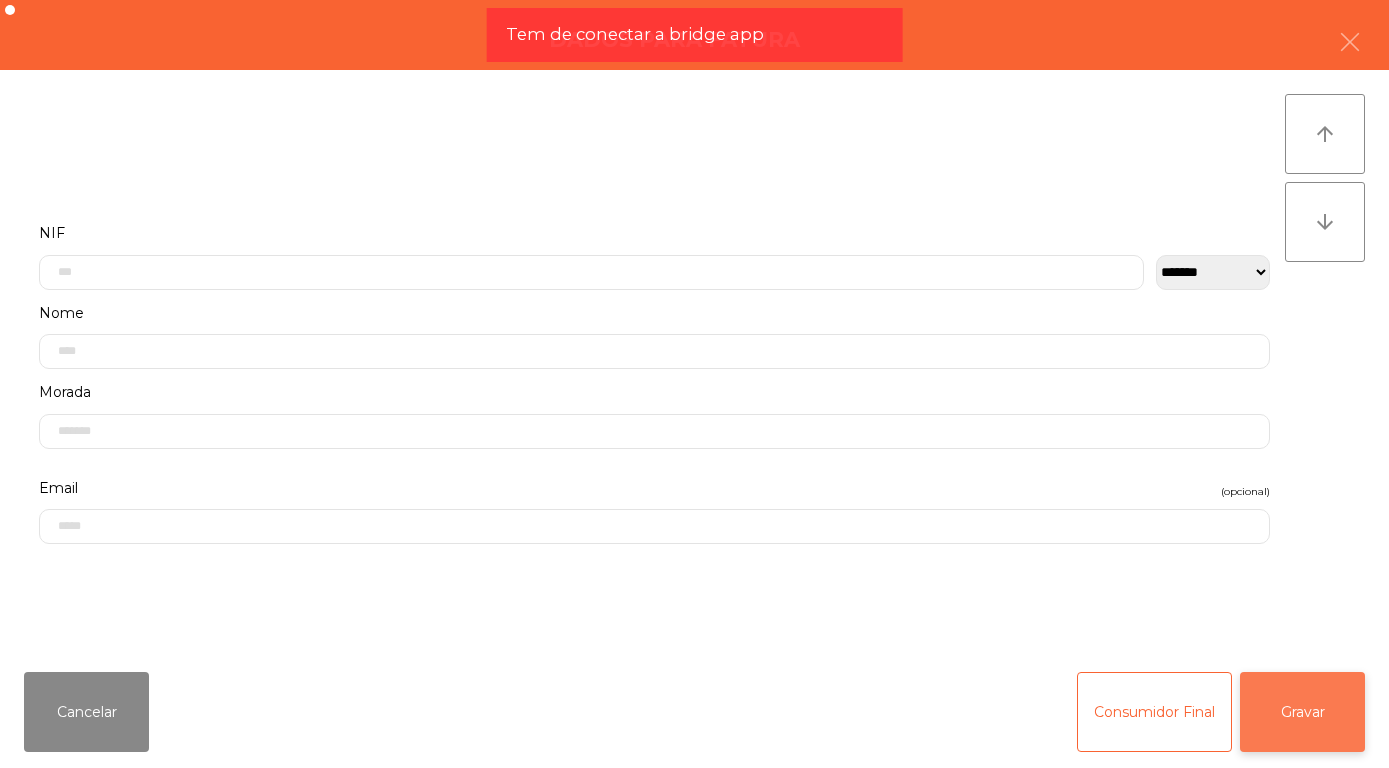 click on "Gravar" 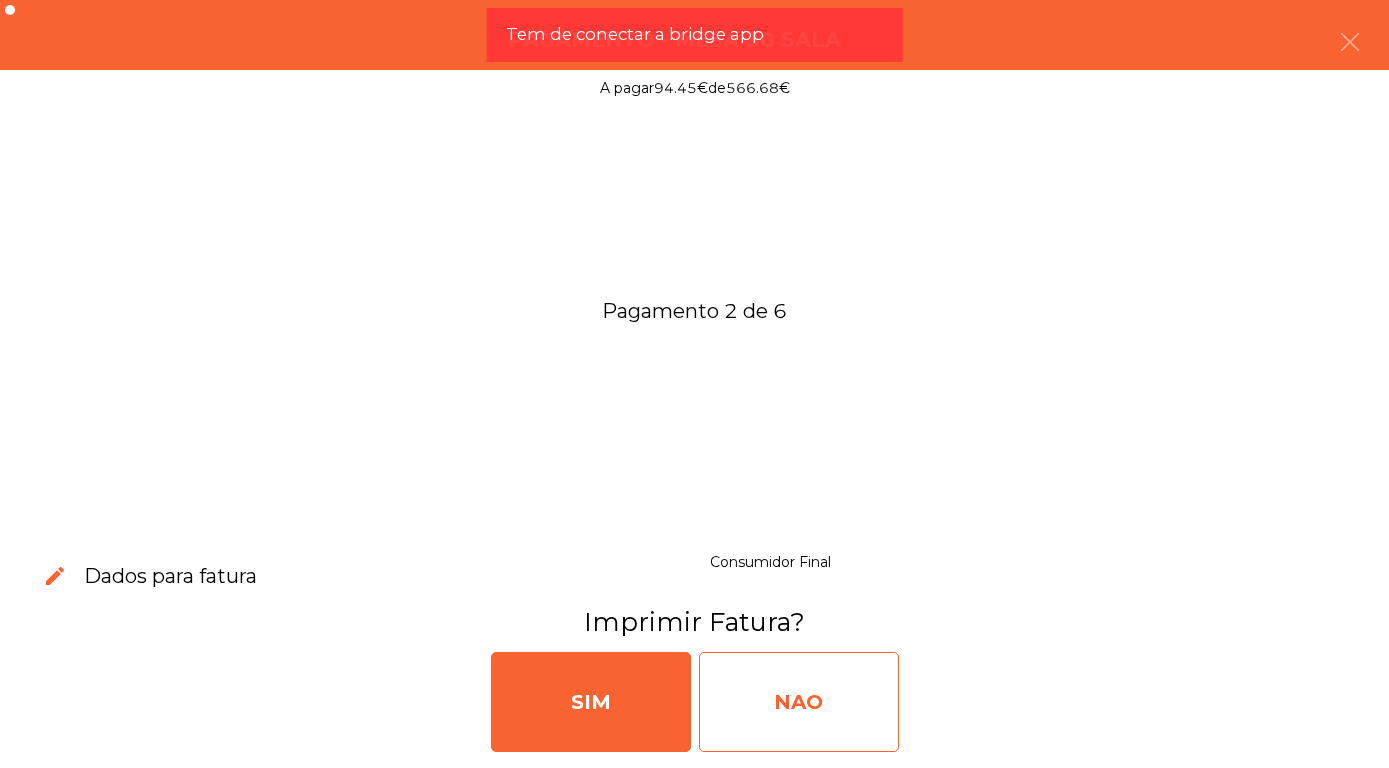 click on "NAO" 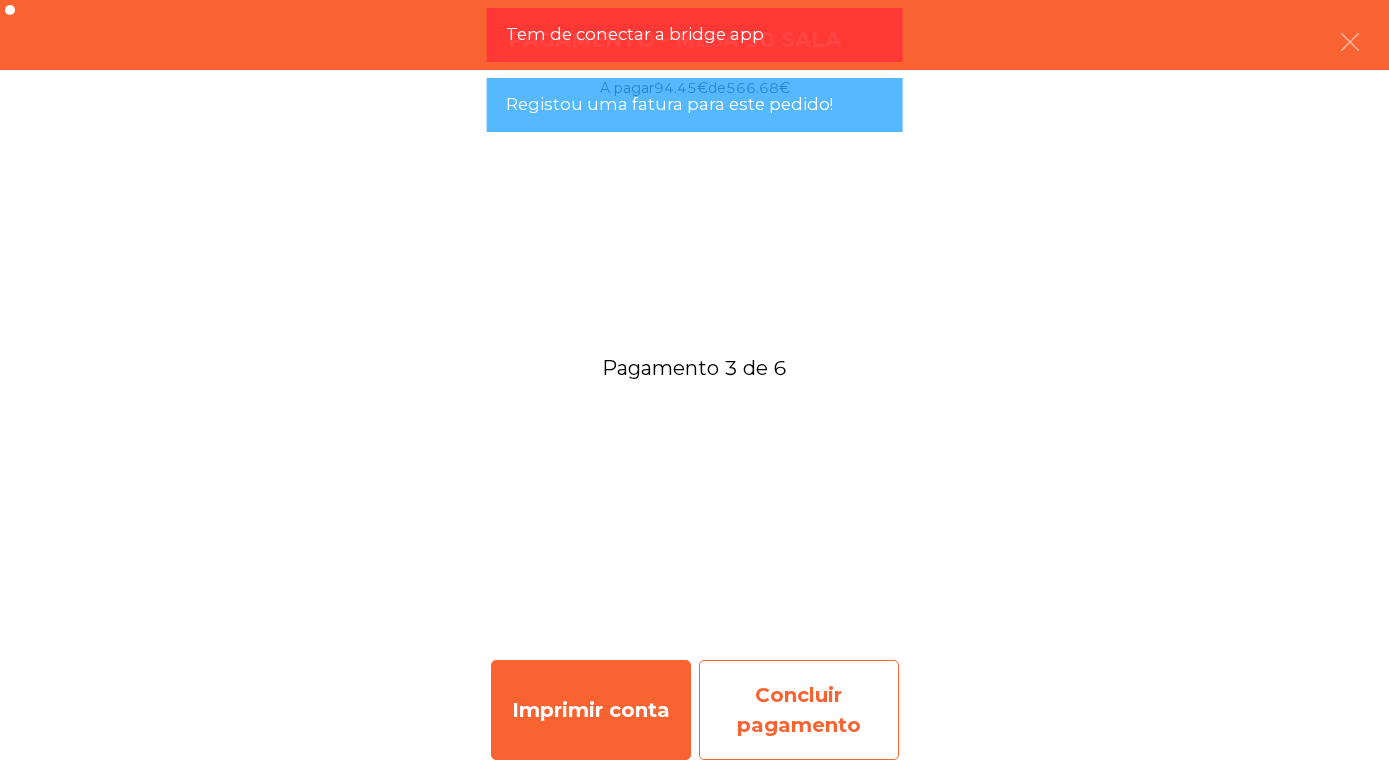 click on "Concluir pagamento" 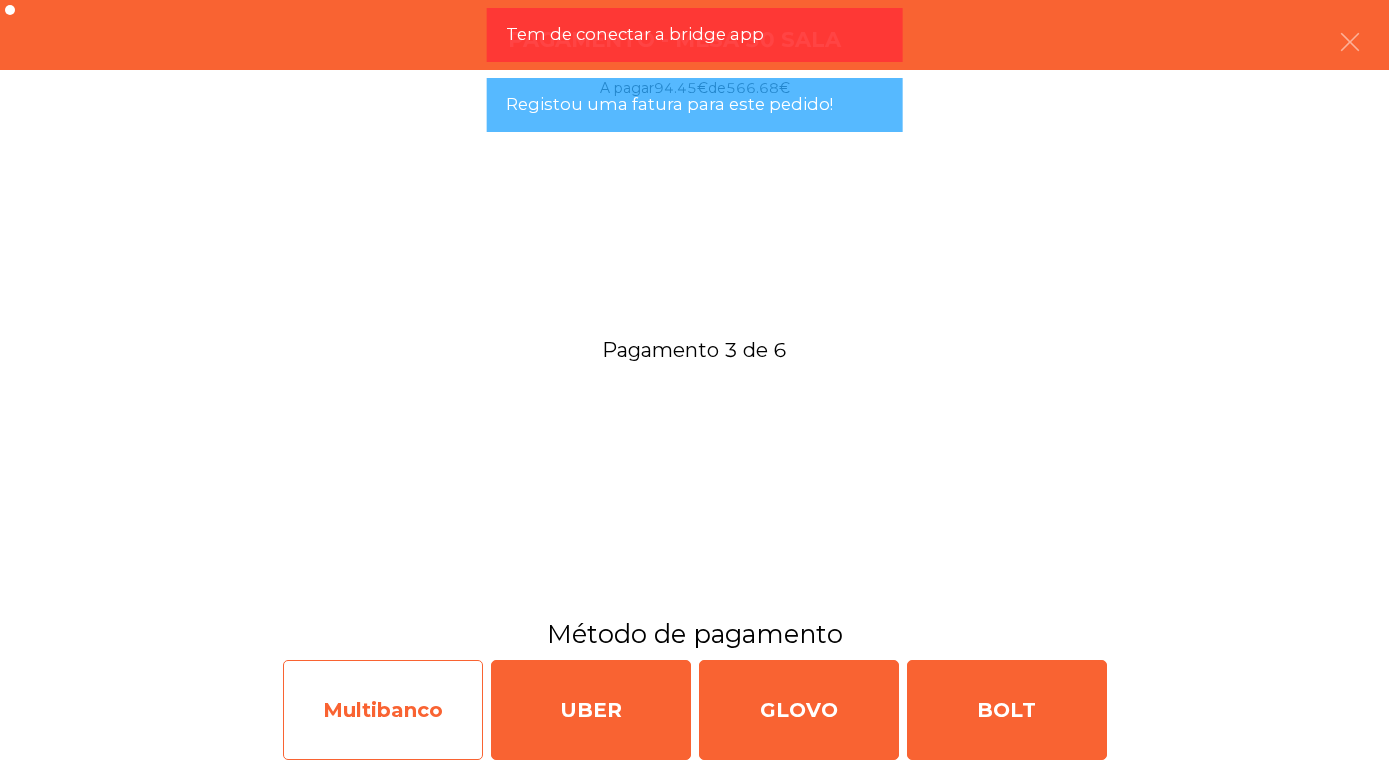 click on "Multibanco" 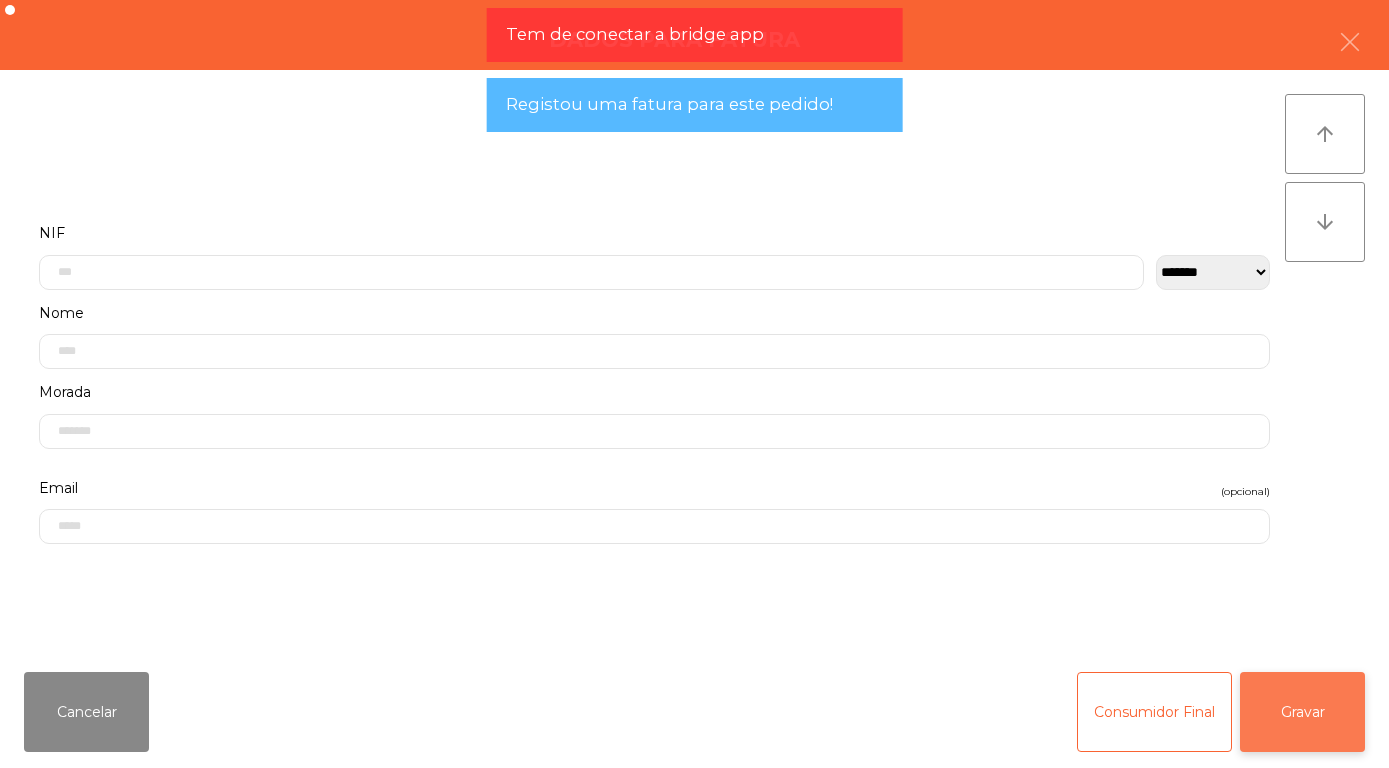 click on "Gravar" 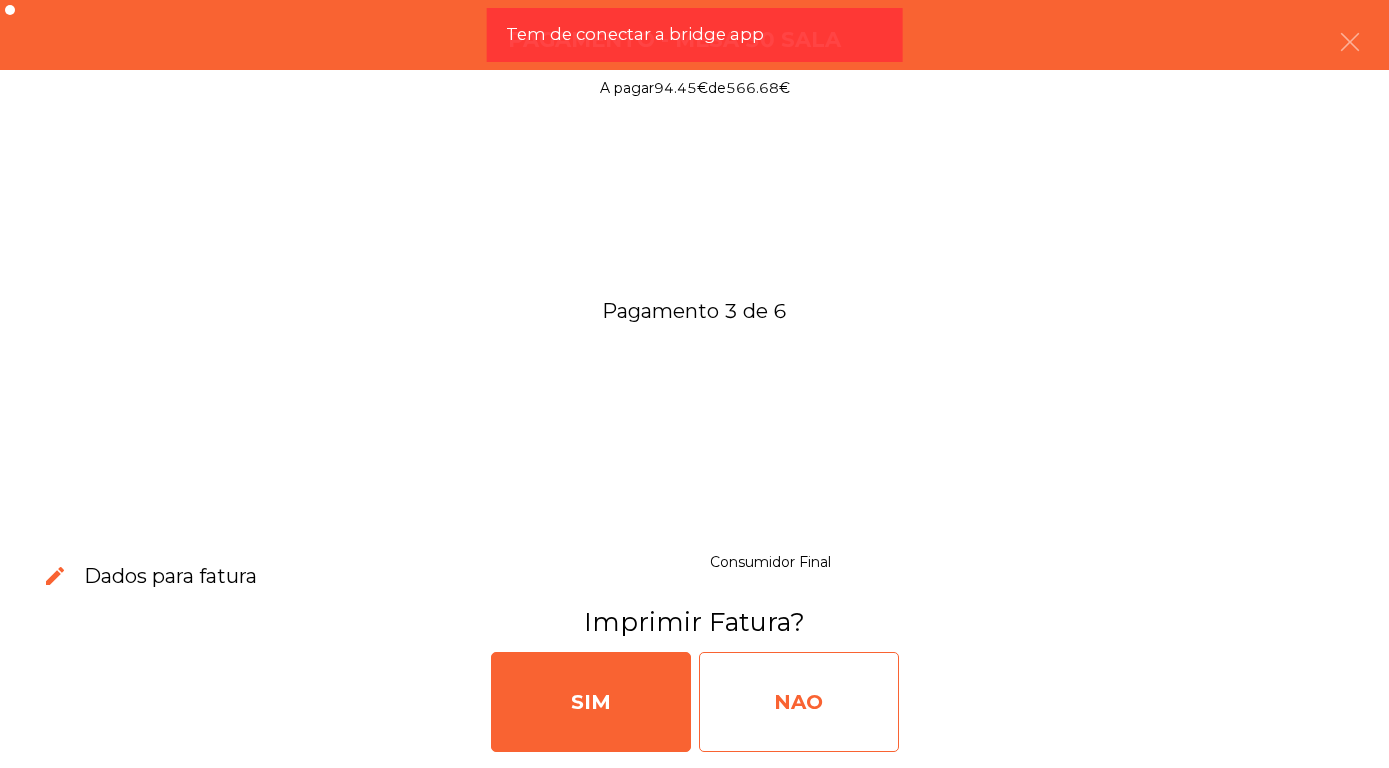 click on "NAO" 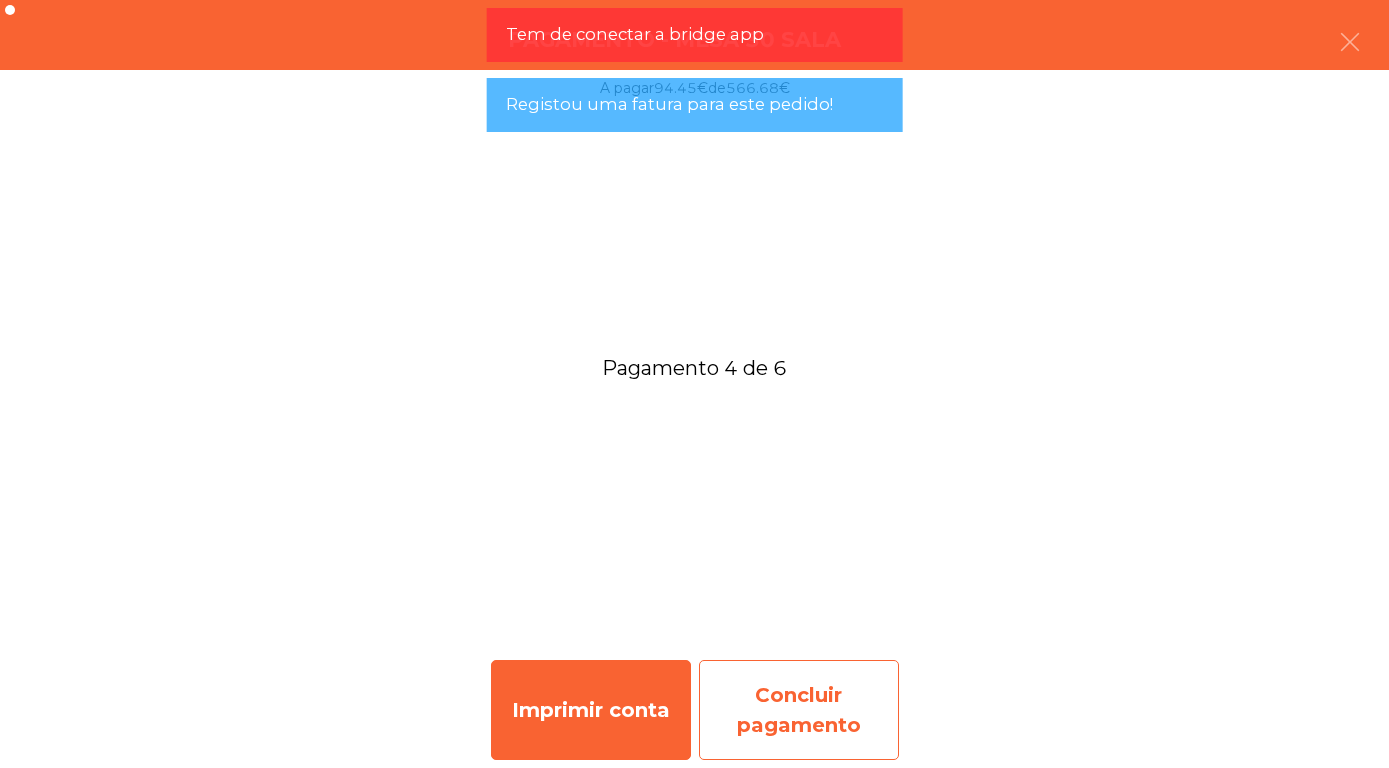 click on "Concluir pagamento" 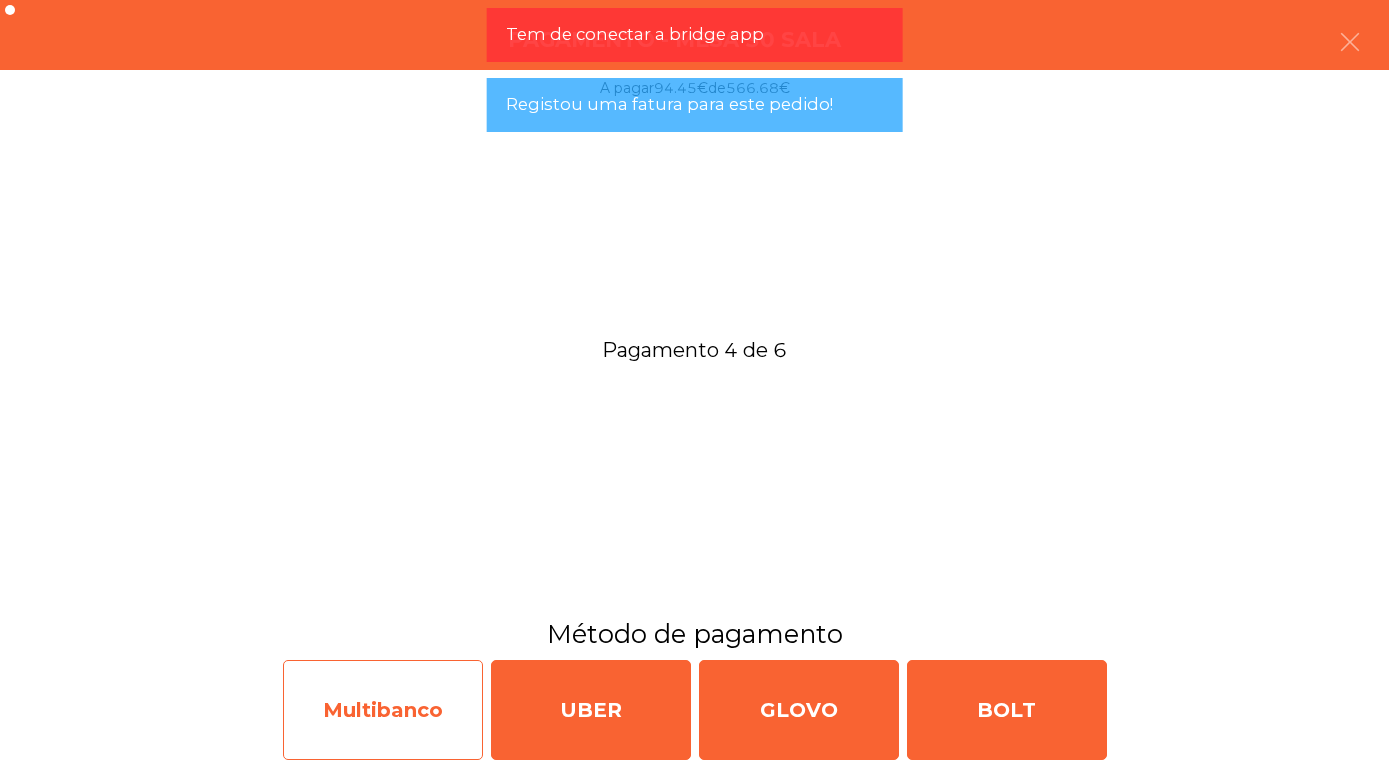 click on "Multibanco" 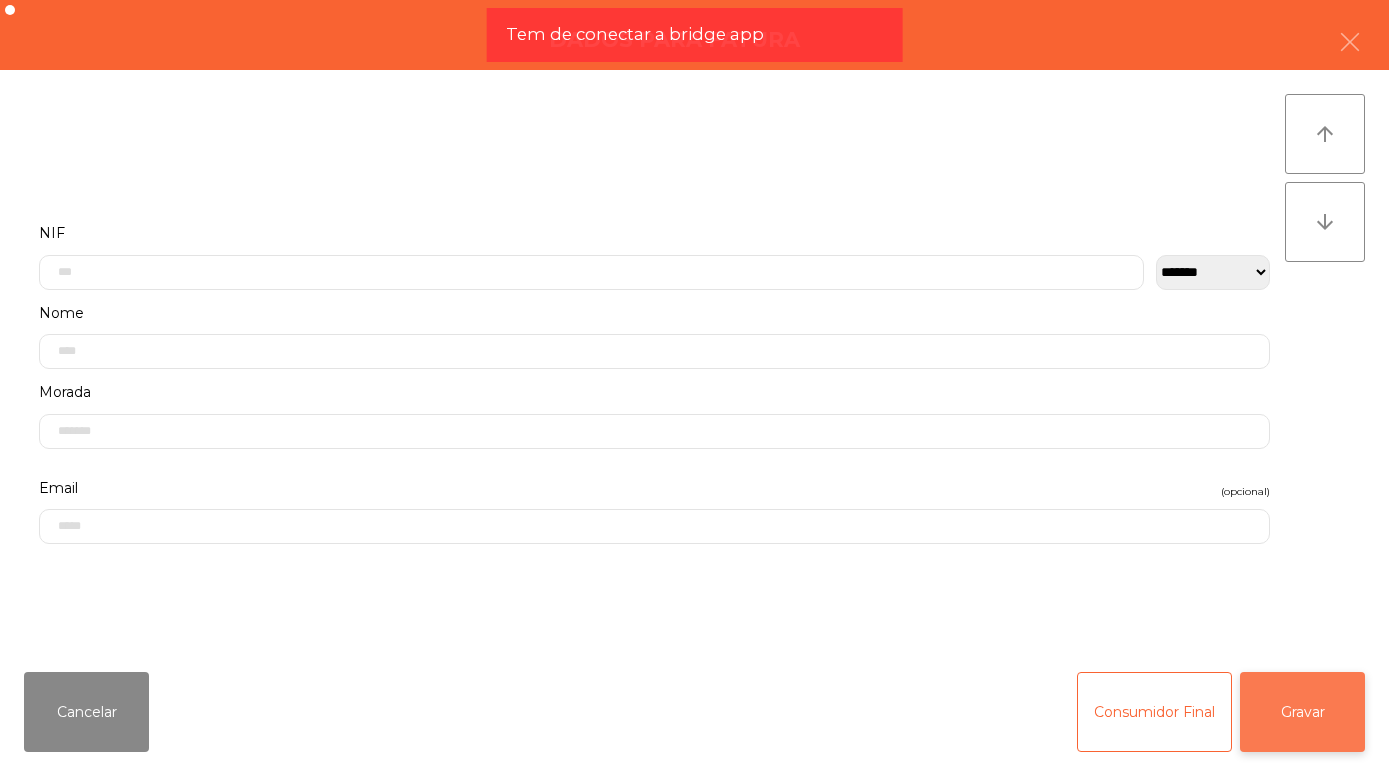 click on "Gravar" 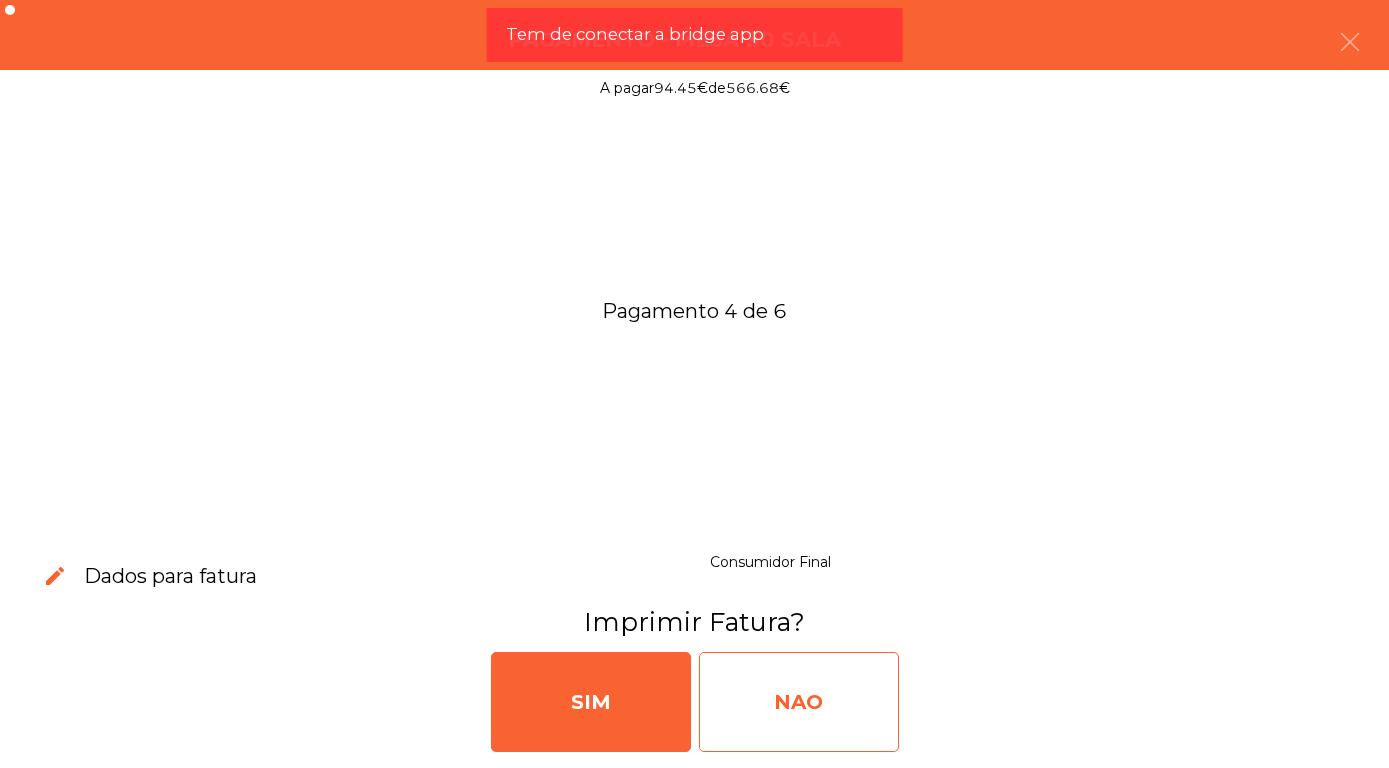 click on "NAO" 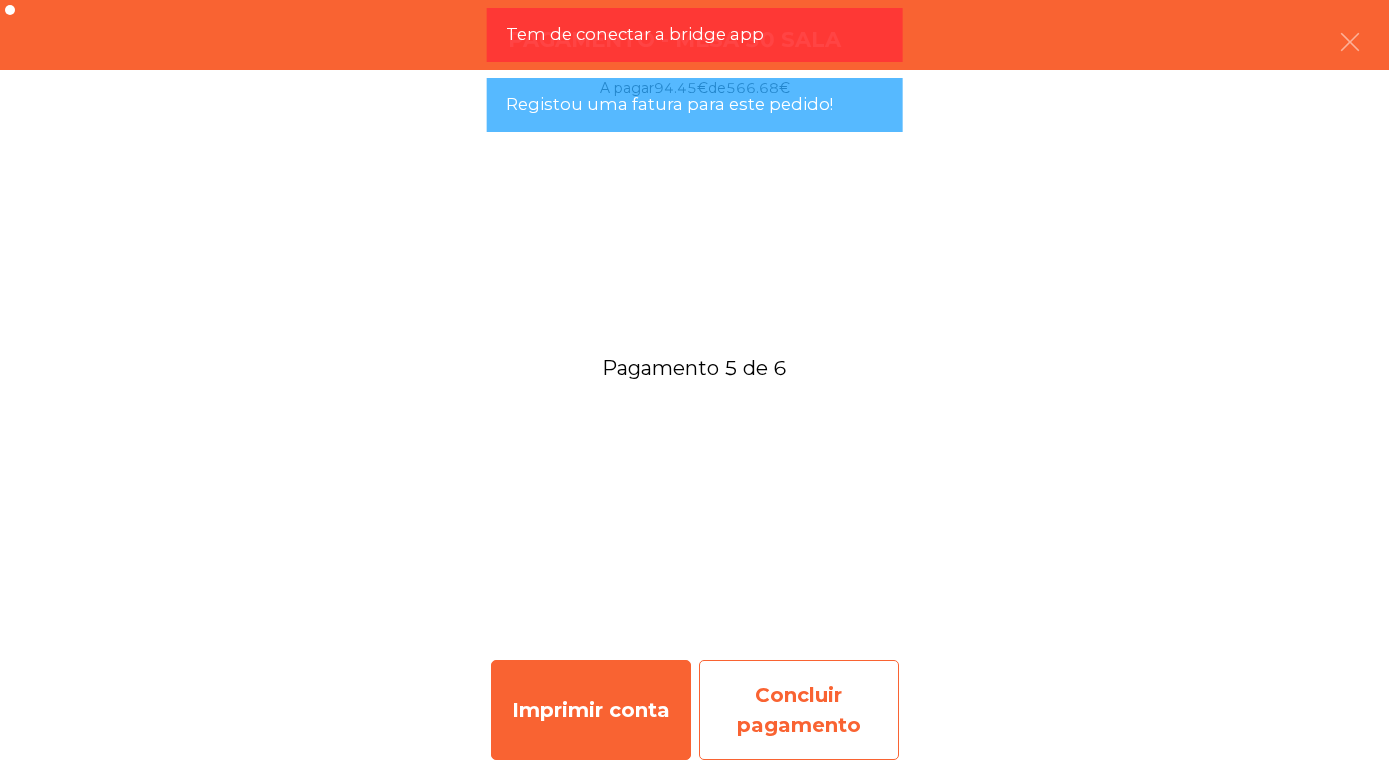 click on "Concluir pagamento" 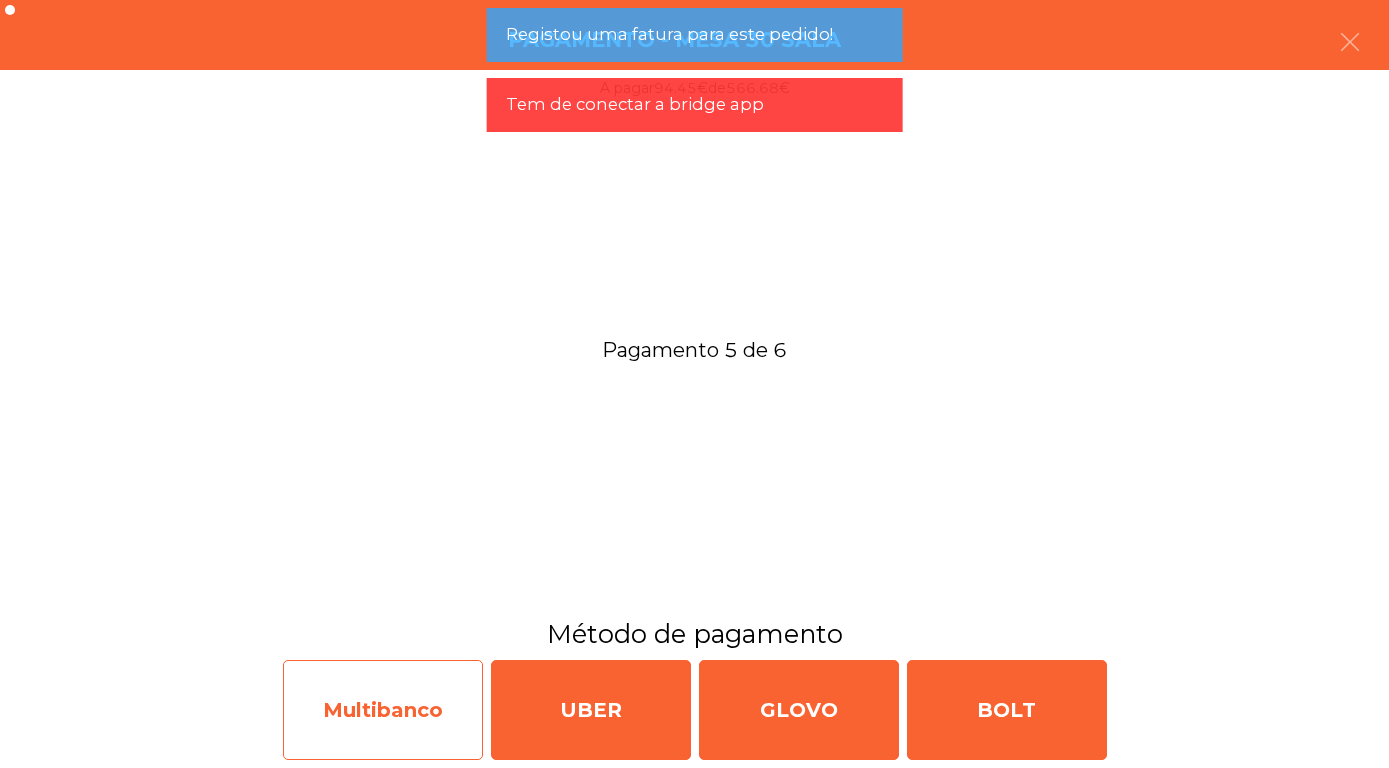 click on "Multibanco" 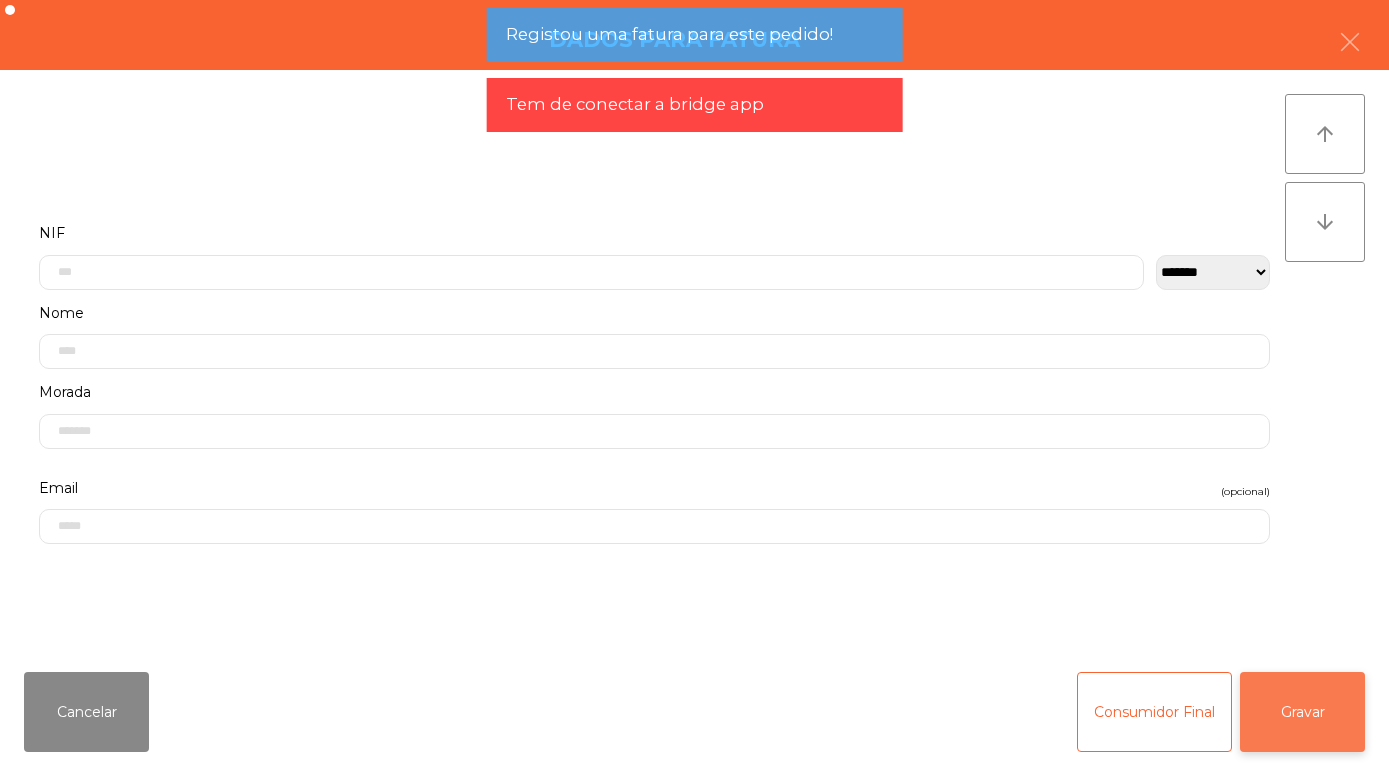 click on "Gravar" 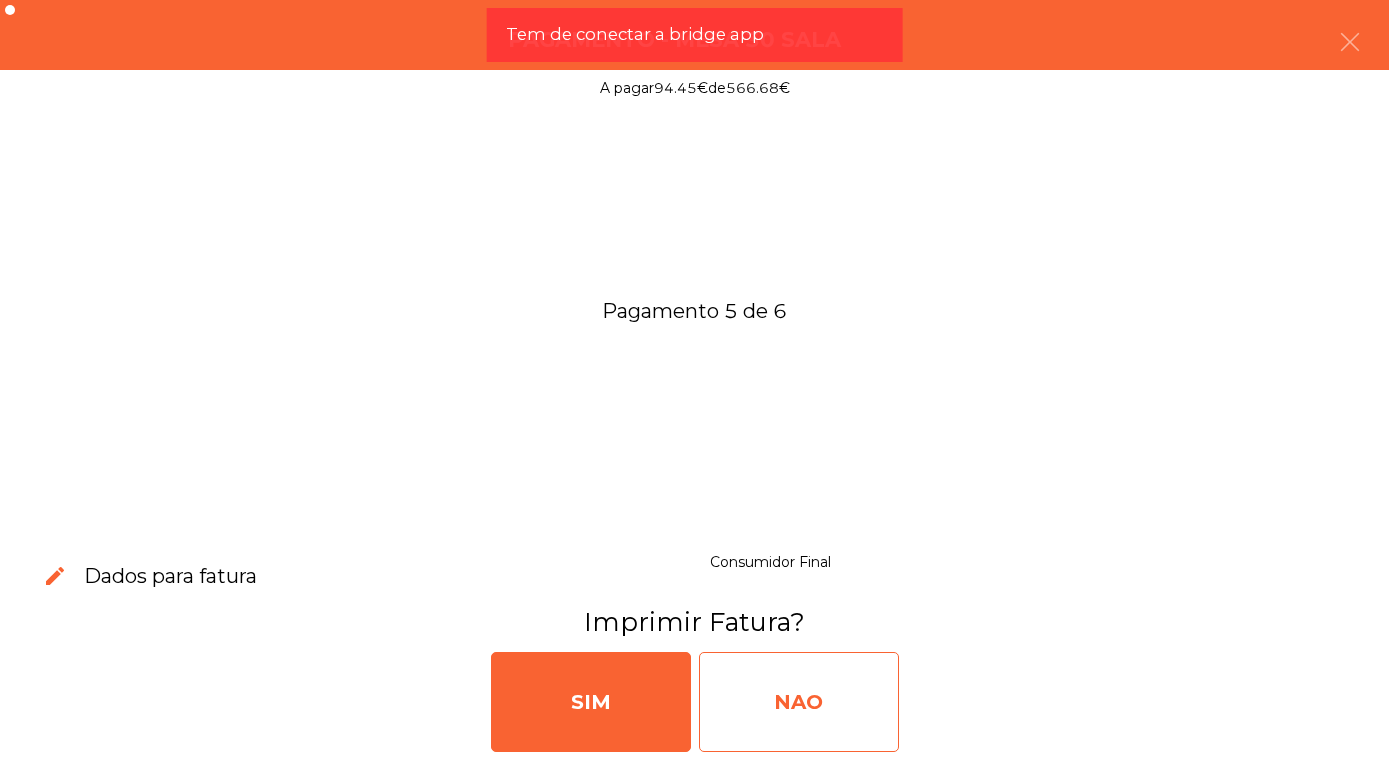click on "NAO" 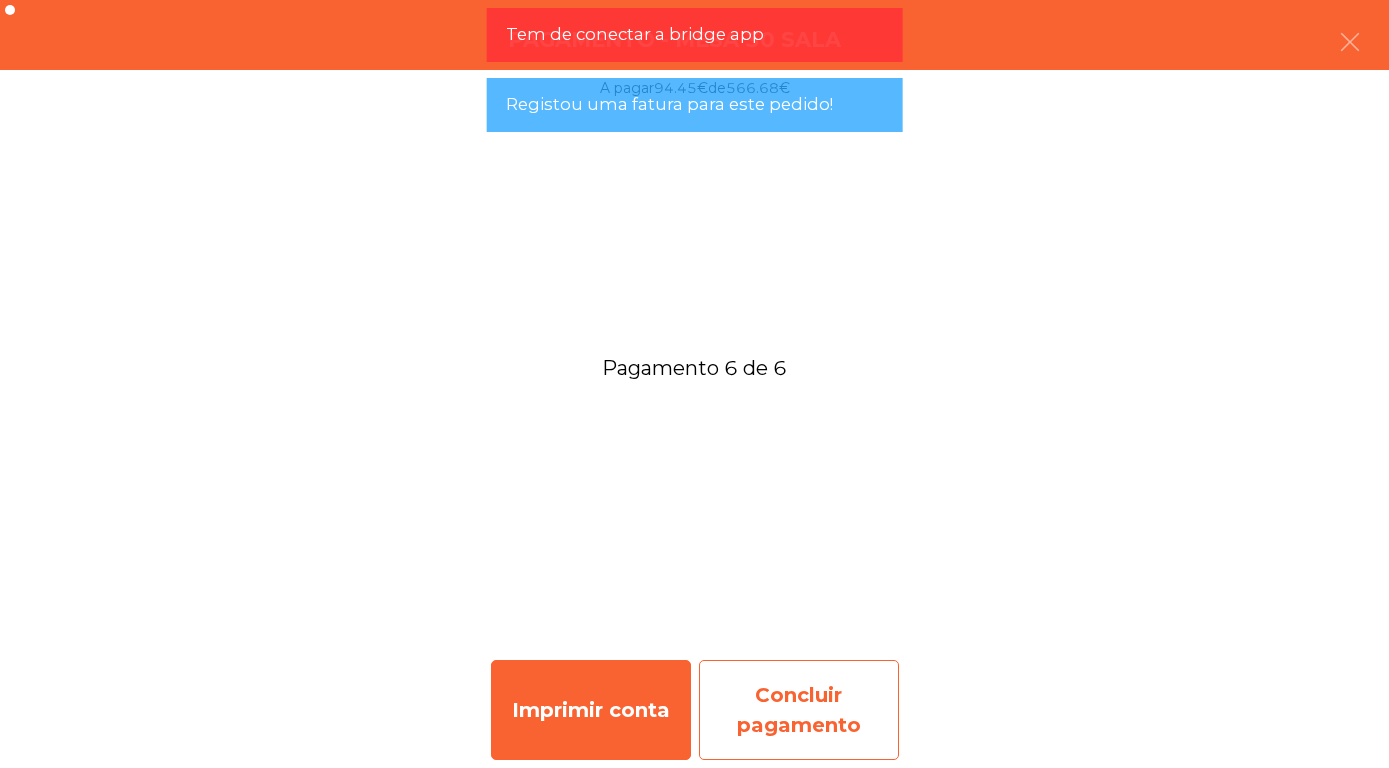 click on "Concluir pagamento" 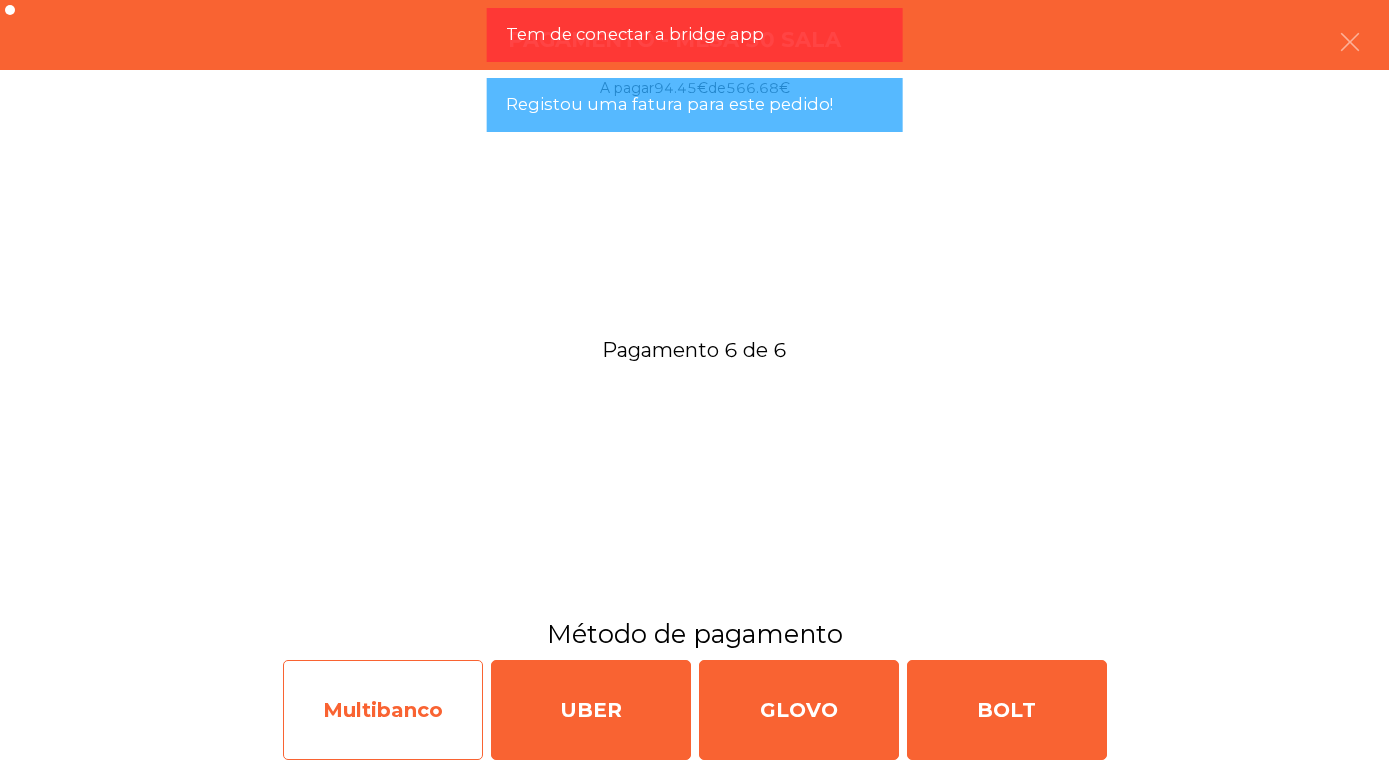 click on "Multibanco" 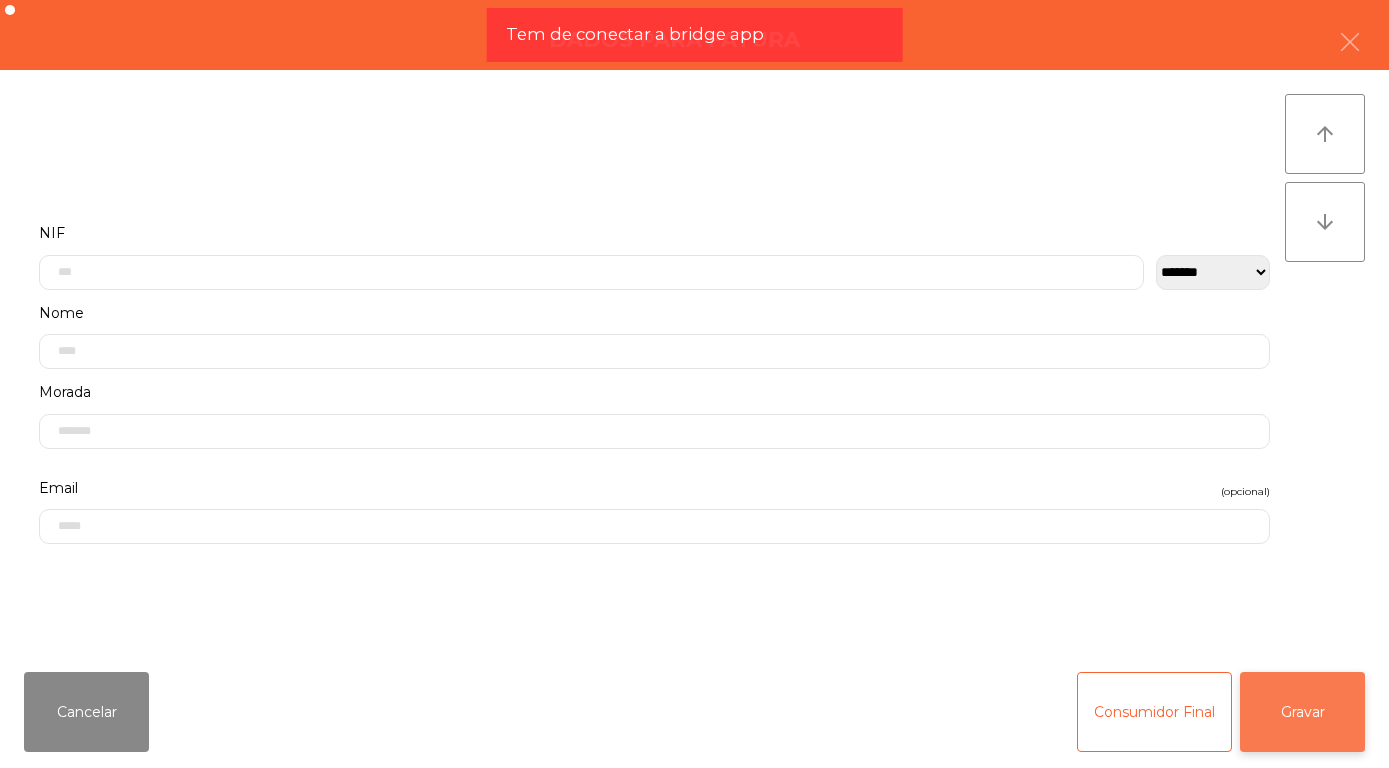click on "Gravar" 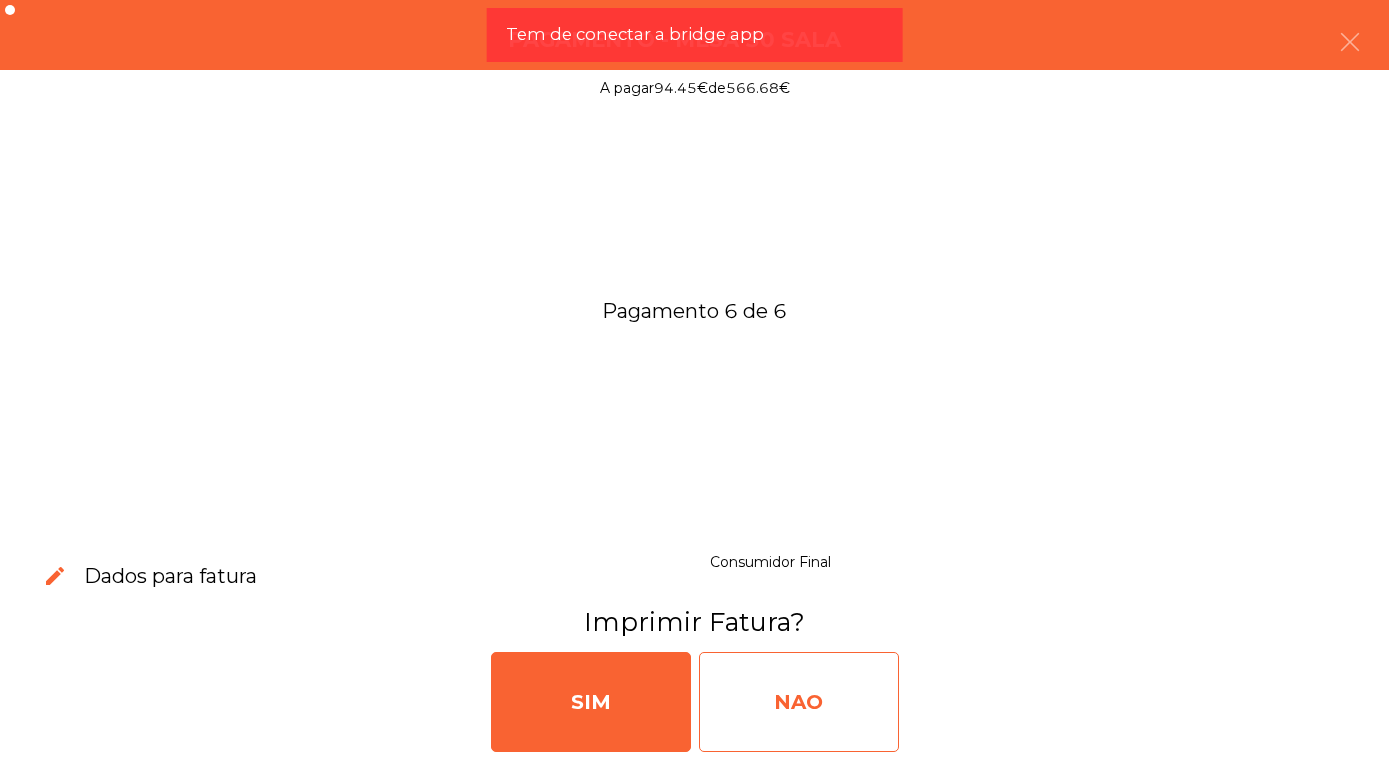 click on "NAO" 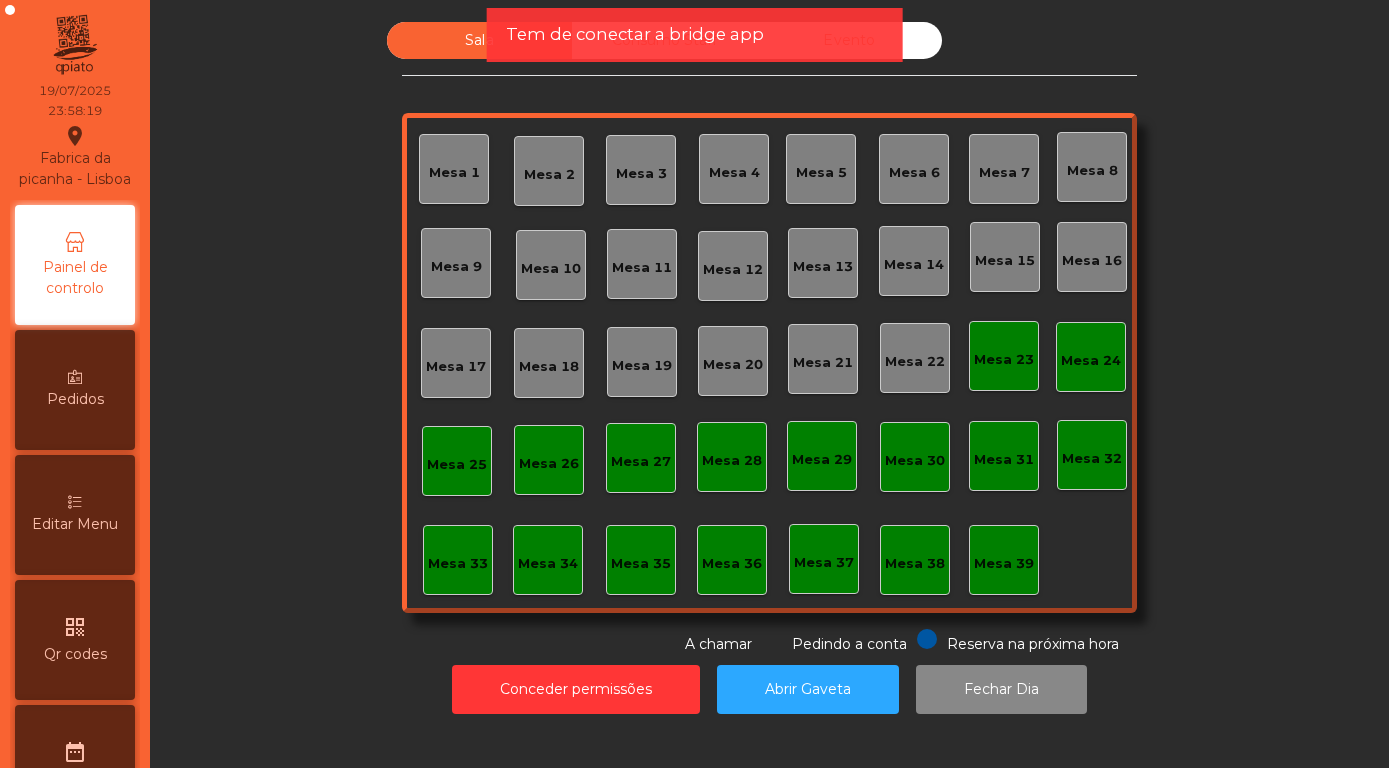 click on "Evento" 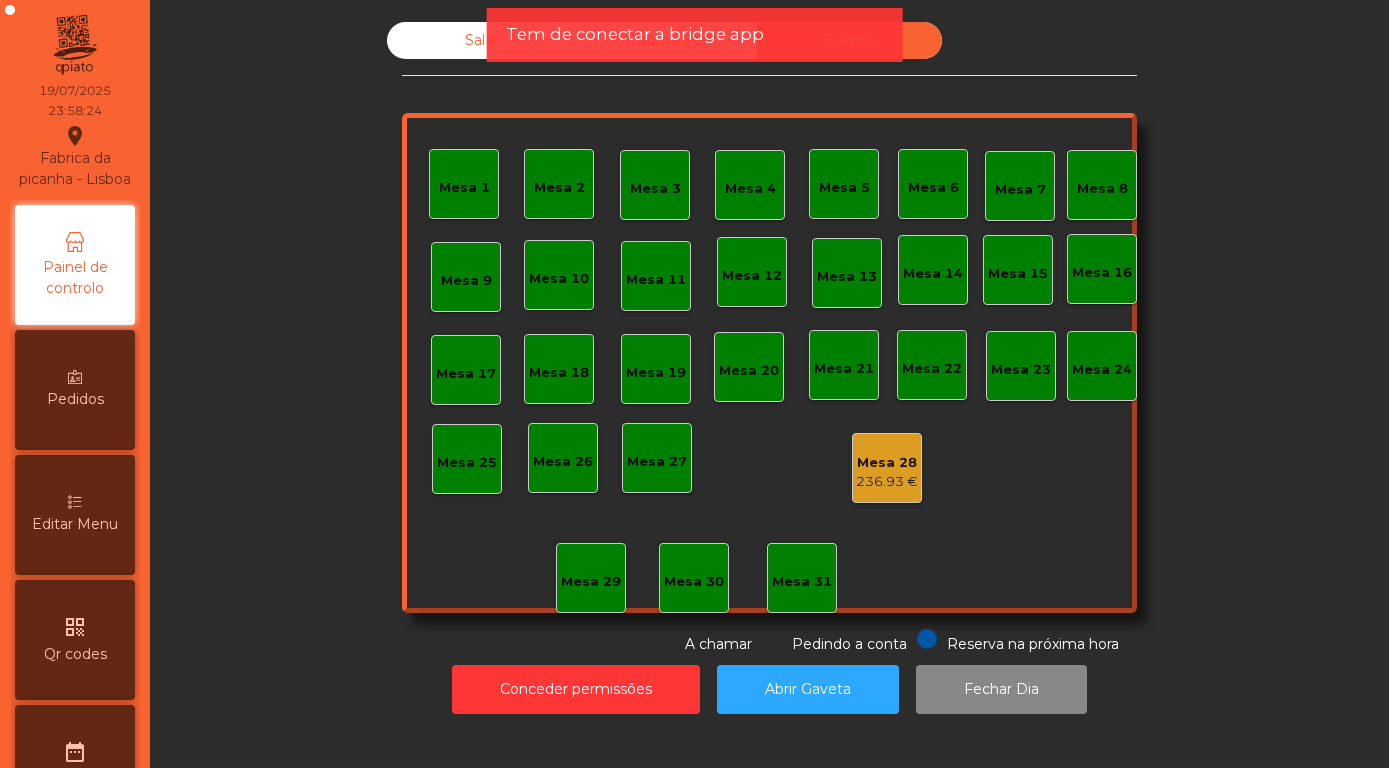 click on "236.93 €" 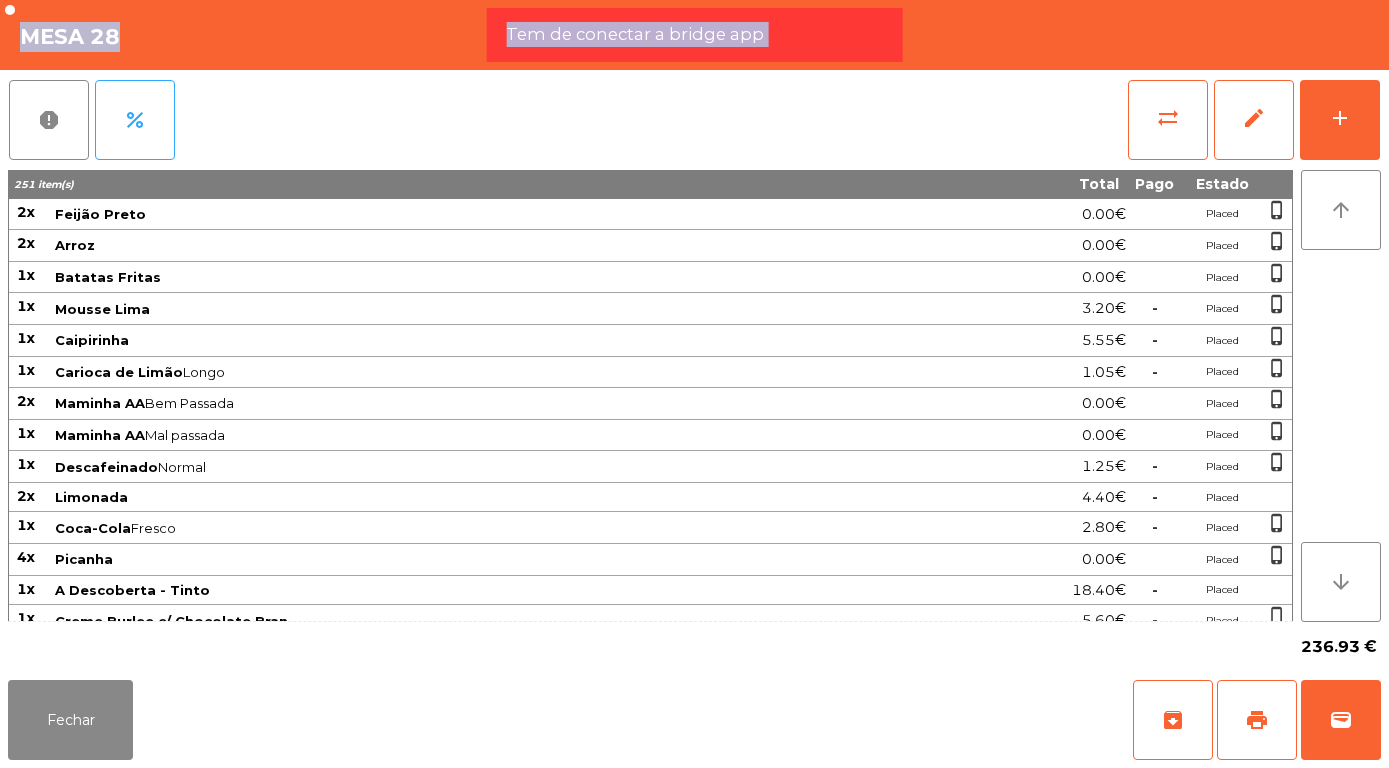 scroll, scrollTop: 1524, scrollLeft: 0, axis: vertical 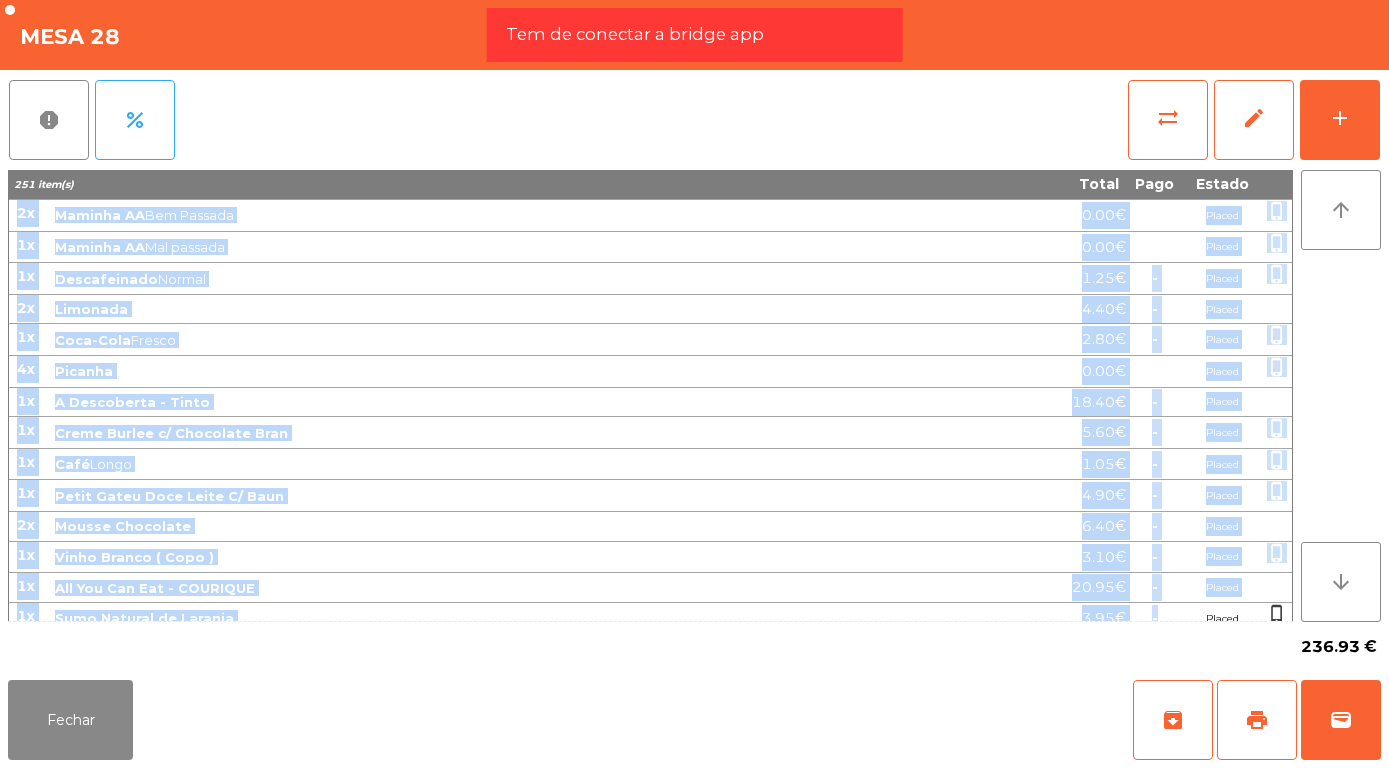 drag, startPoint x: 19, startPoint y: 213, endPoint x: 1141, endPoint y: 592, distance: 1184.2825 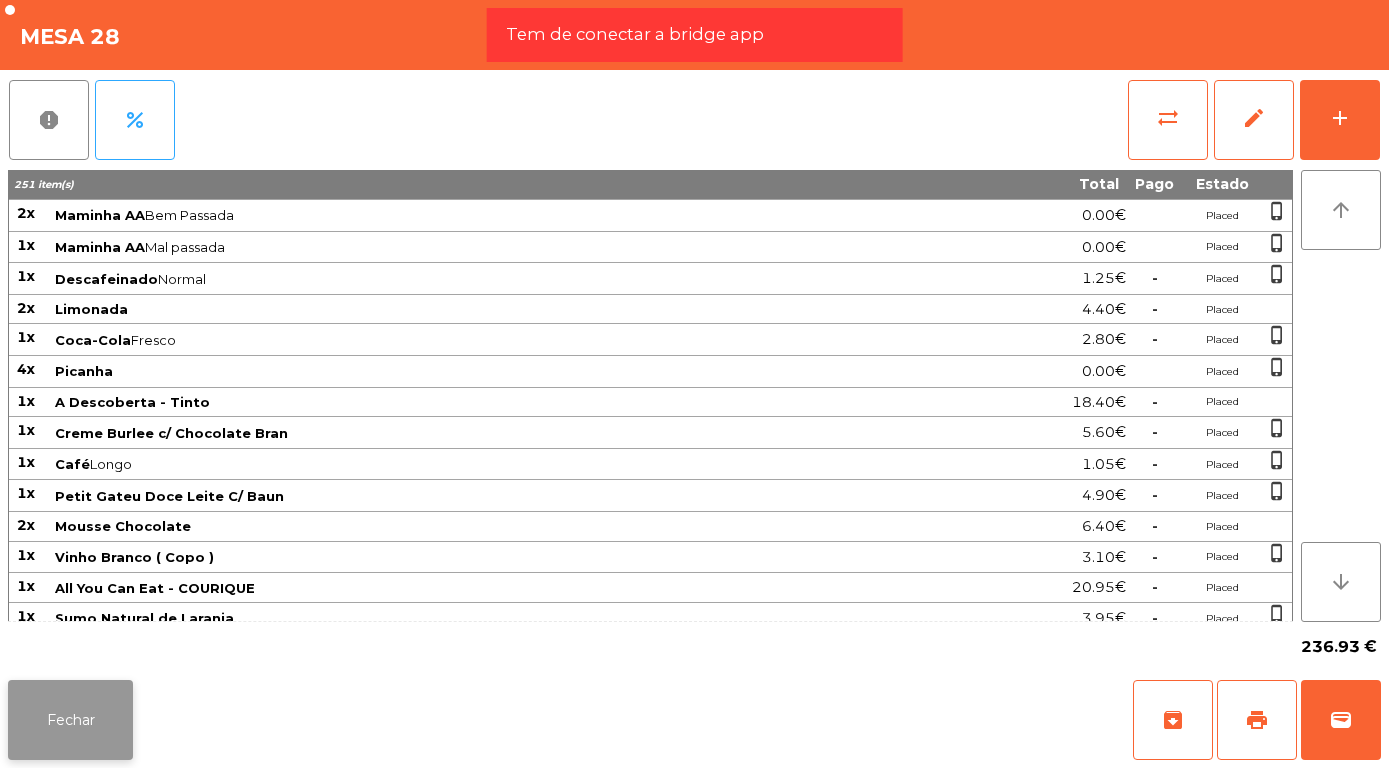 click on "Fechar" 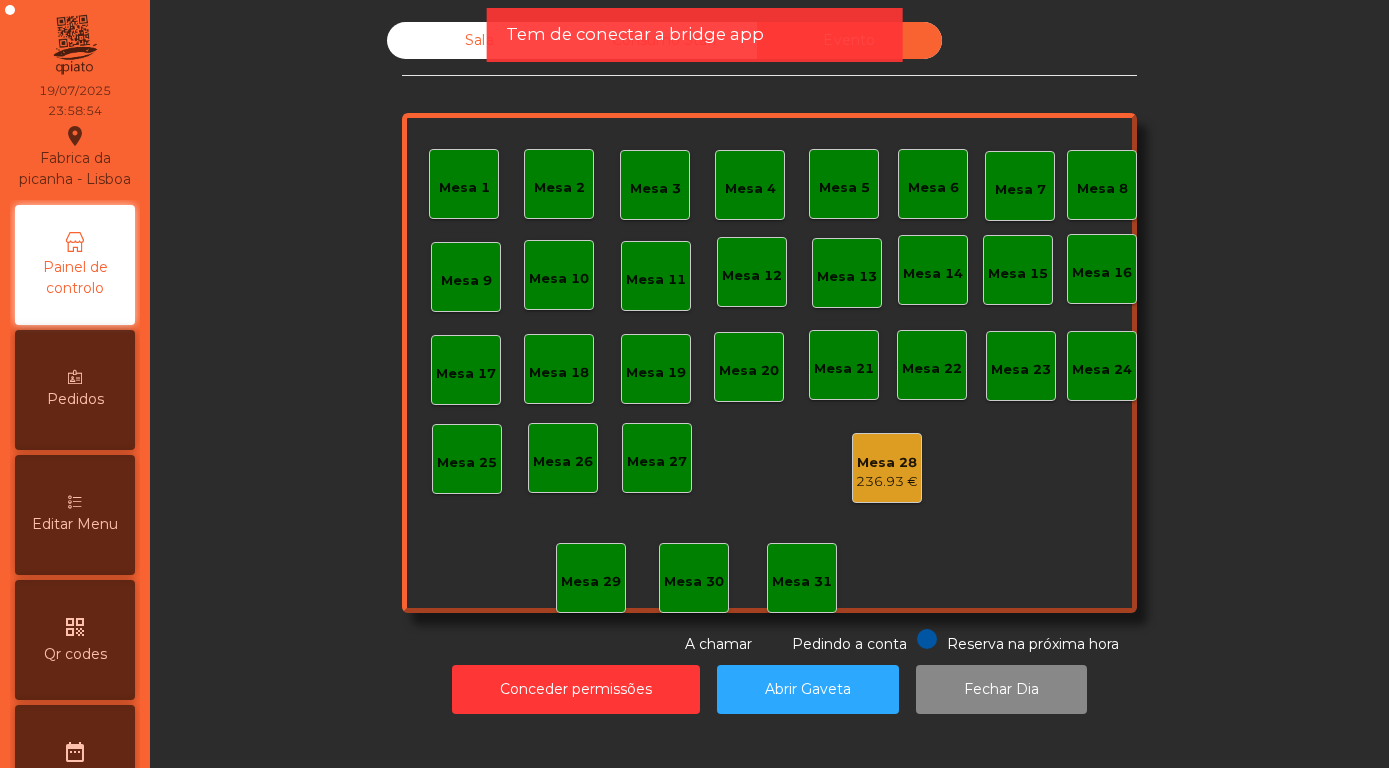 click on "Mesa 28" 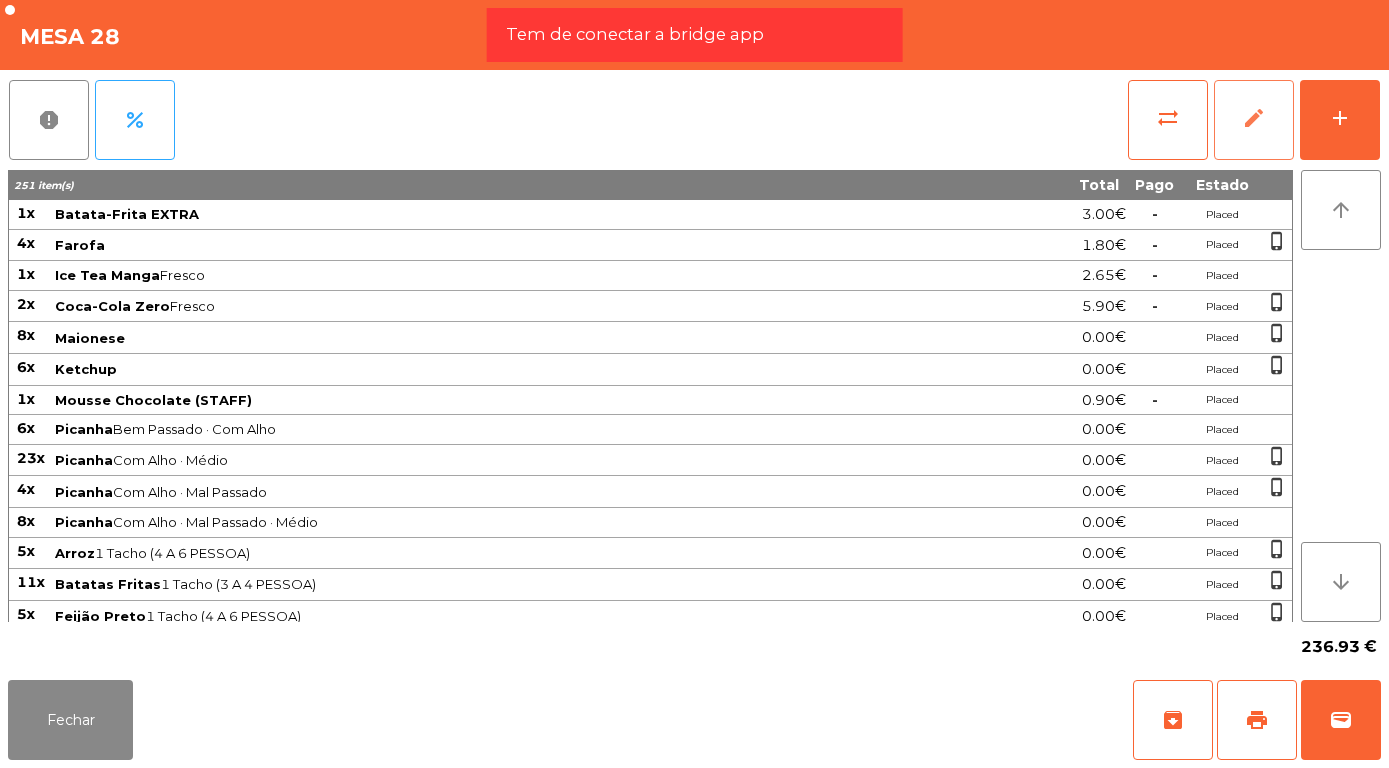 click on "edit" 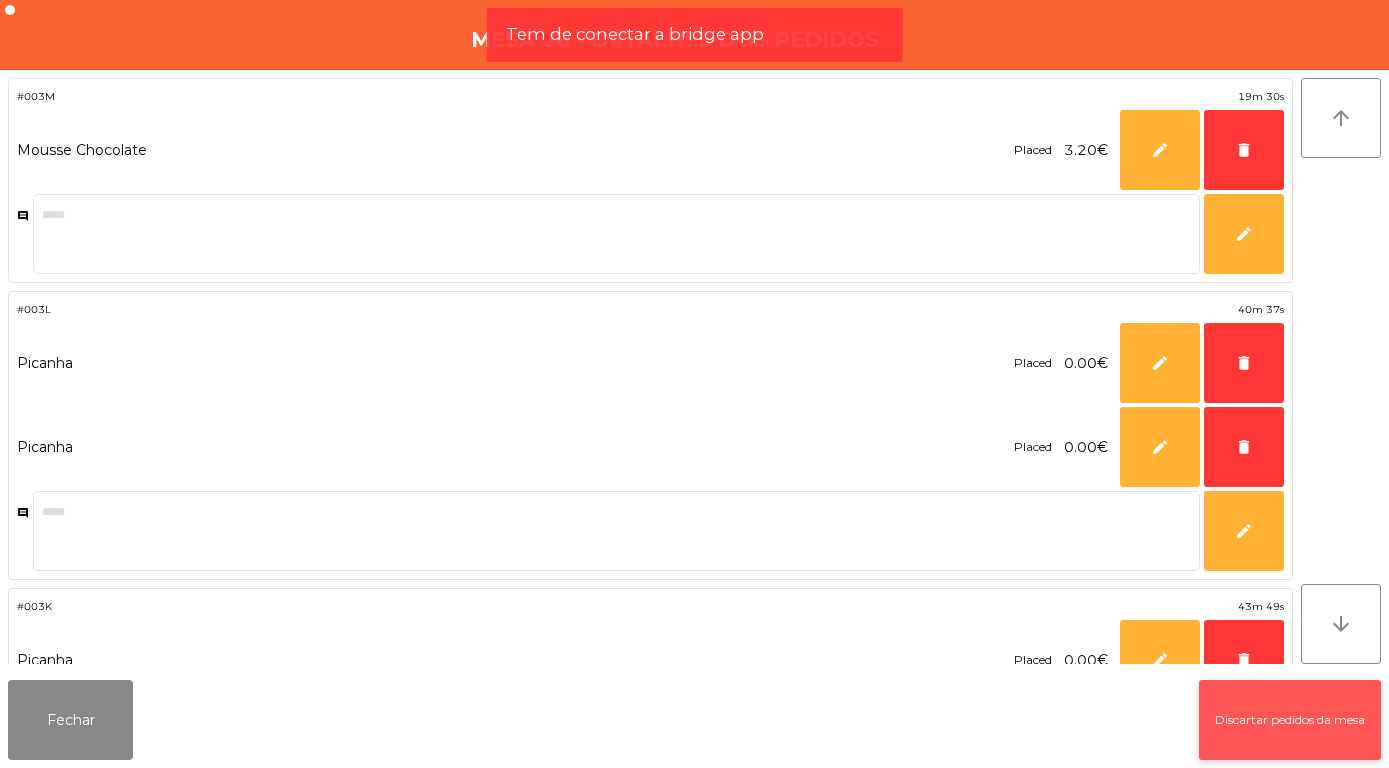 click on "Discartar pedidos da mesa" 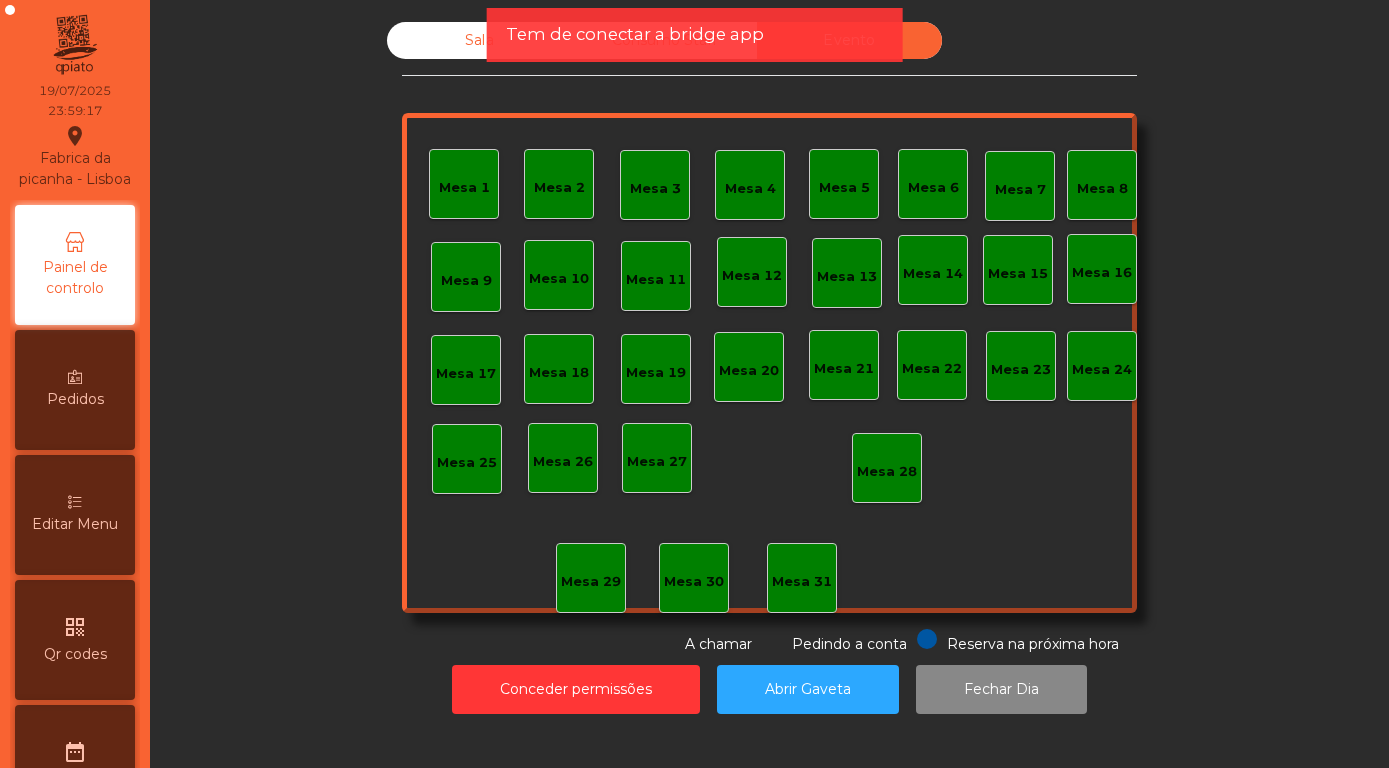 click on "Sala" 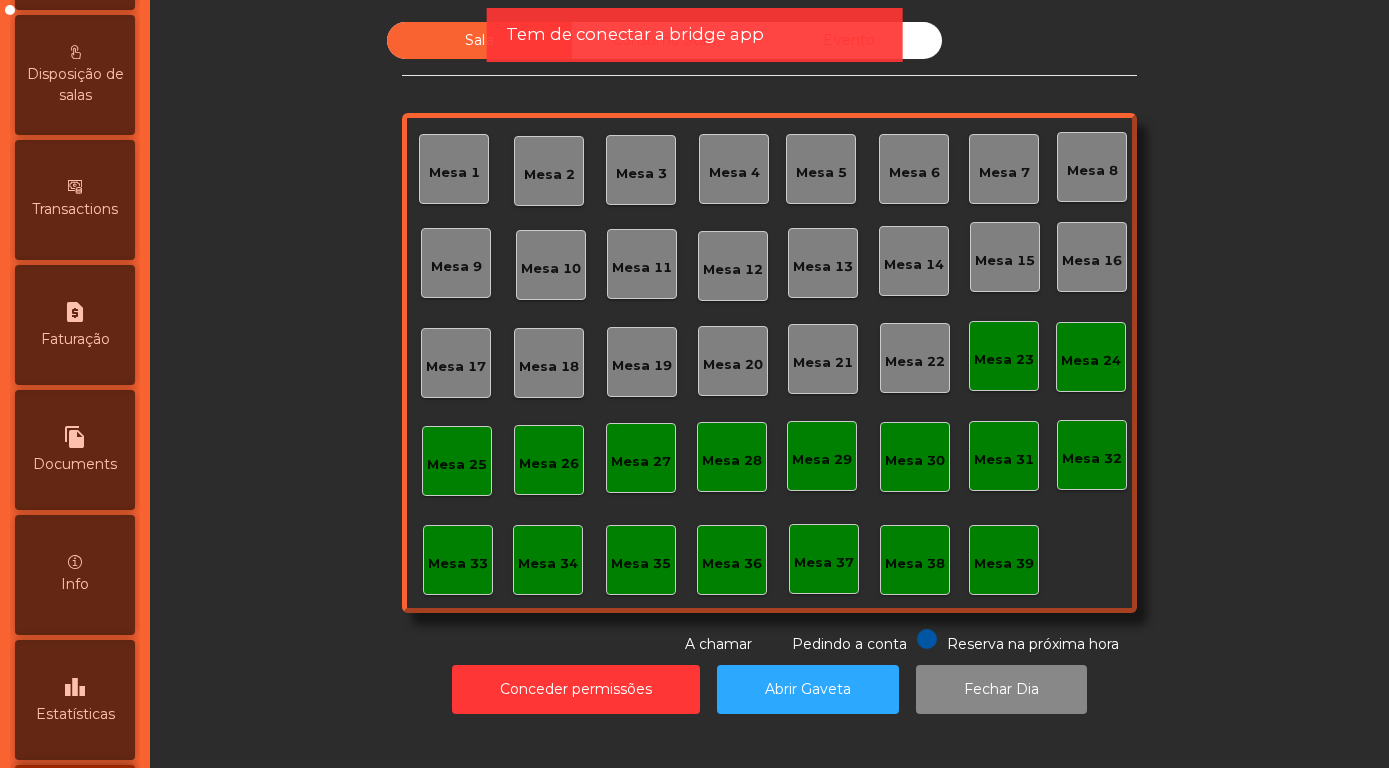 scroll, scrollTop: 948, scrollLeft: 0, axis: vertical 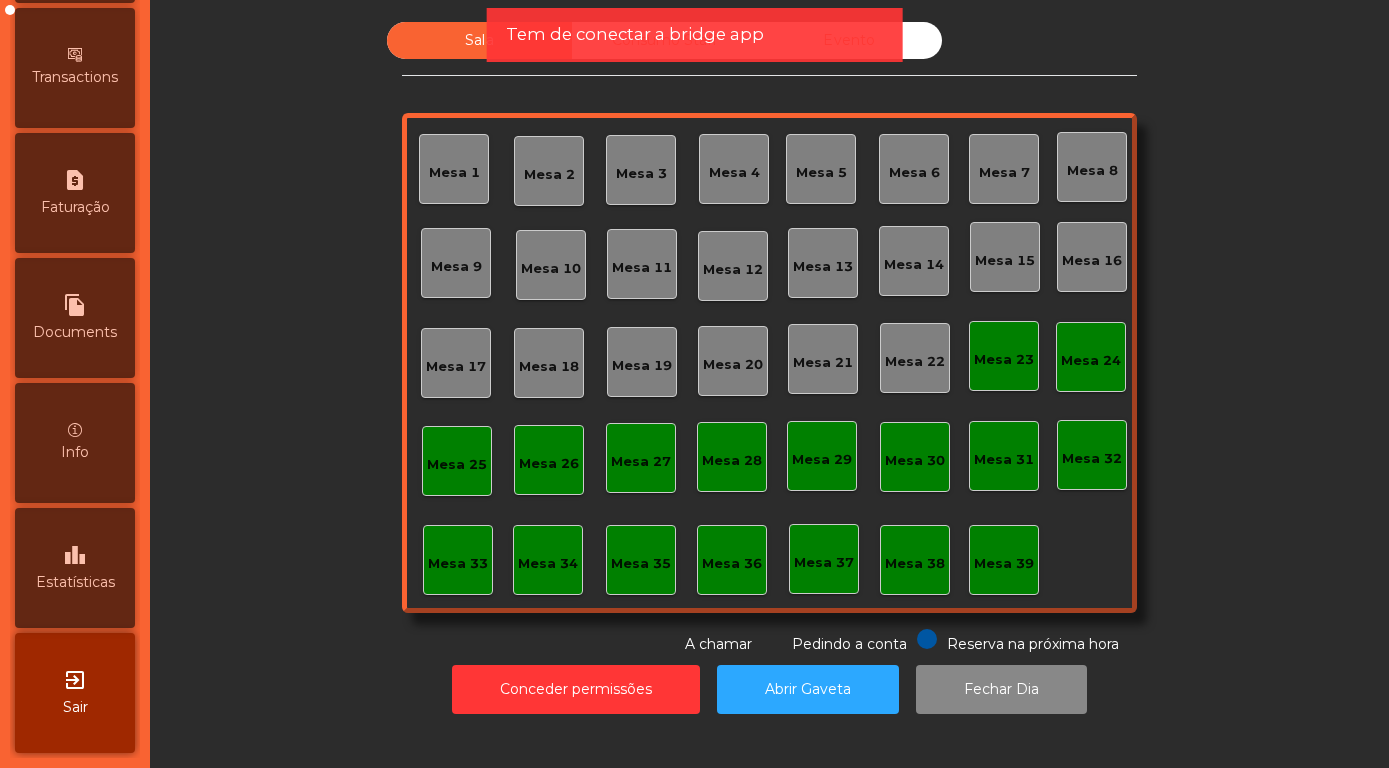 click on "leaderboard" at bounding box center [75, 555] 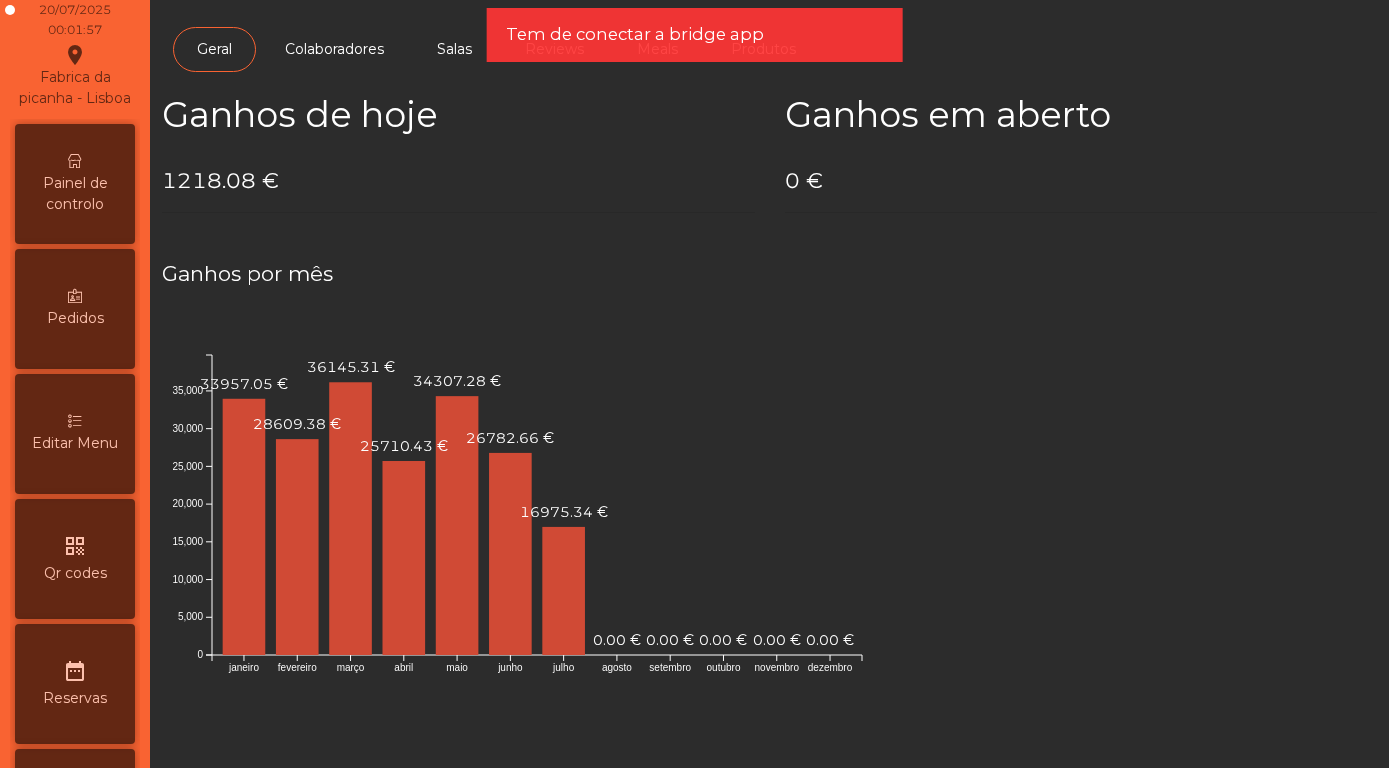 scroll, scrollTop: 0, scrollLeft: 0, axis: both 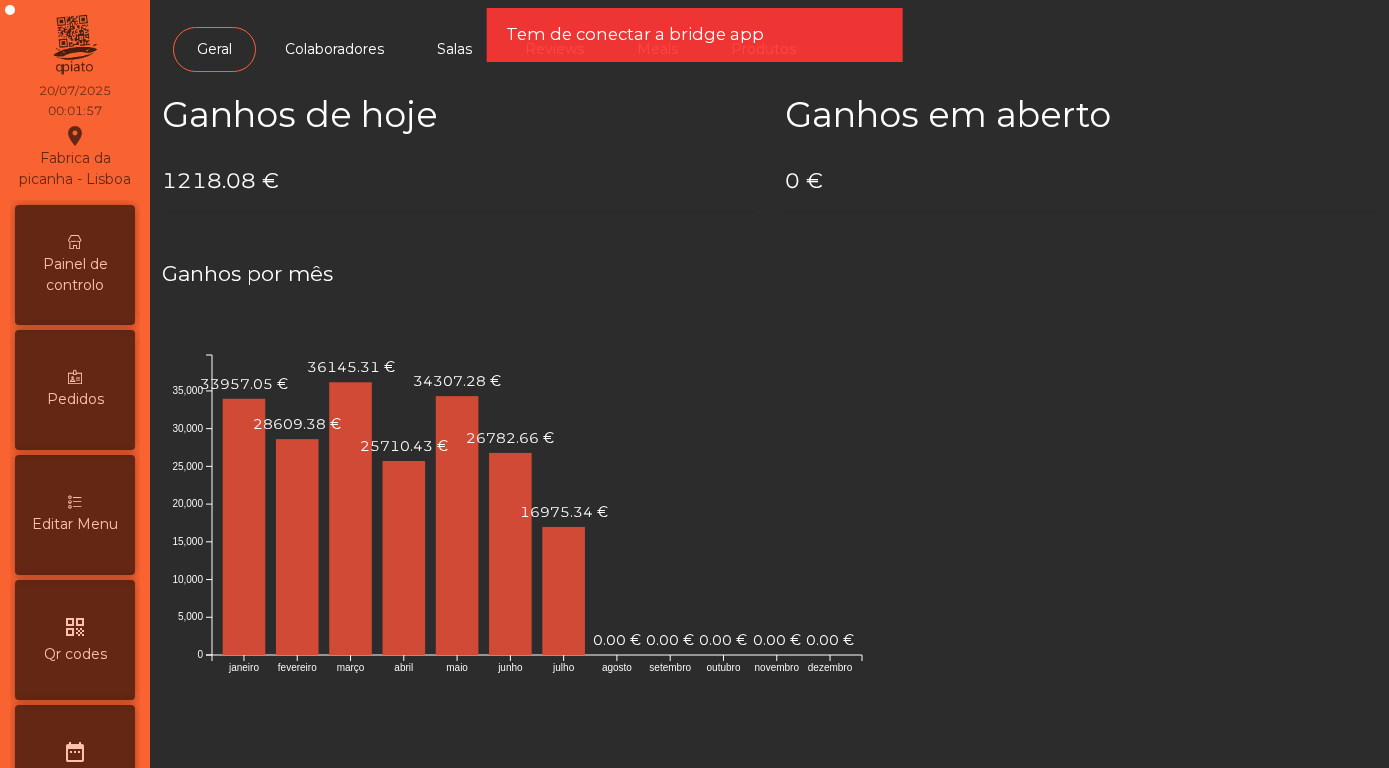 click on "Painel de controlo" at bounding box center (75, 275) 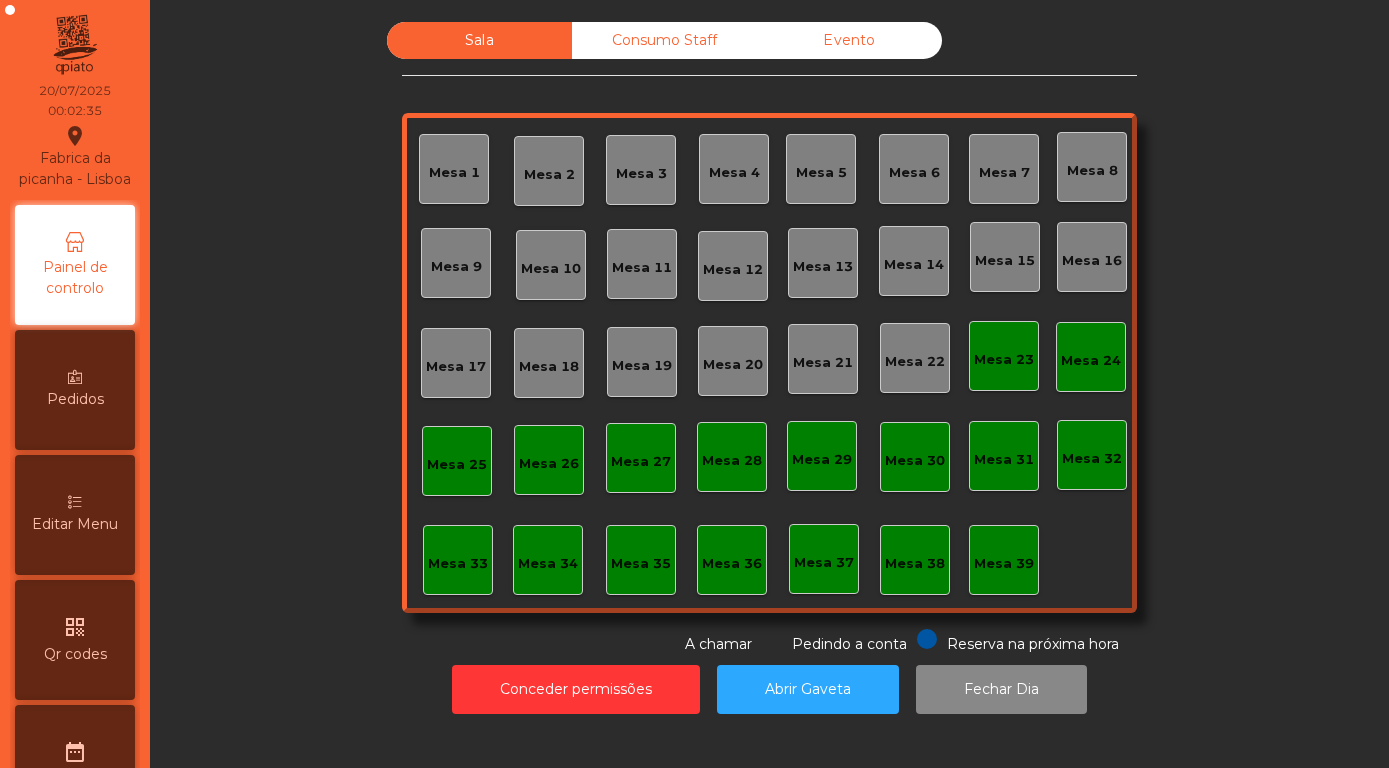 click on "Mesa 30" 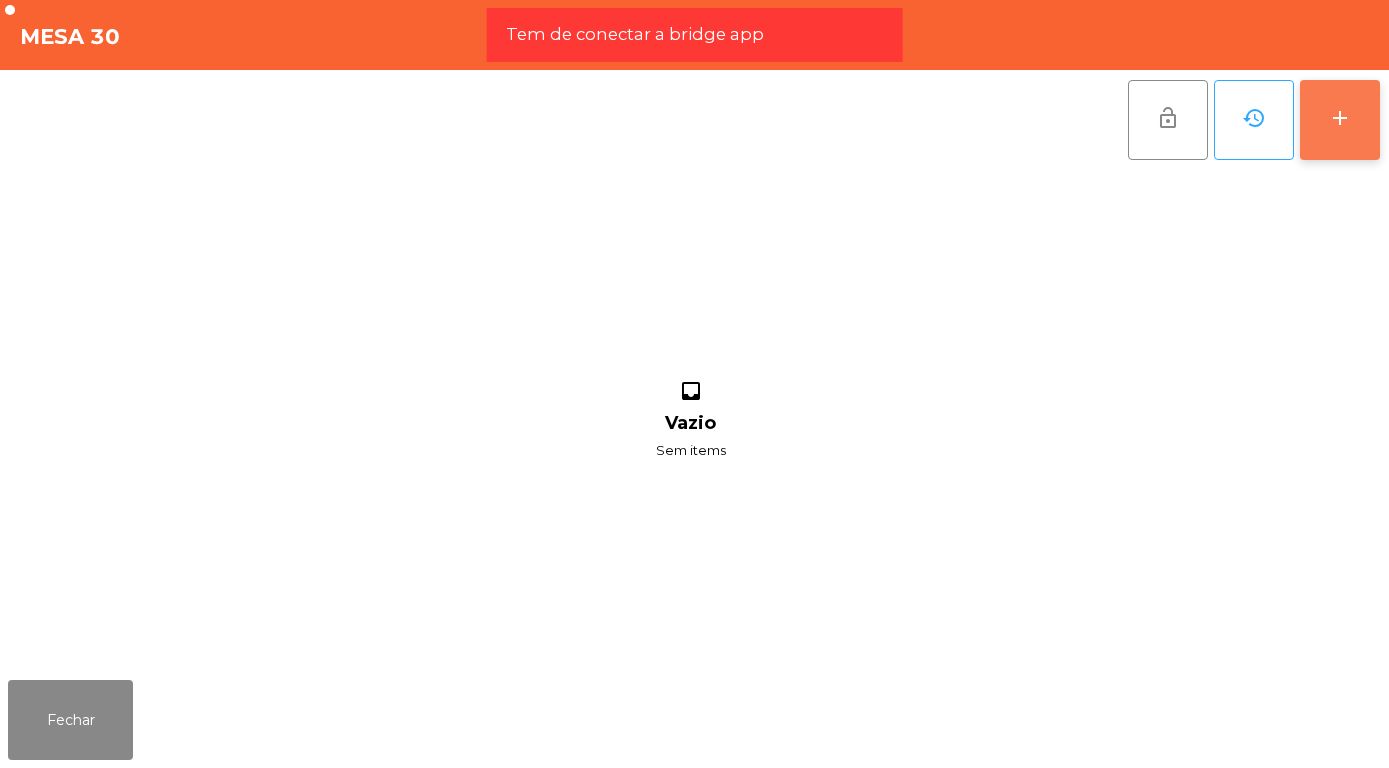 click on "add" 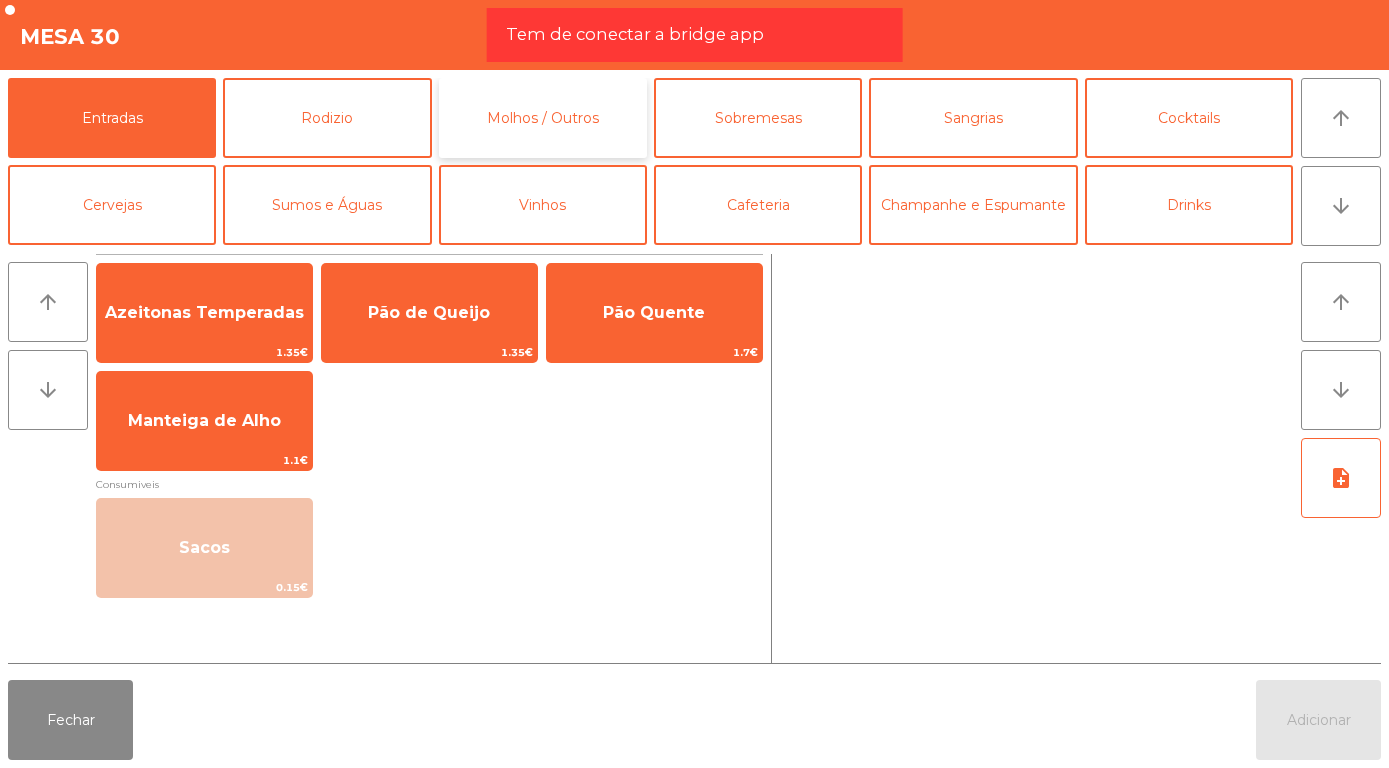 click on "Molhos / Outros" 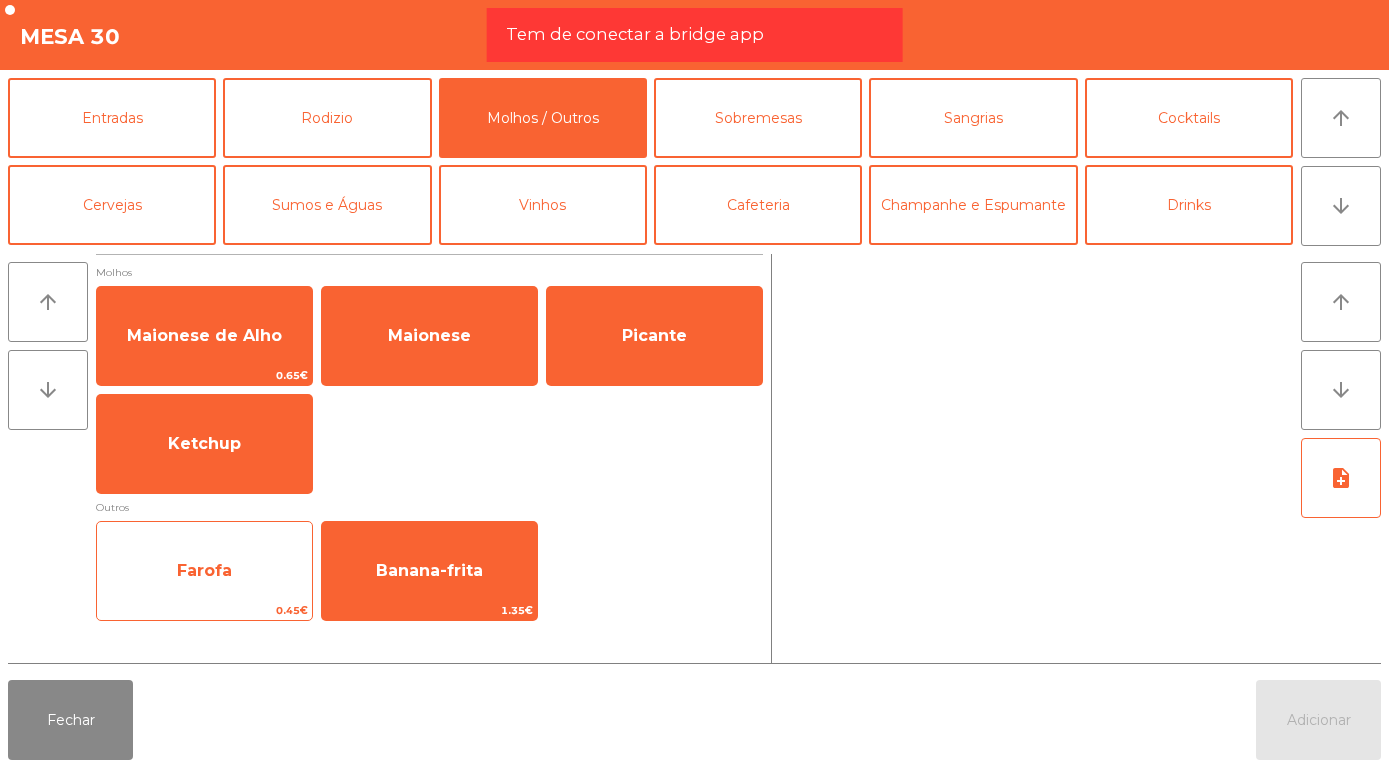 click on "Farofa" 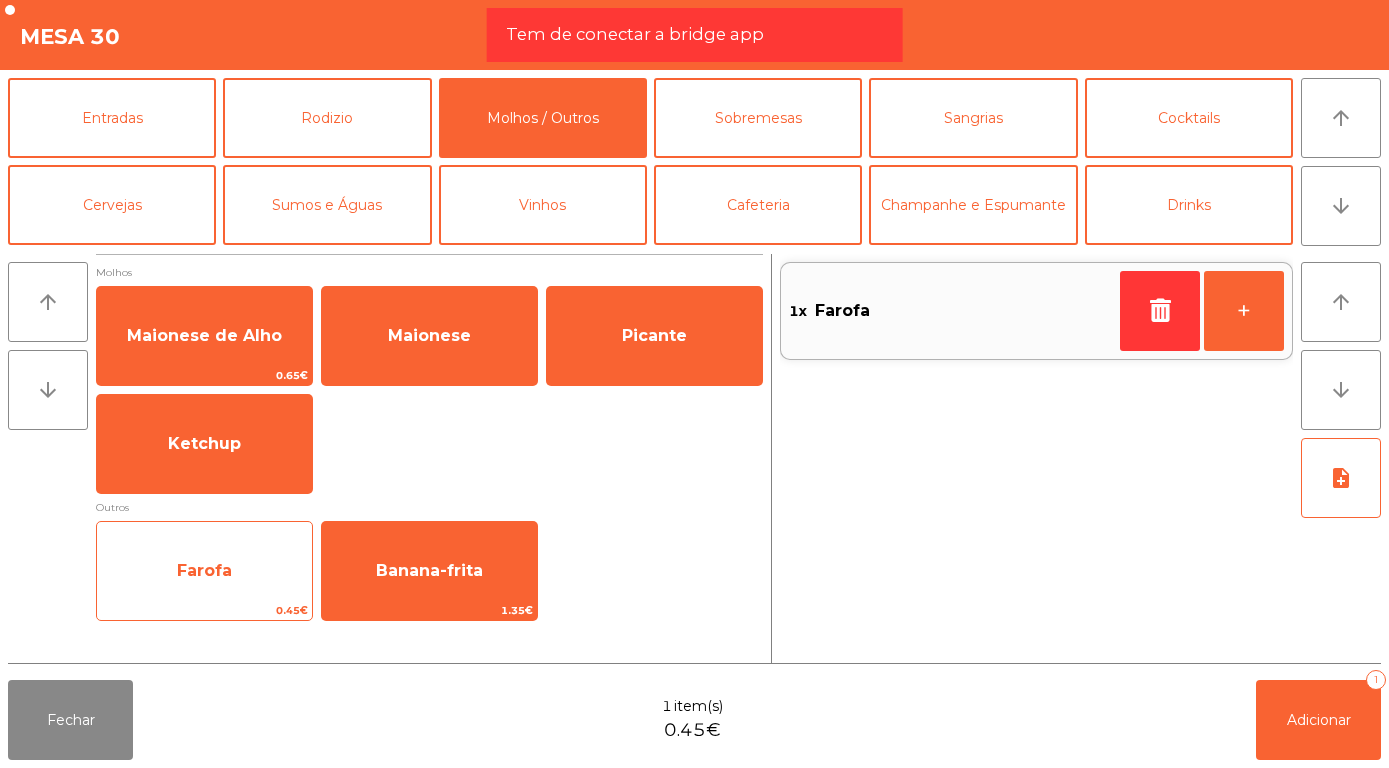 click on "Farofa" 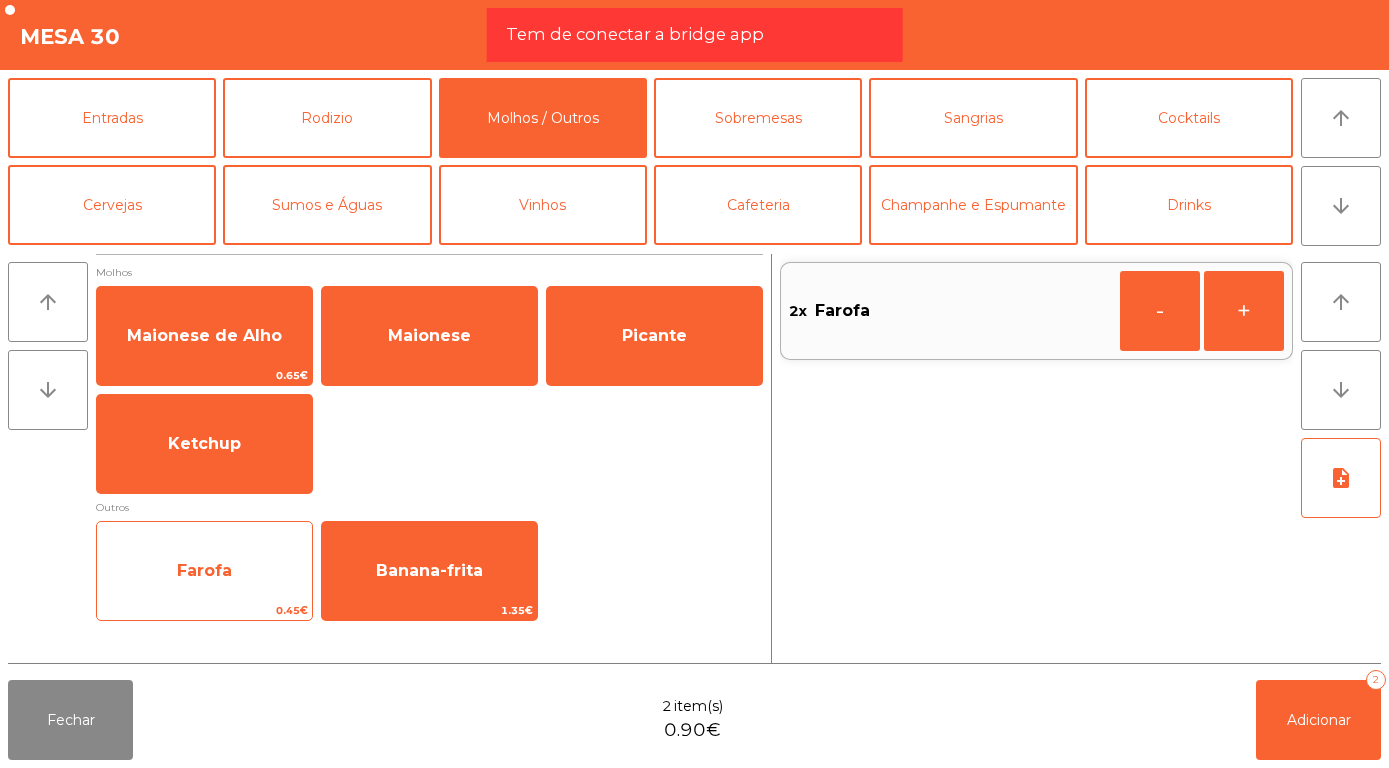 click on "Farofa" 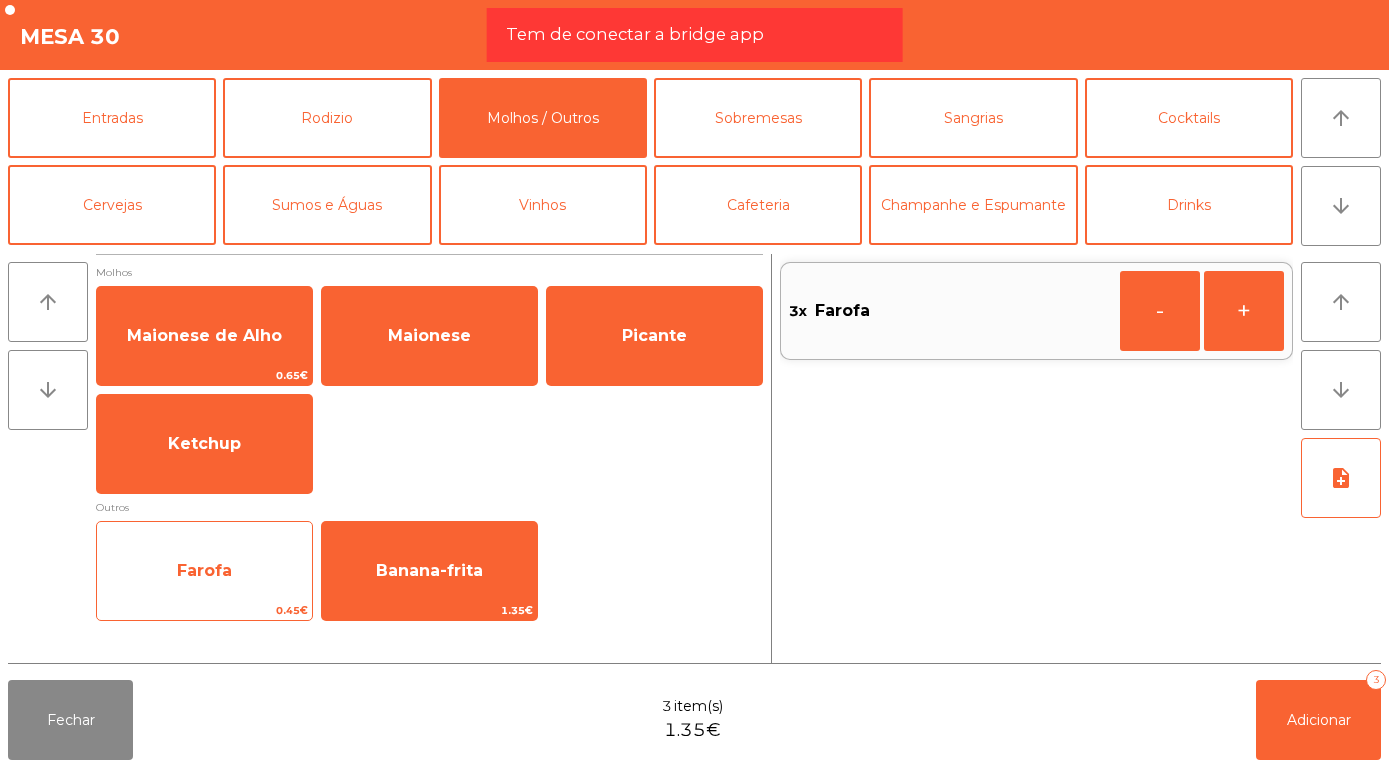 click on "Farofa" 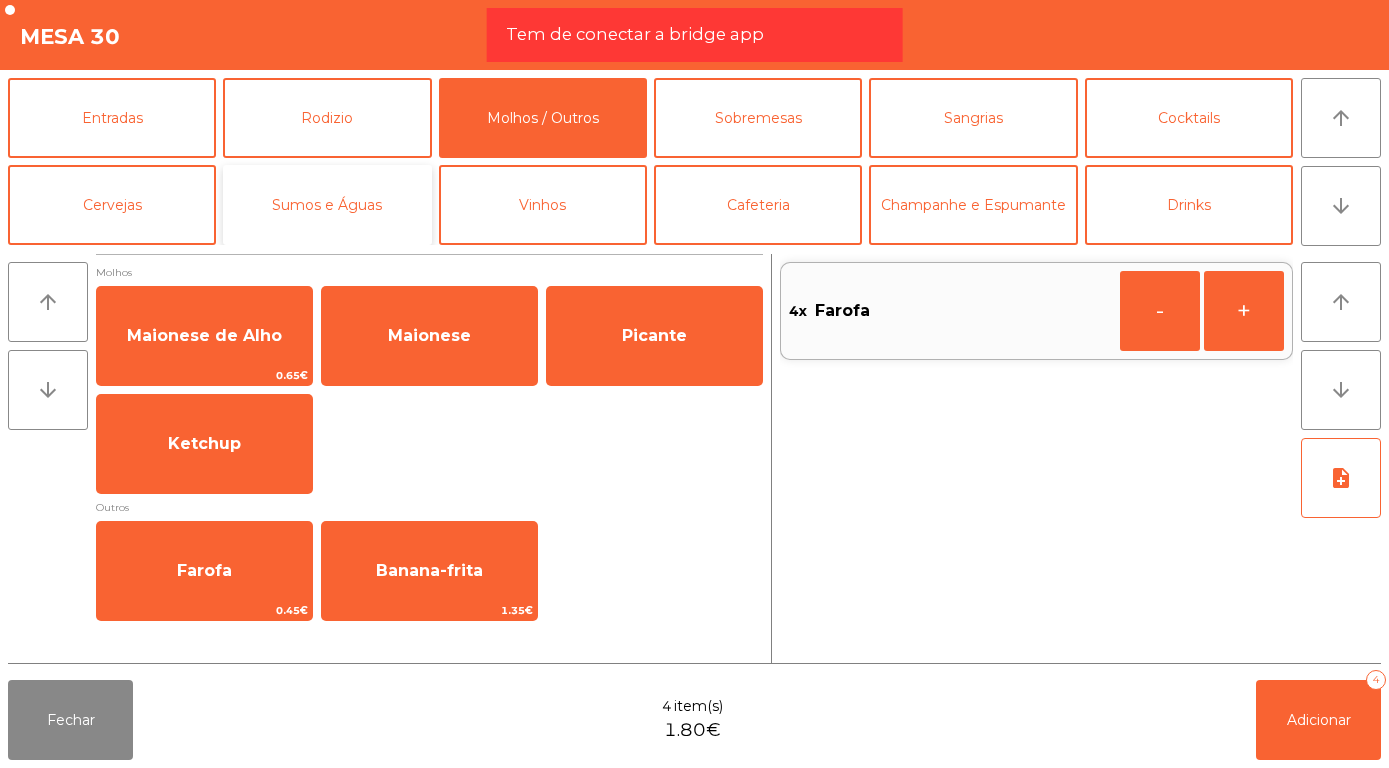 click on "Sumos e Águas" 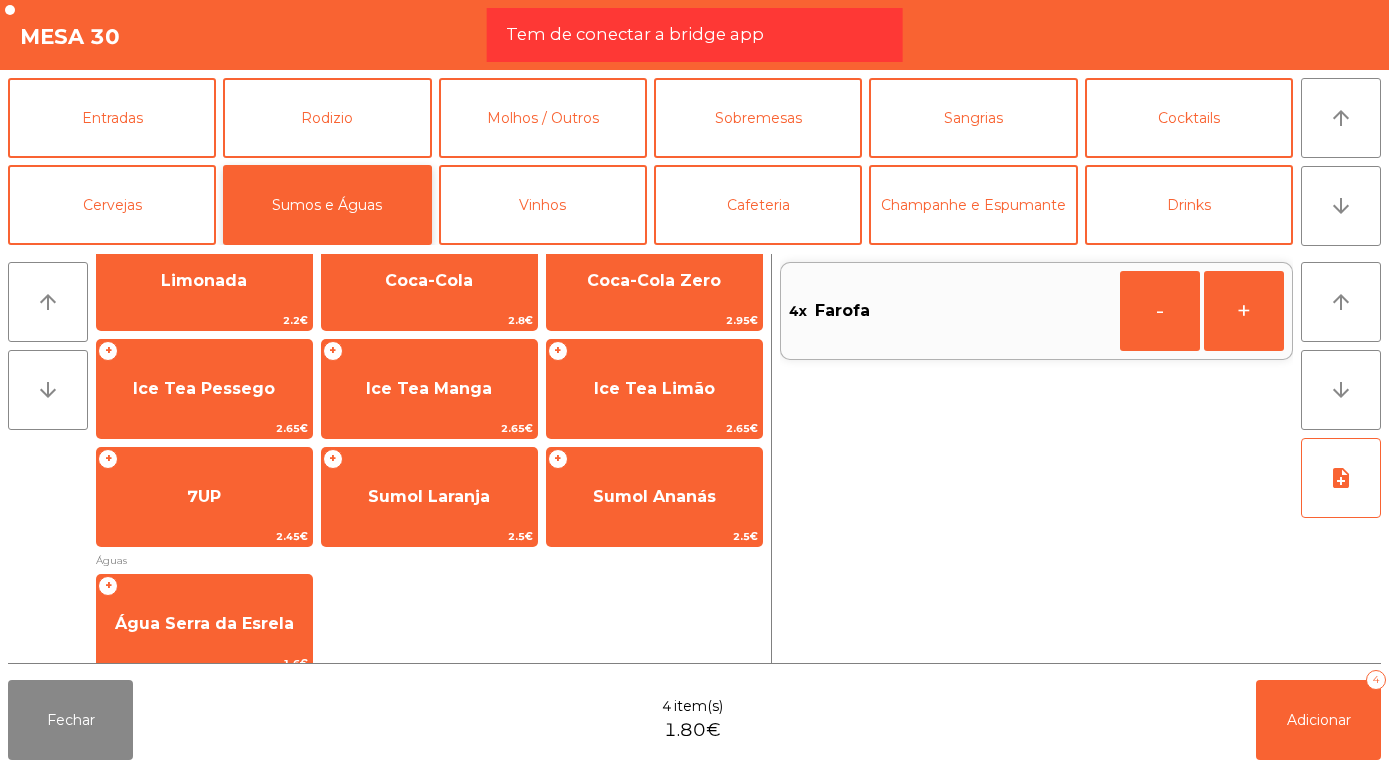 scroll, scrollTop: 0, scrollLeft: 0, axis: both 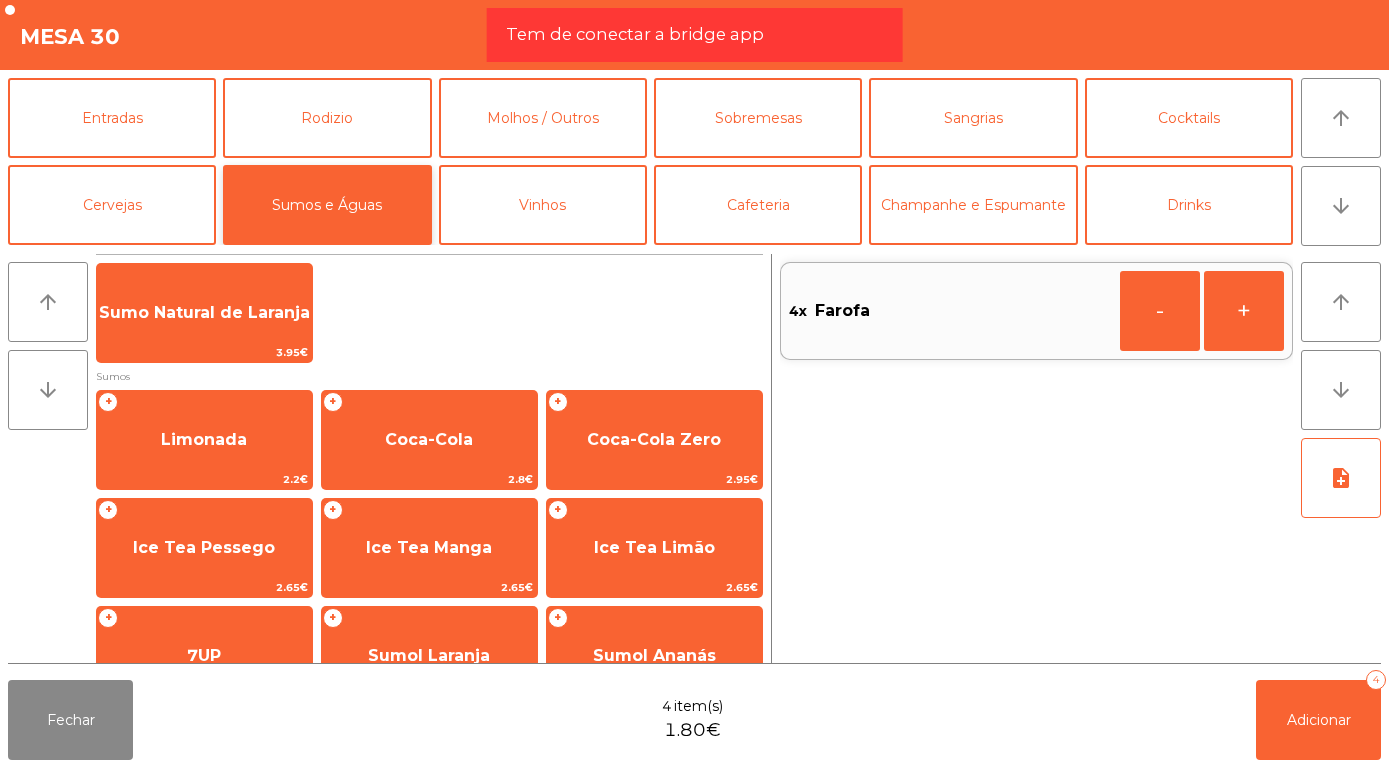 type 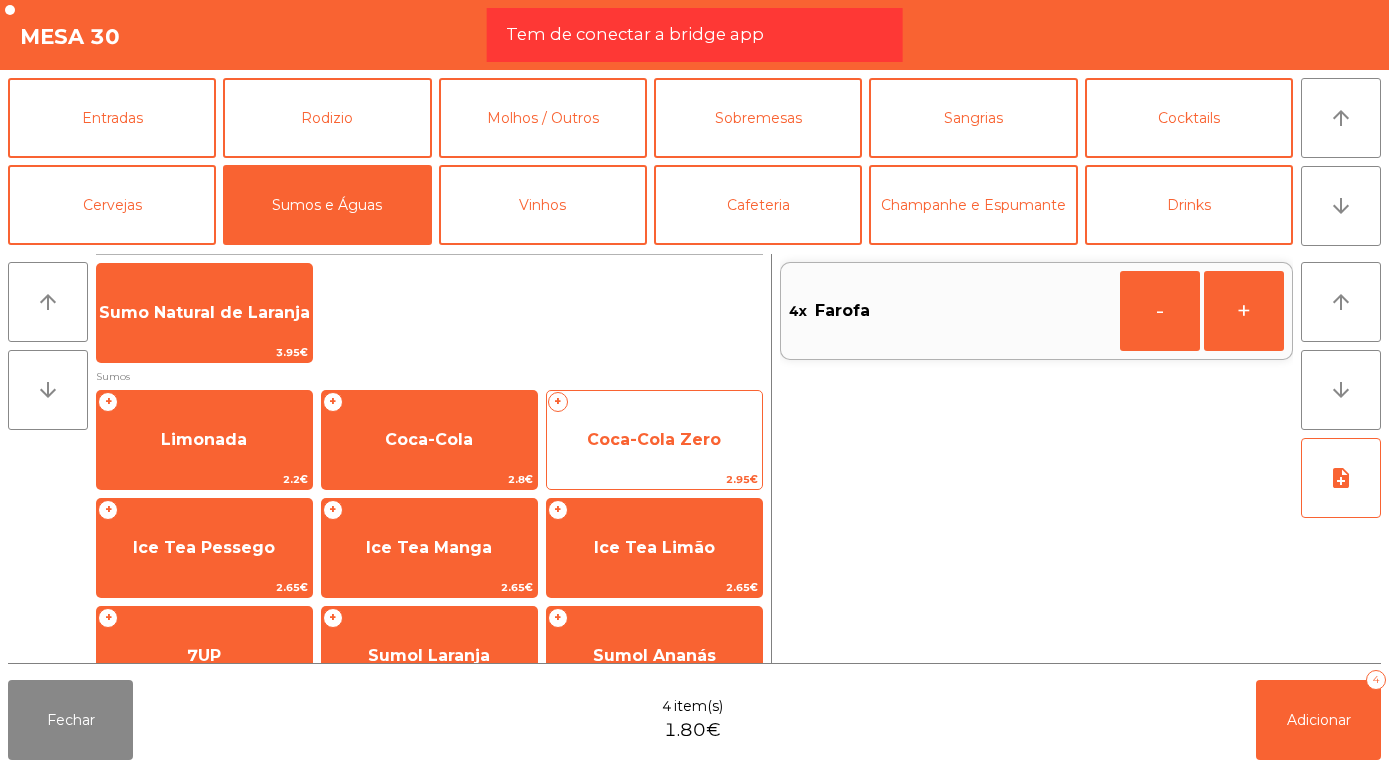 click on "Coca-Cola Zero" 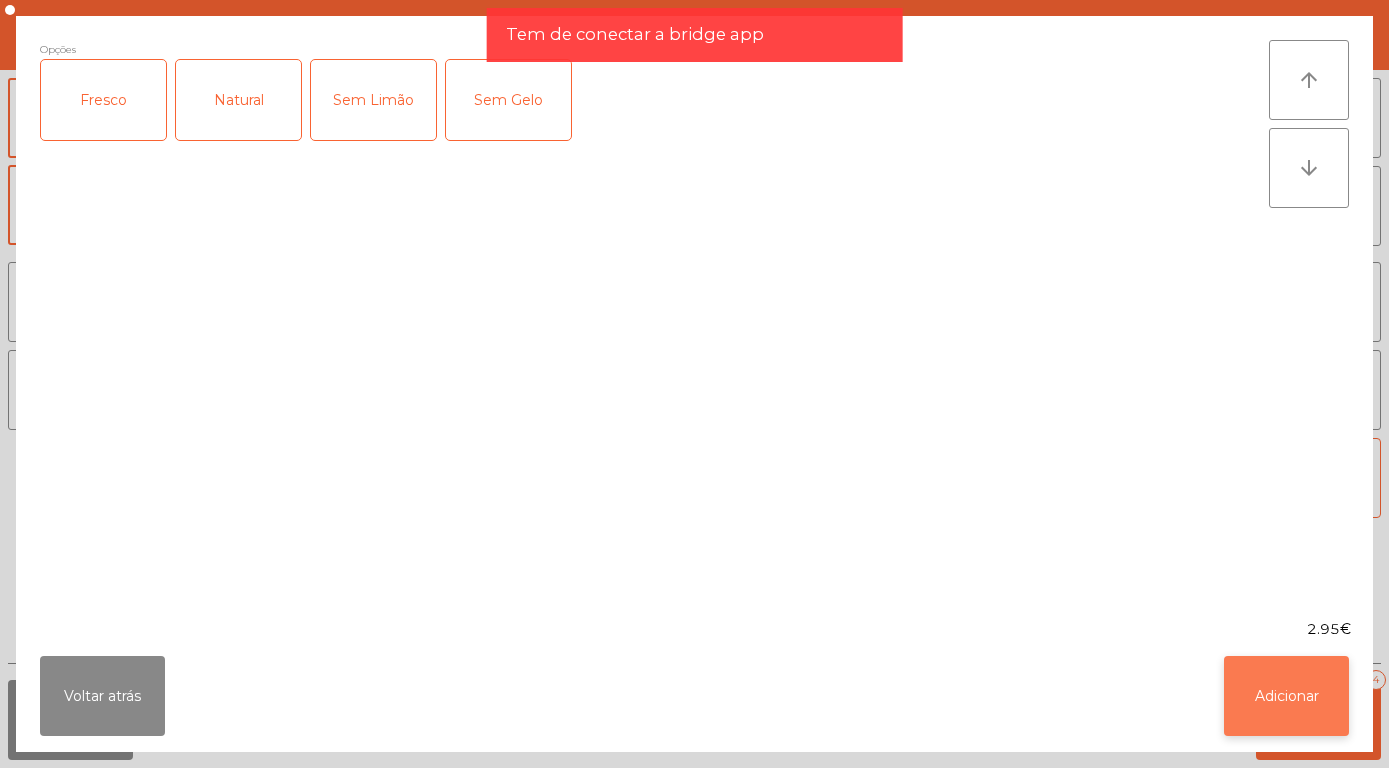 click on "Adicionar" 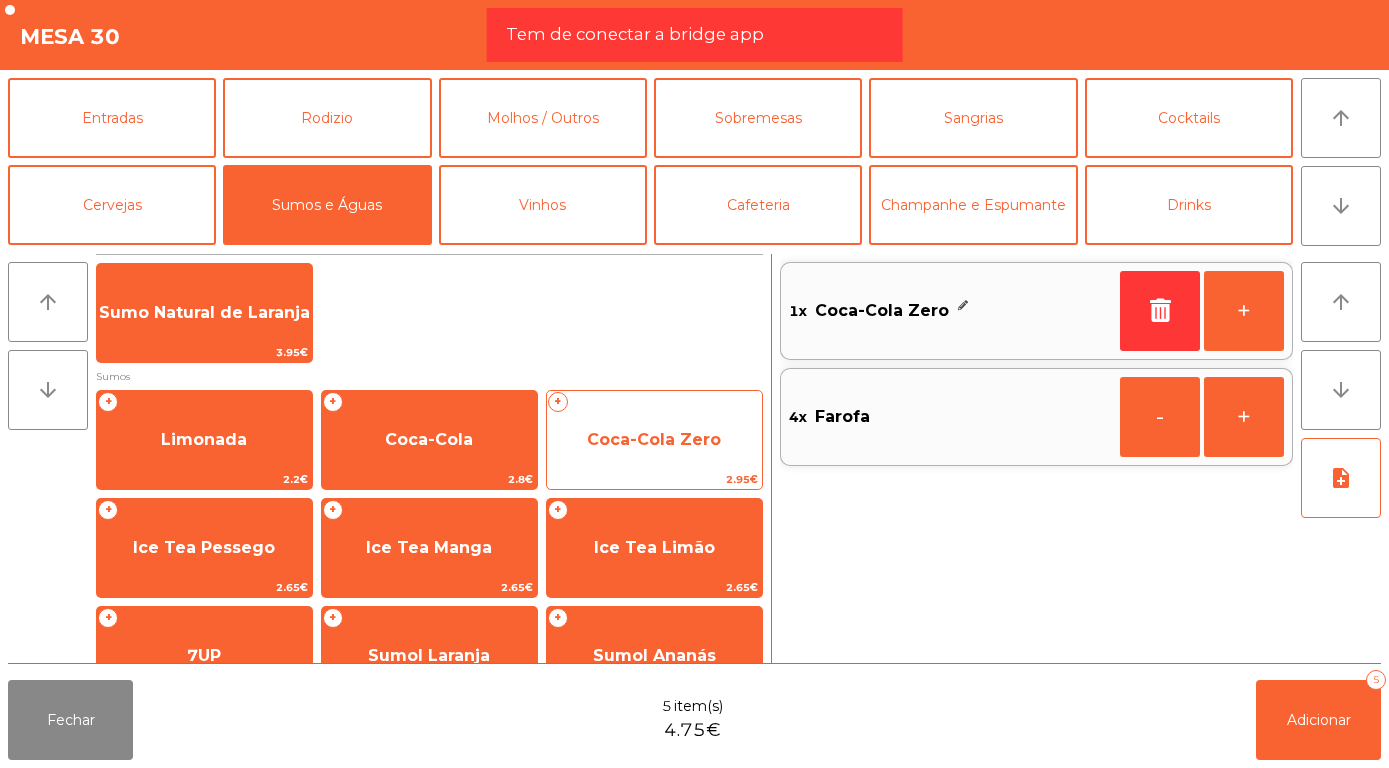 click on "Coca-Cola Zero" 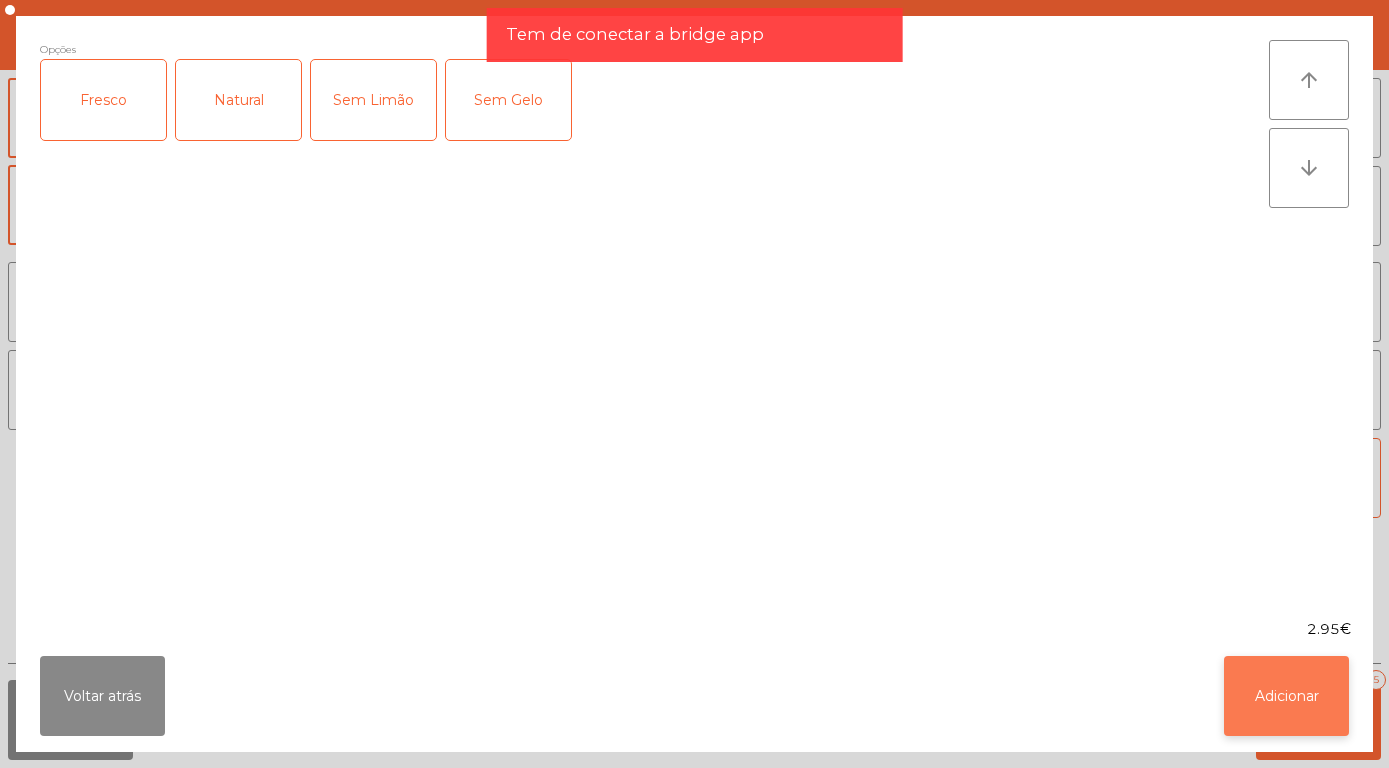 click on "Adicionar" 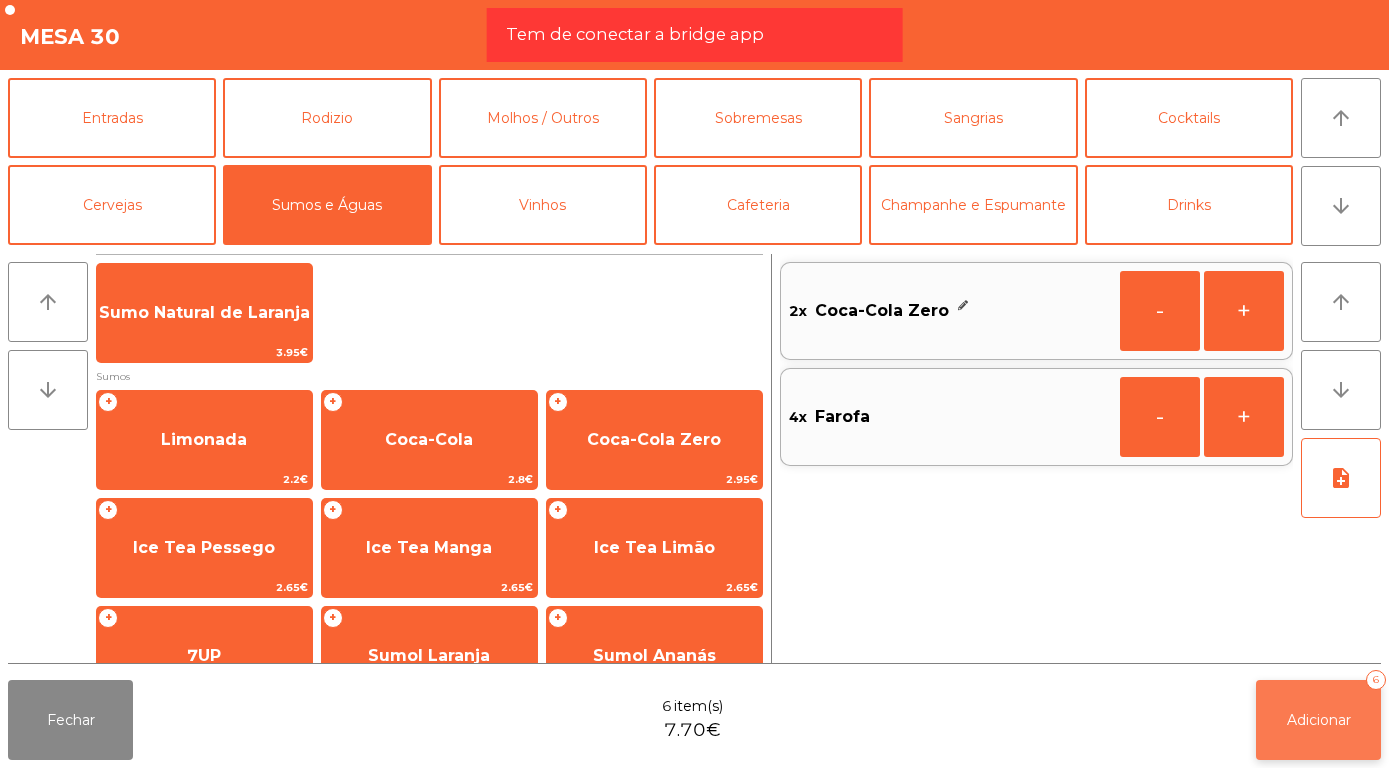 click on "Adicionar   6" 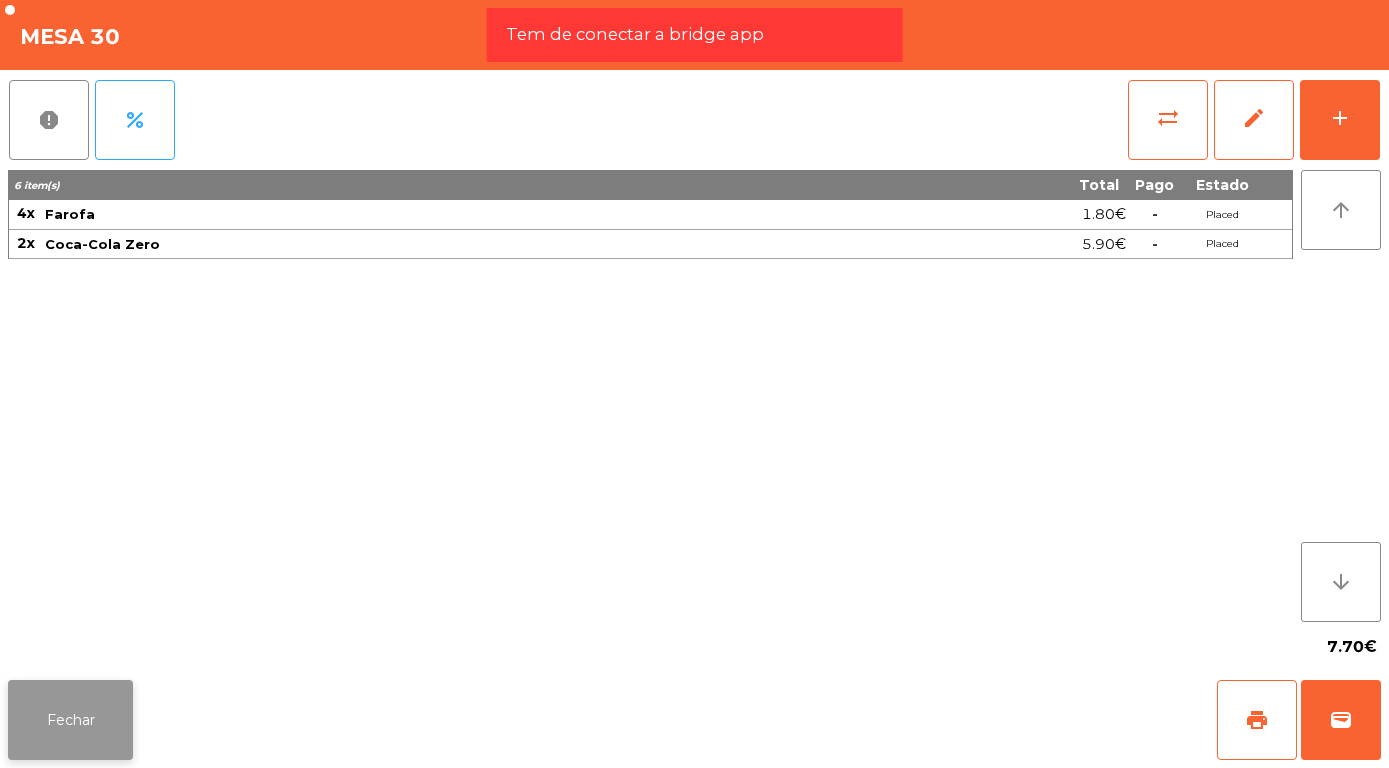 click on "Fechar" 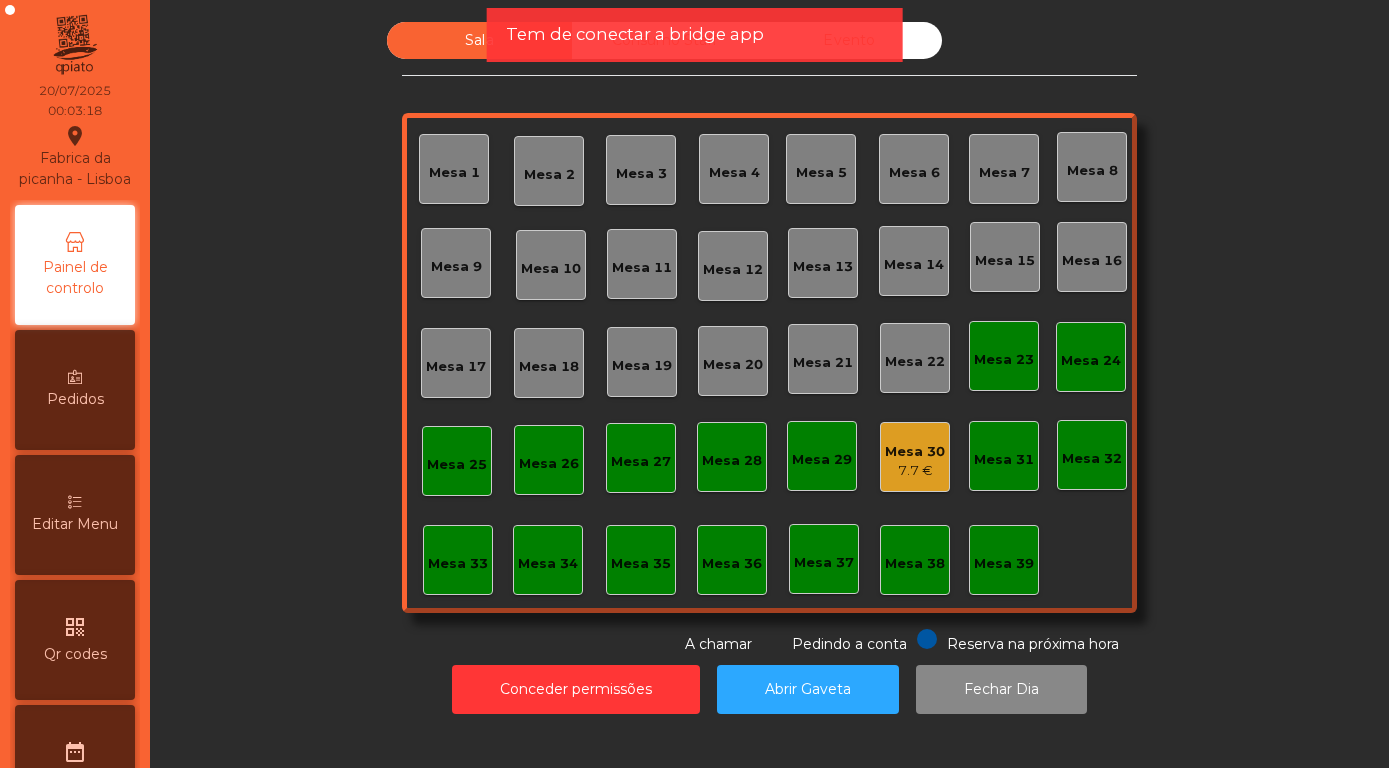 click on "7.7 €" 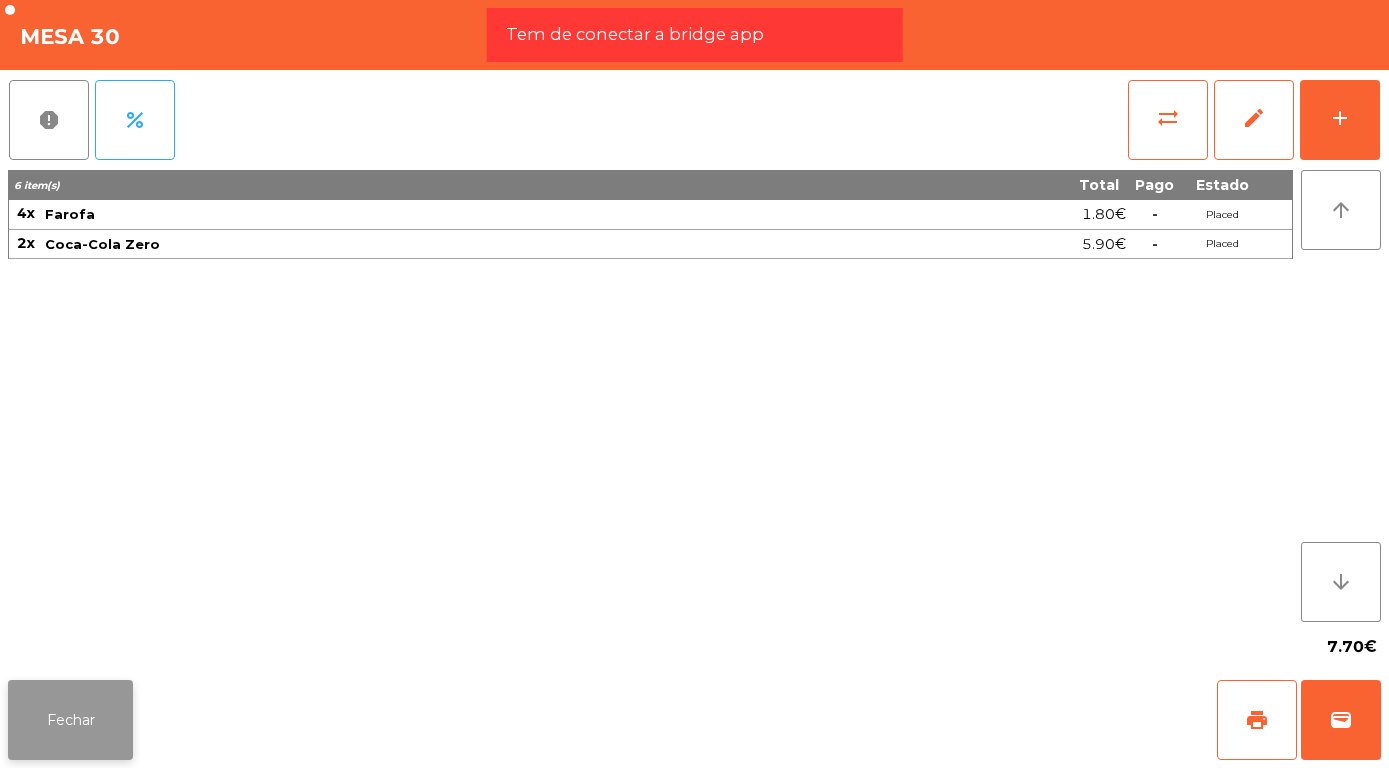click on "Fechar" 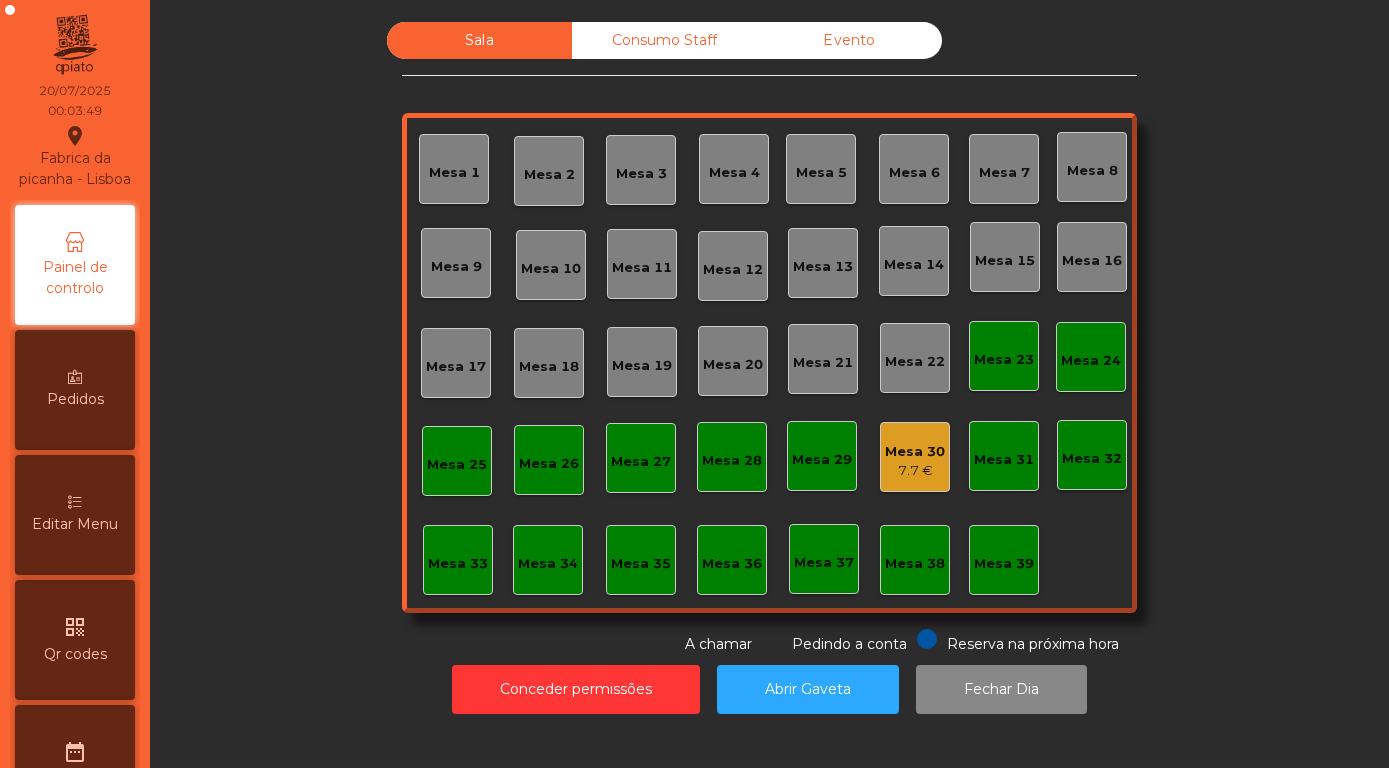 click on "Mesa 30" 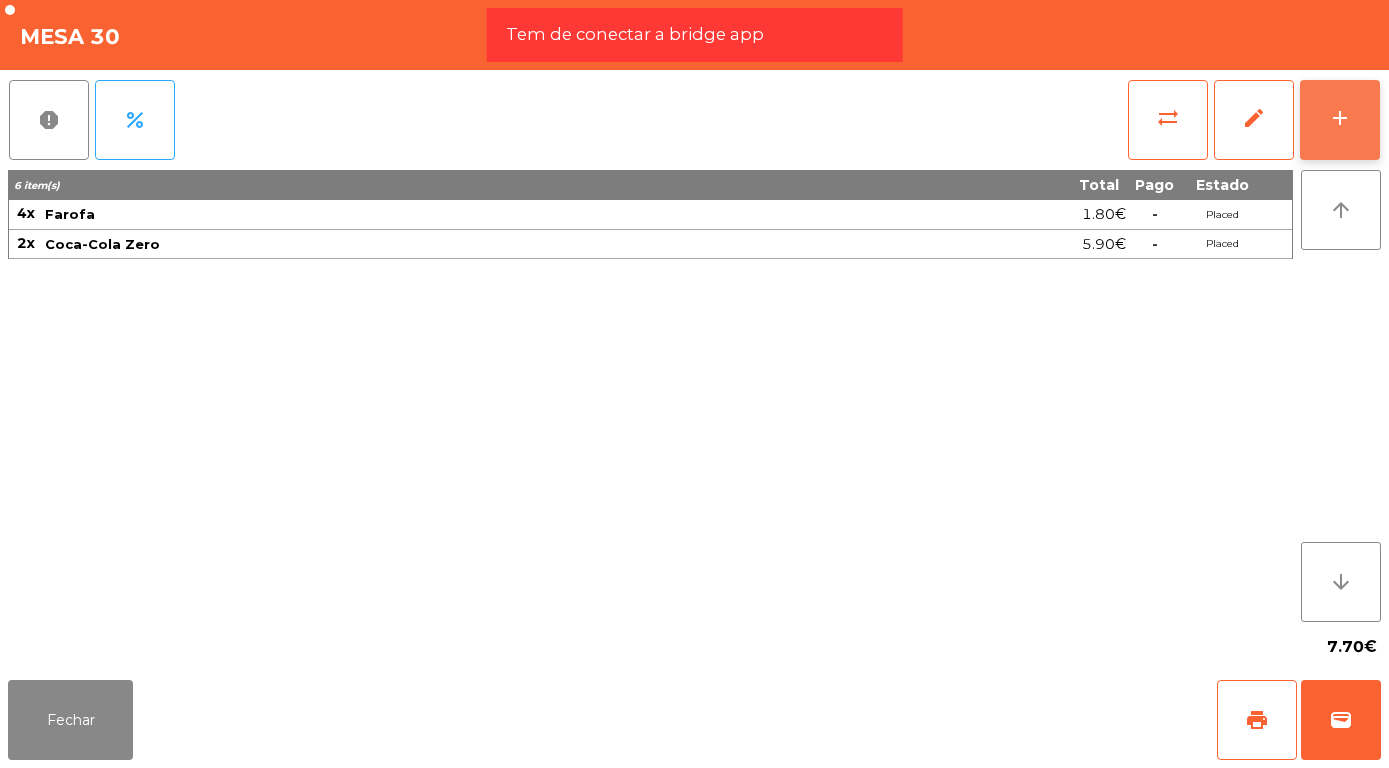 click on "add" 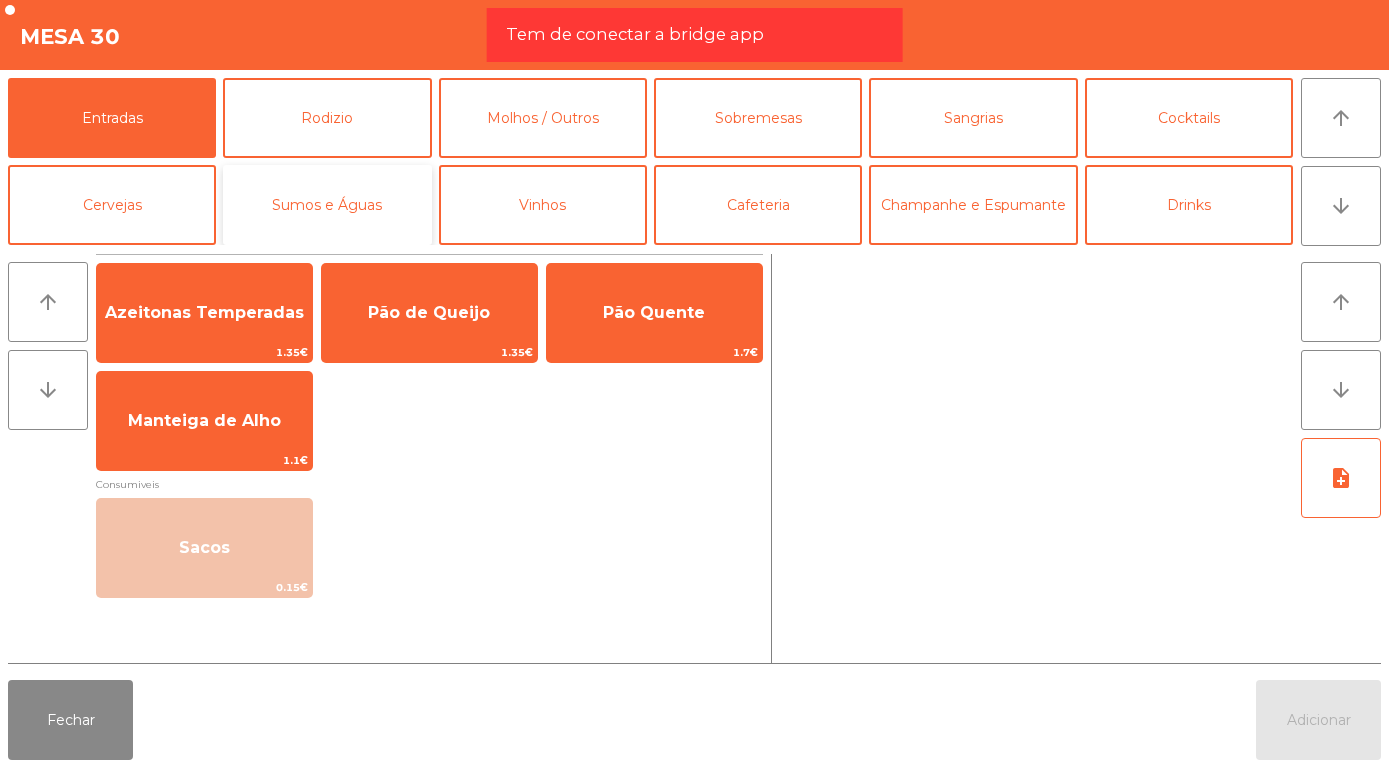 click on "Sumos e Águas" 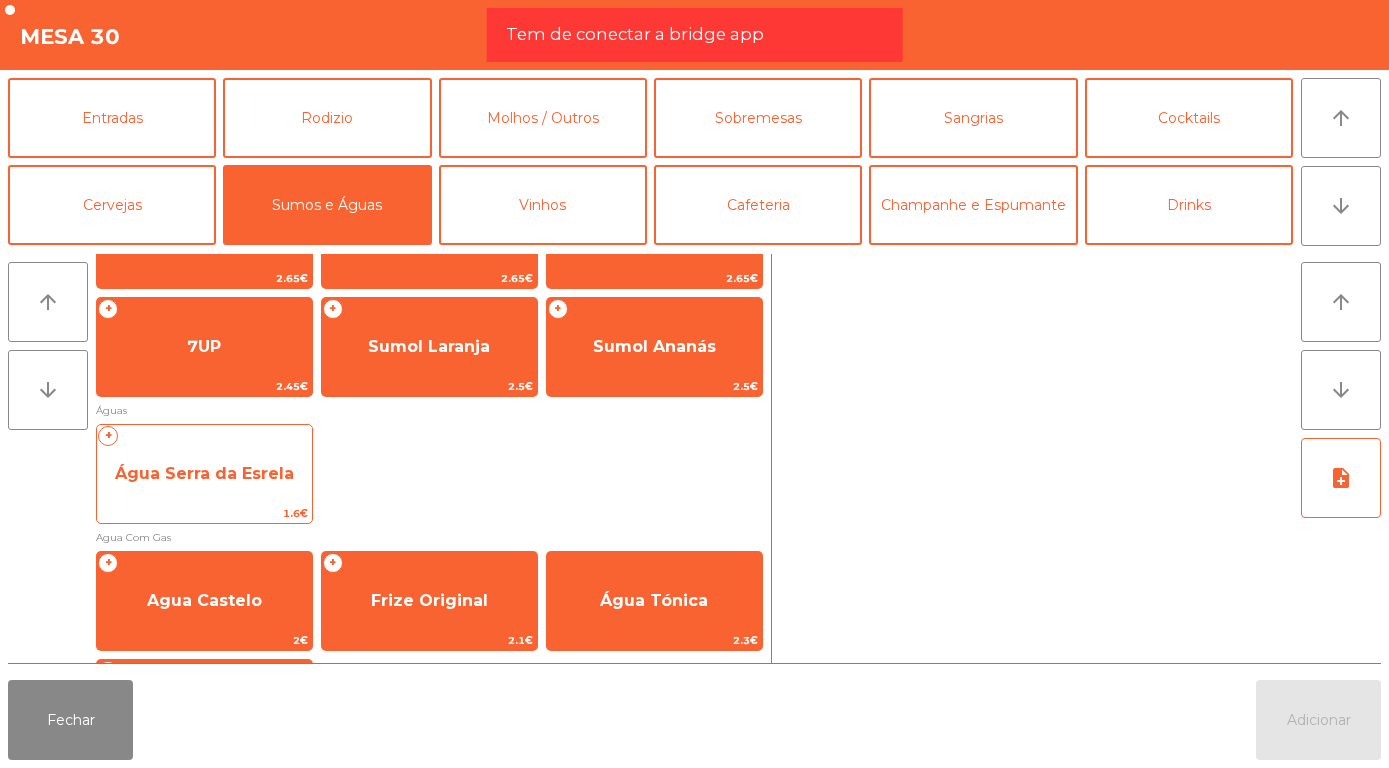click on "Água Serra da Esrela" 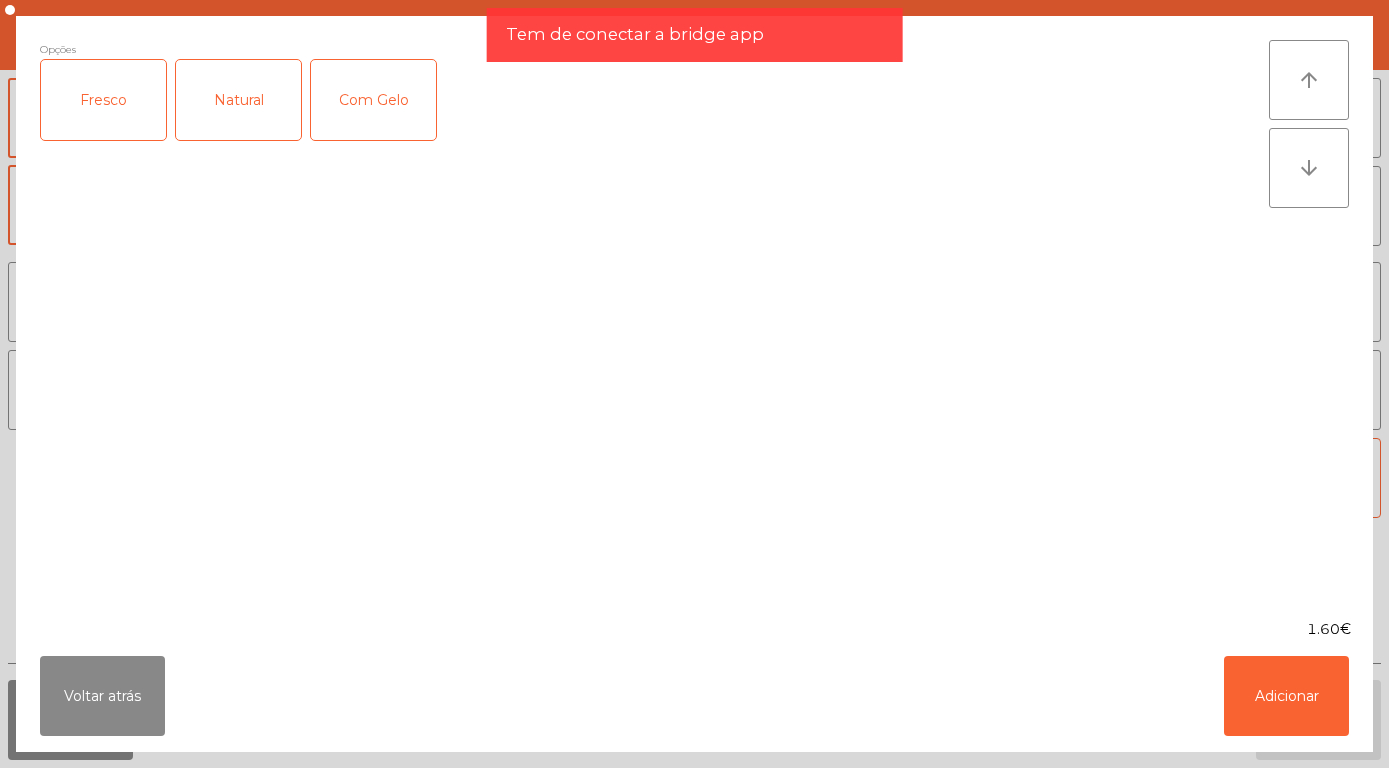 click on "Opções  Fresco   Natural   Com Gelo" 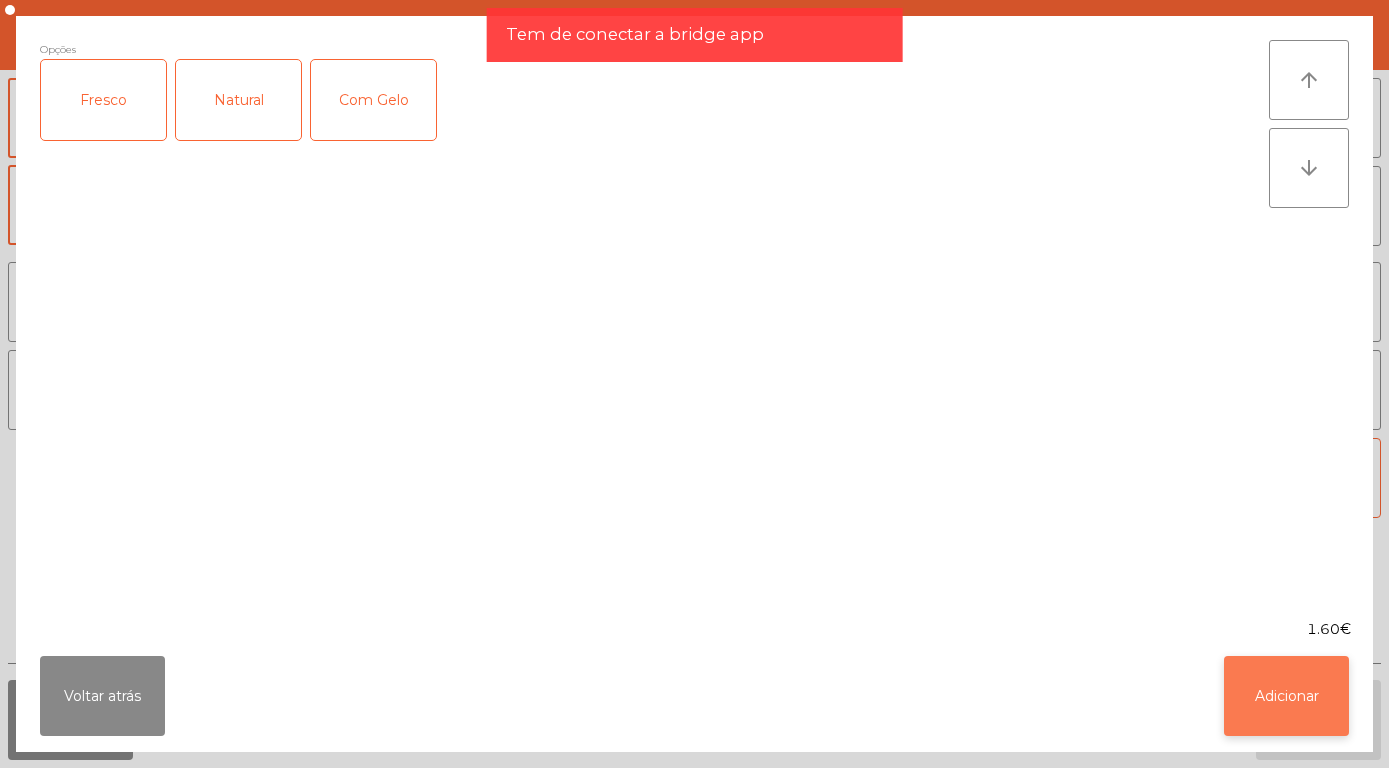 click on "Adicionar" 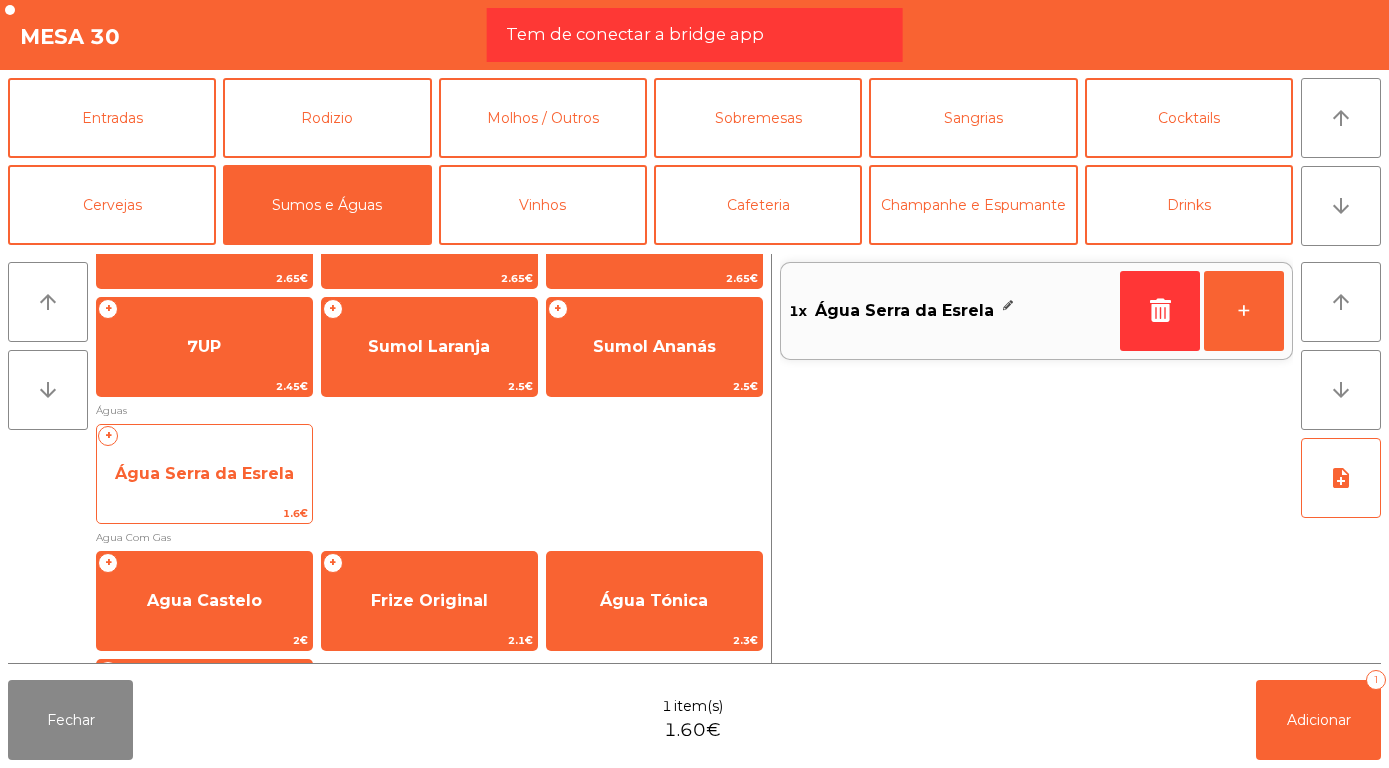 click on "Água Serra da Esrela" 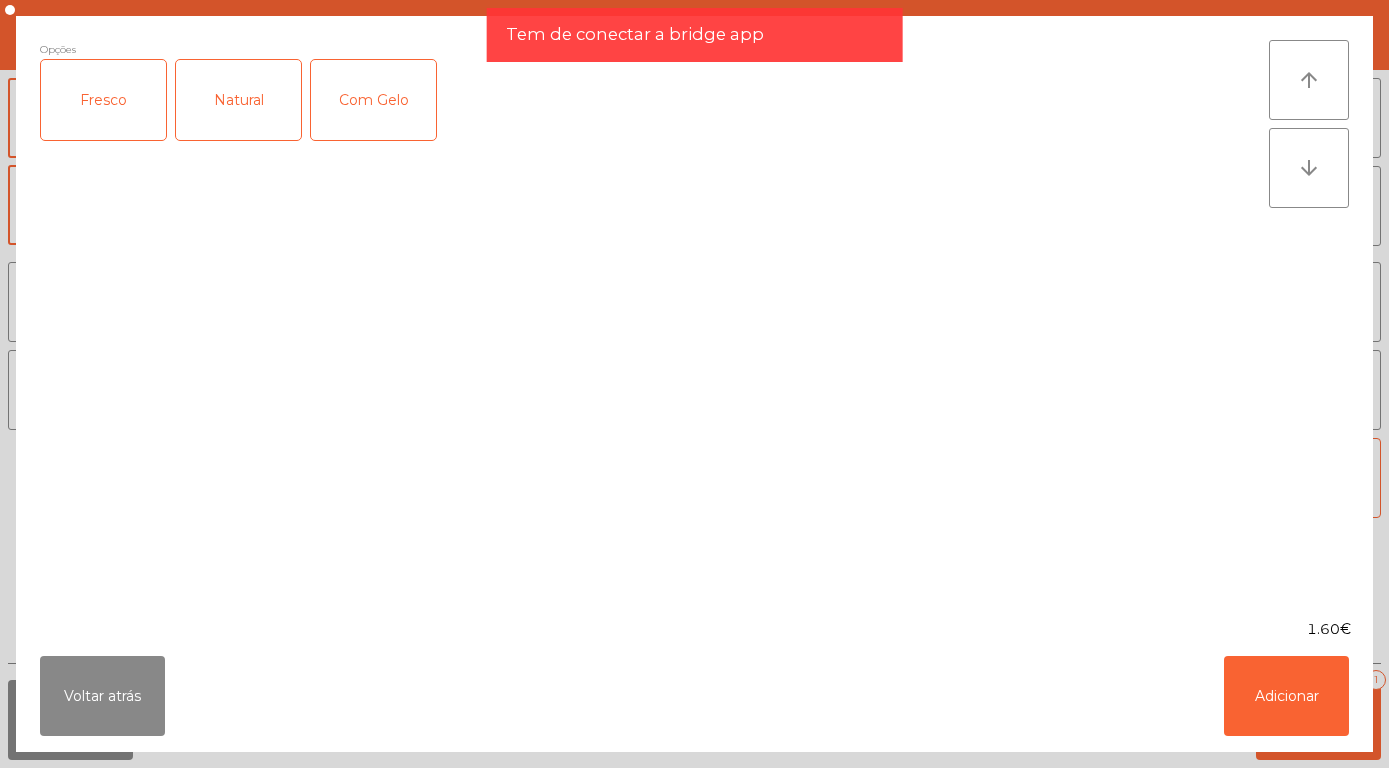 scroll, scrollTop: 309, scrollLeft: 0, axis: vertical 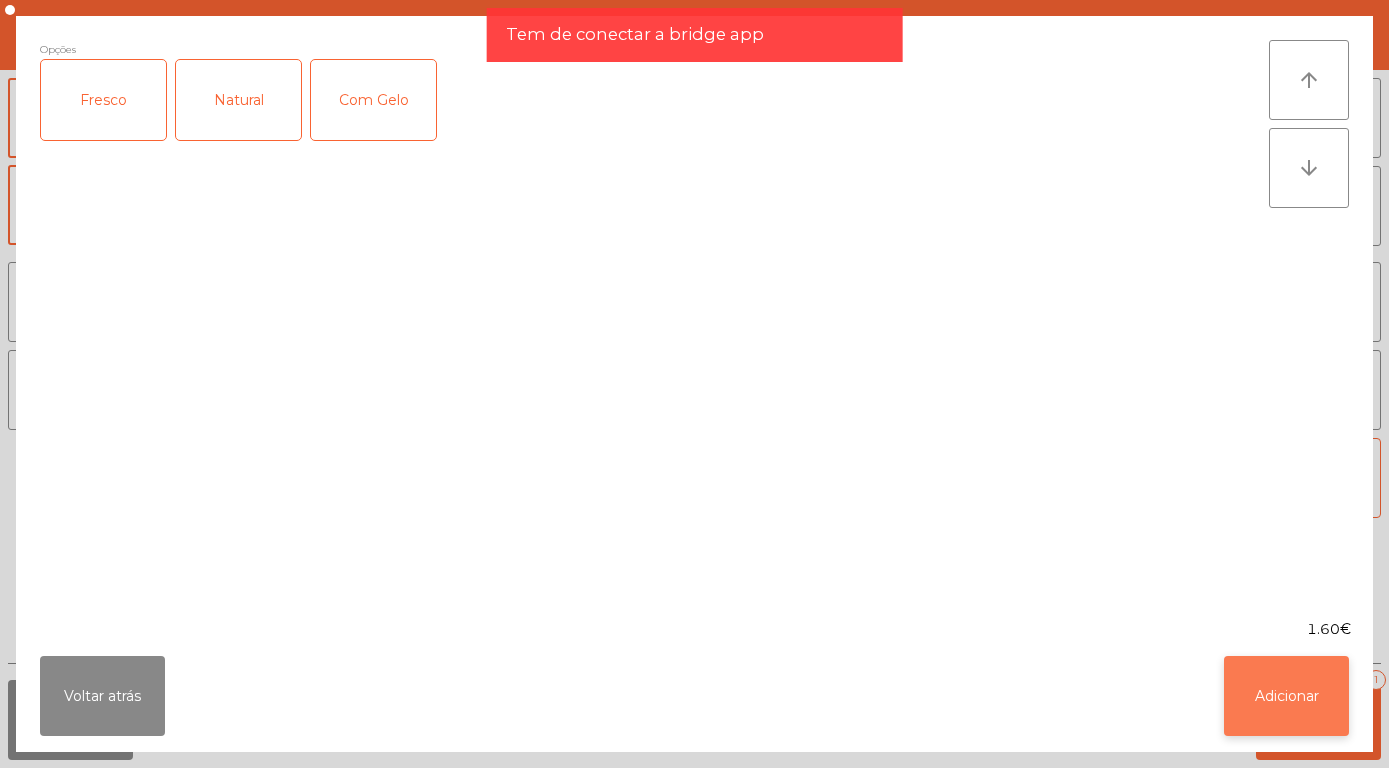 click on "Adicionar" 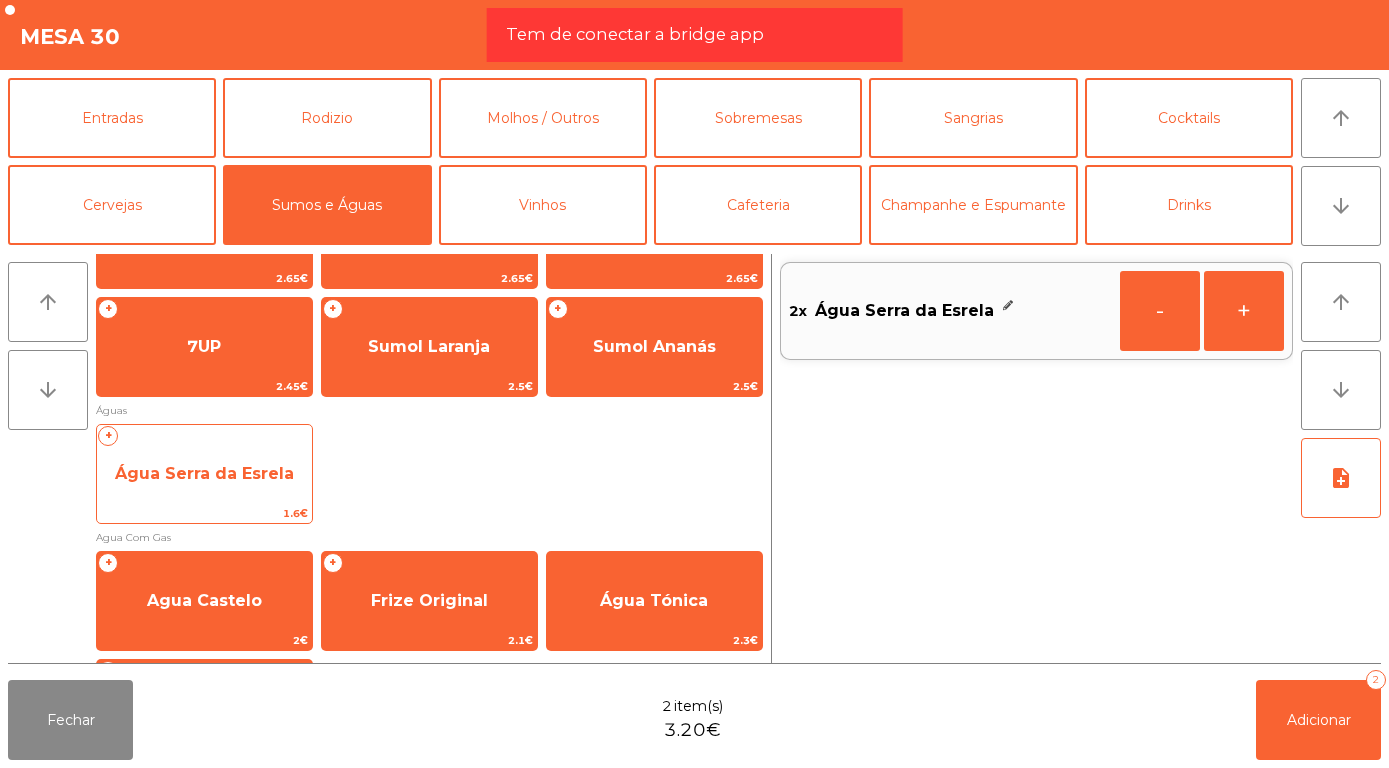 click on "Água Serra da Esrela" 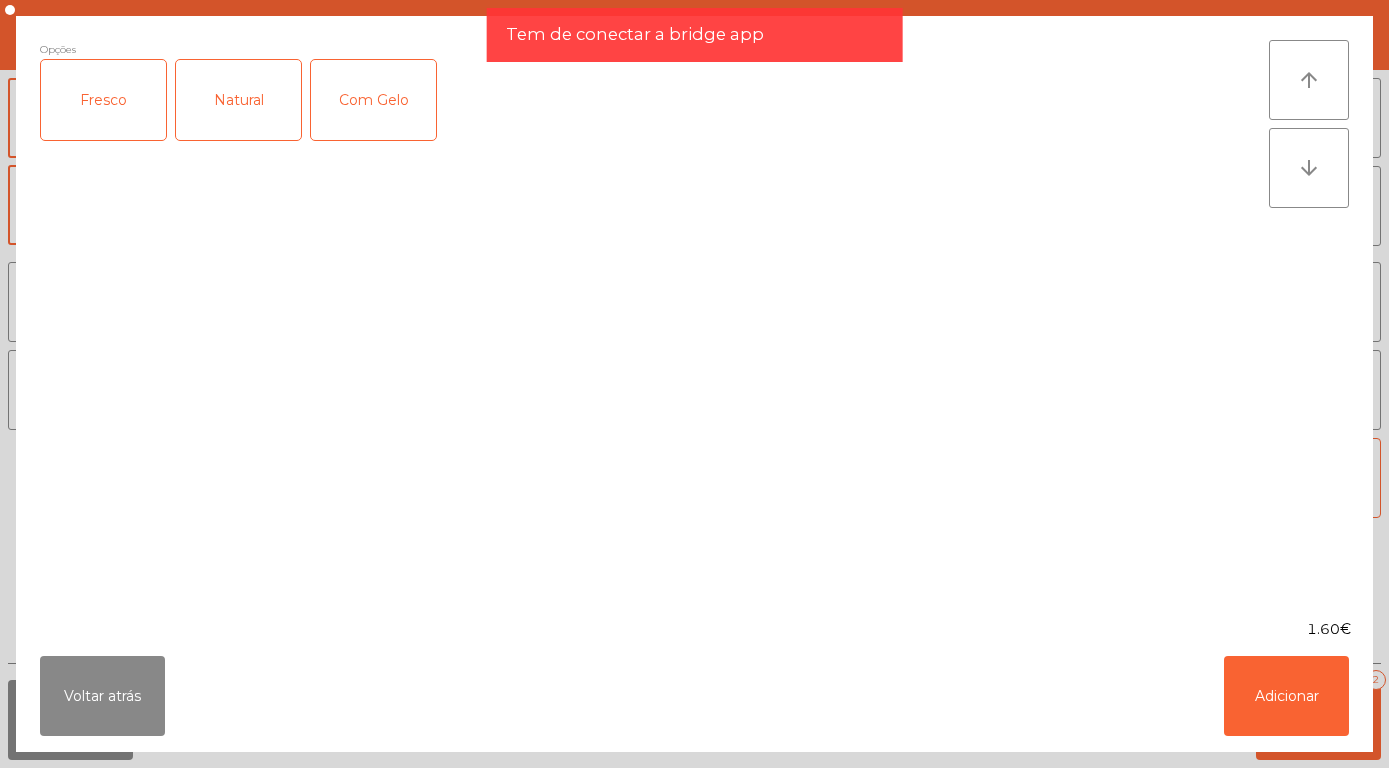 scroll, scrollTop: 309, scrollLeft: 0, axis: vertical 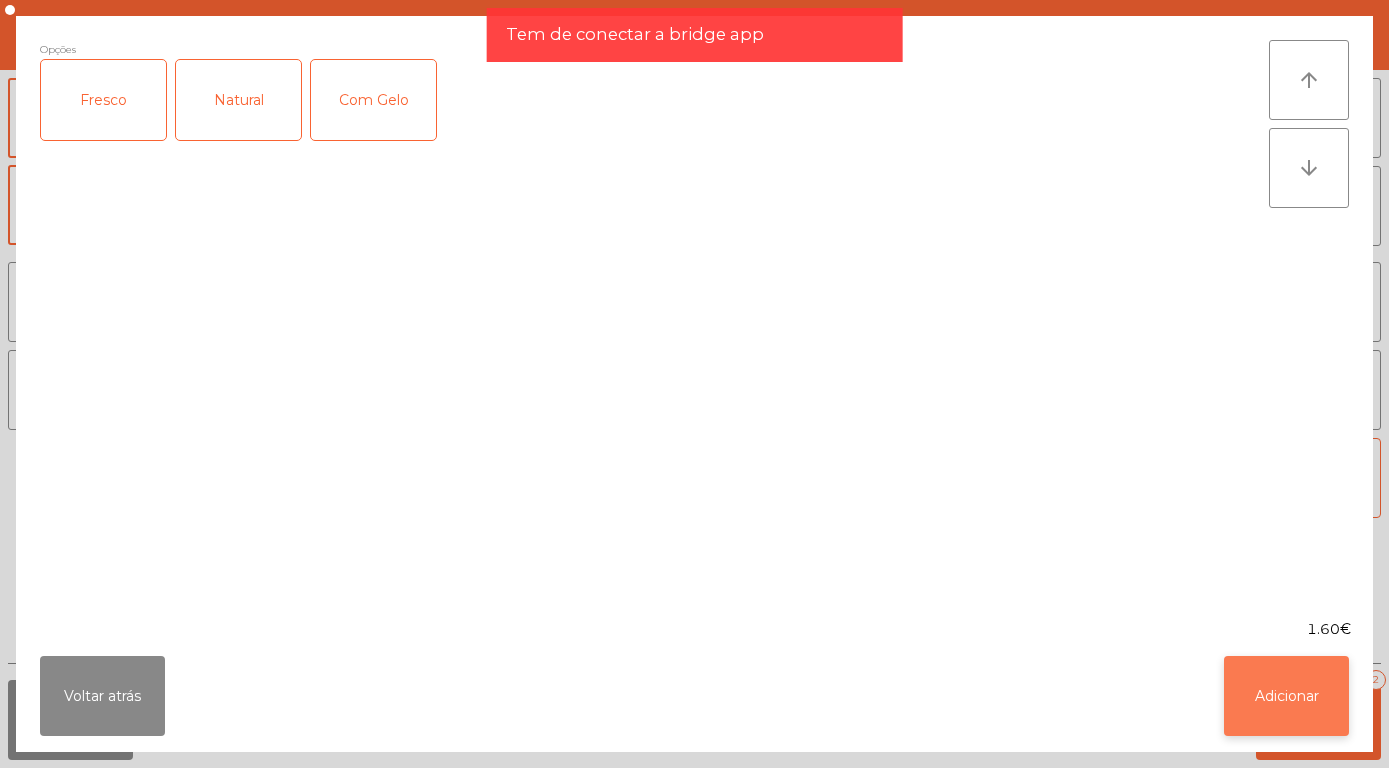 click on "Adicionar" 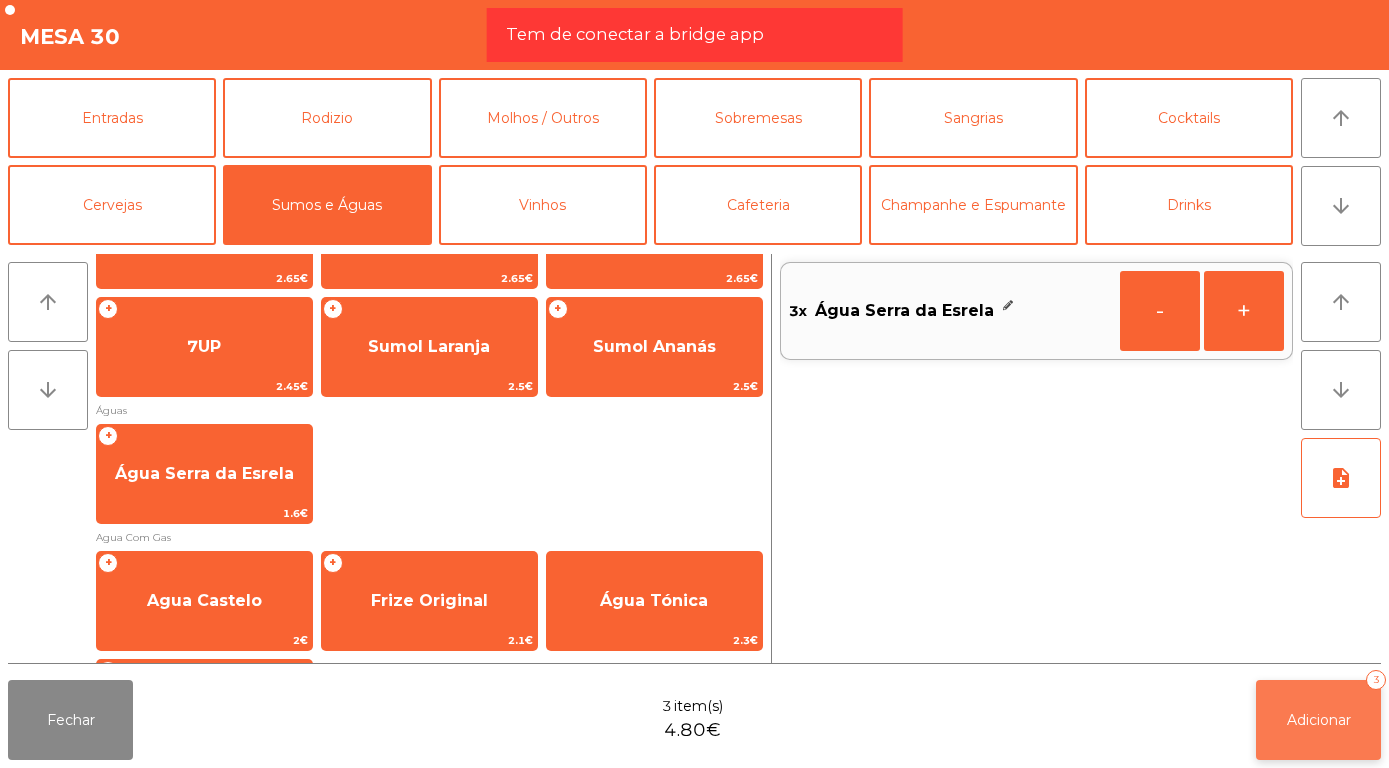 click on "Adicionar" 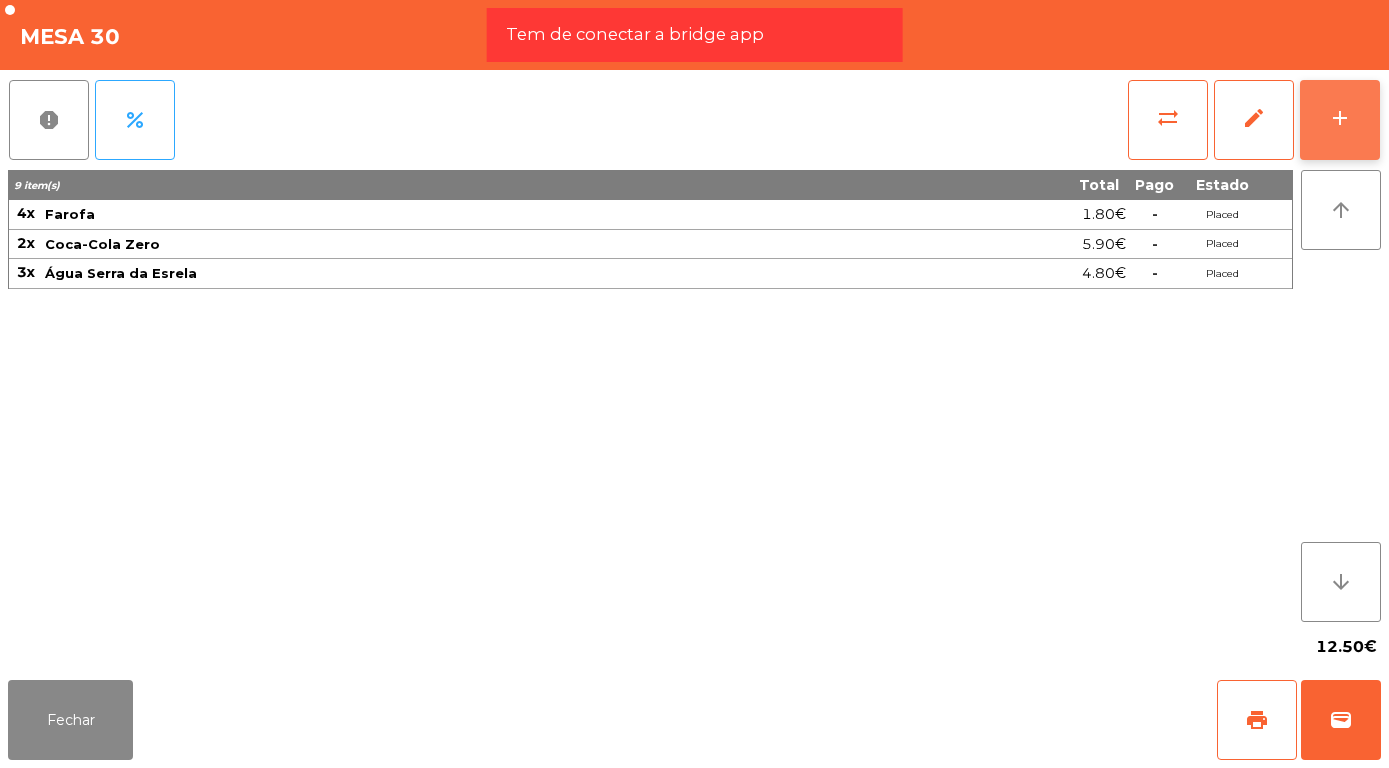 click on "add" 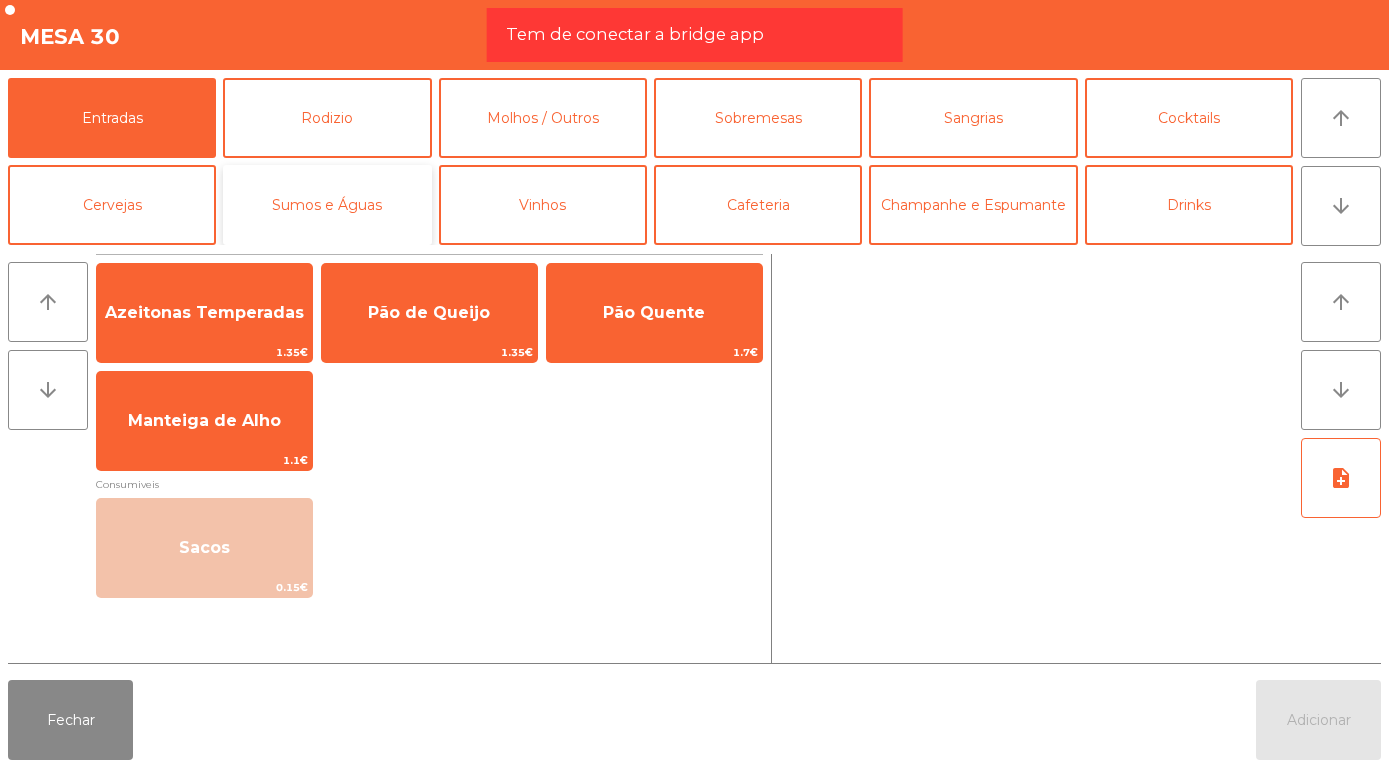 click on "Sumos e Águas" 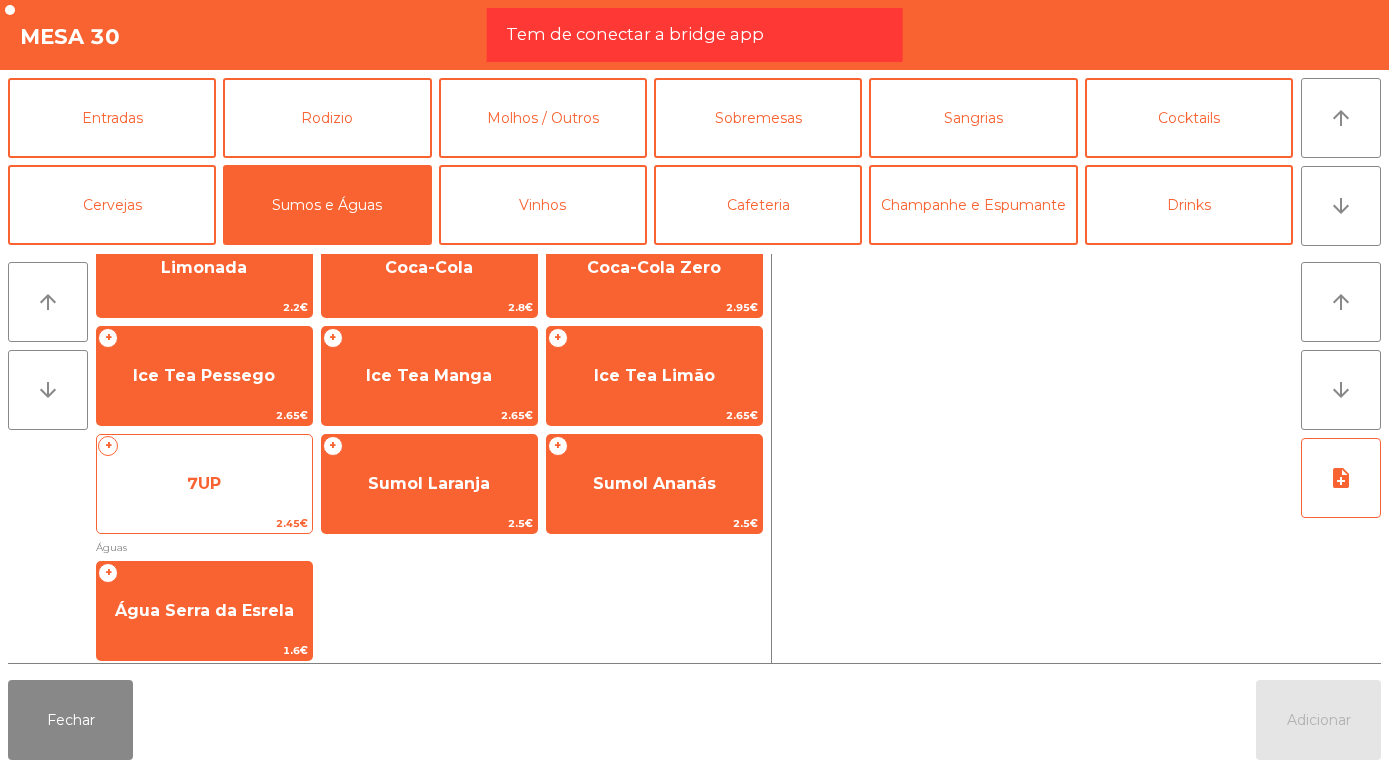 click on "7UP" 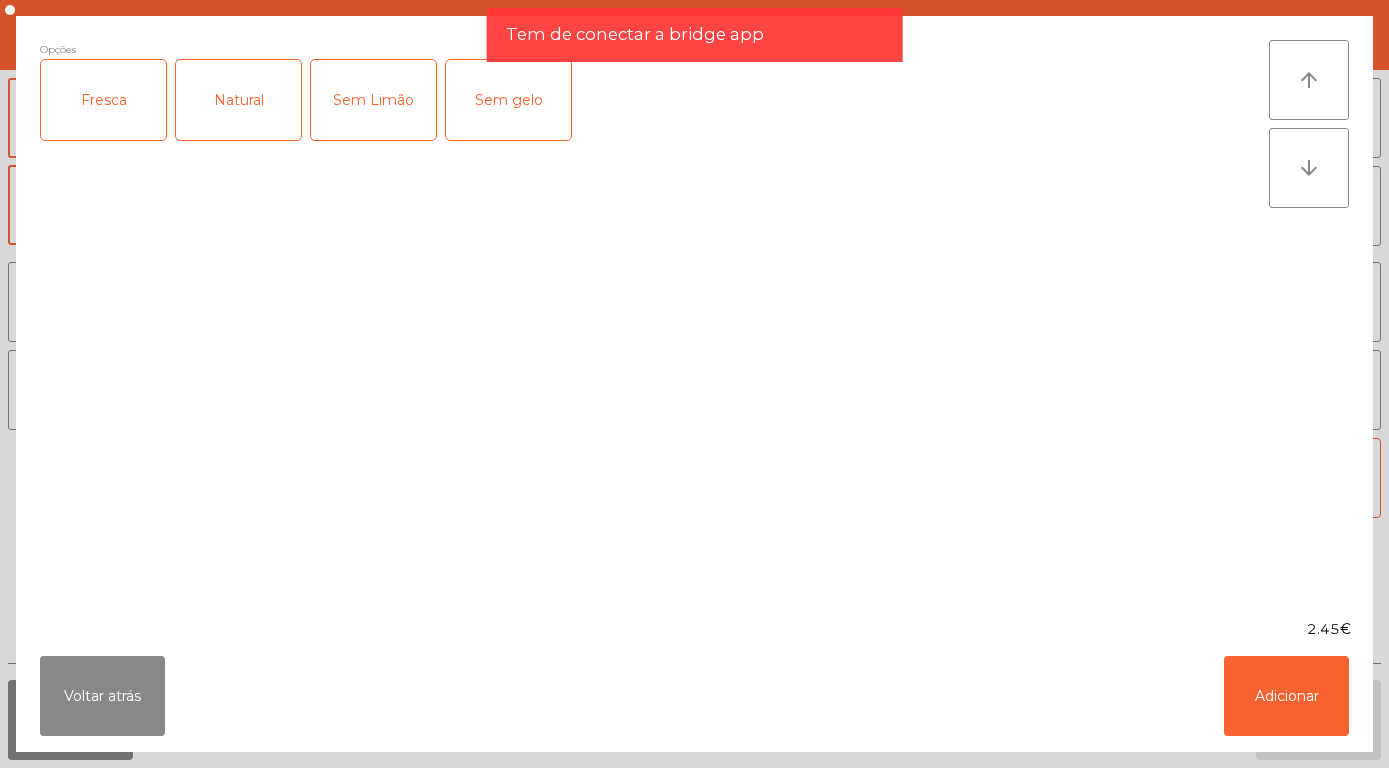 scroll, scrollTop: 172, scrollLeft: 0, axis: vertical 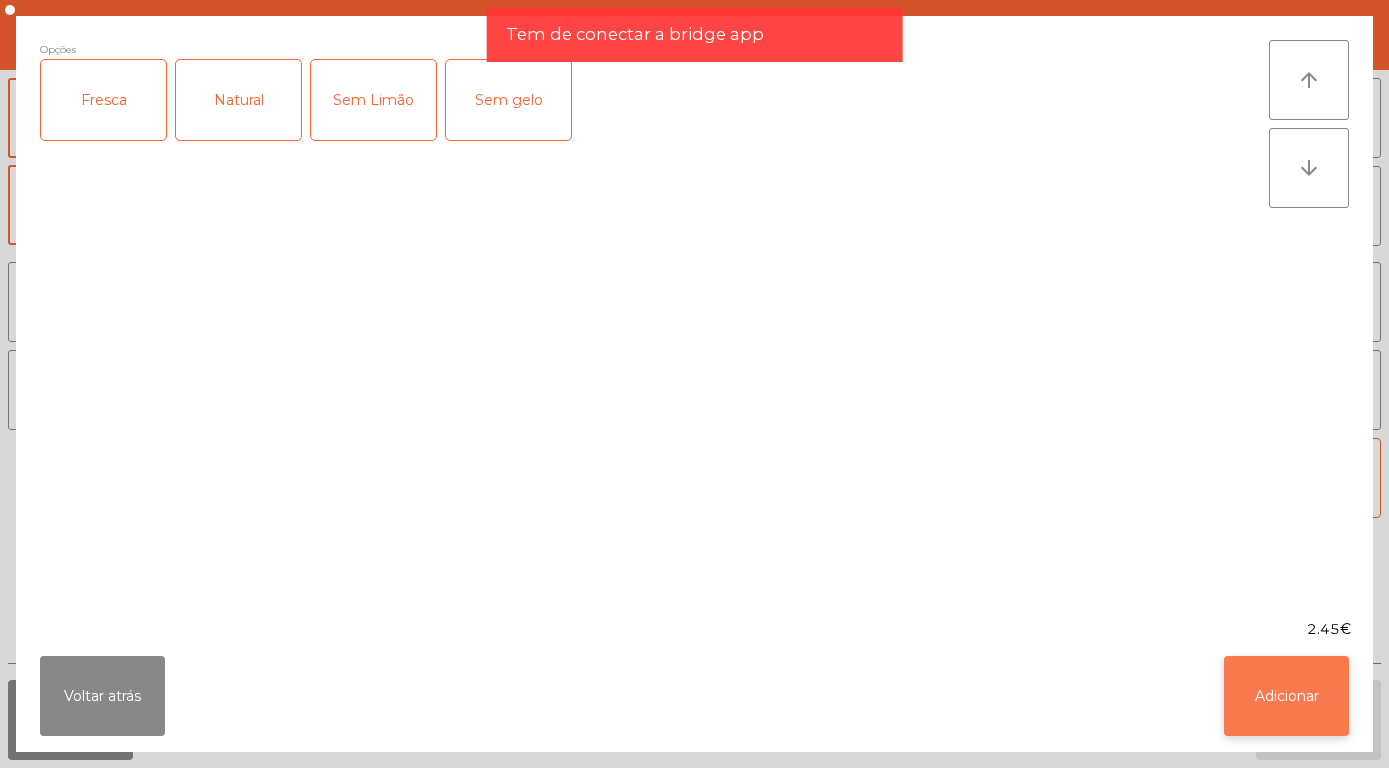 click on "Adicionar" 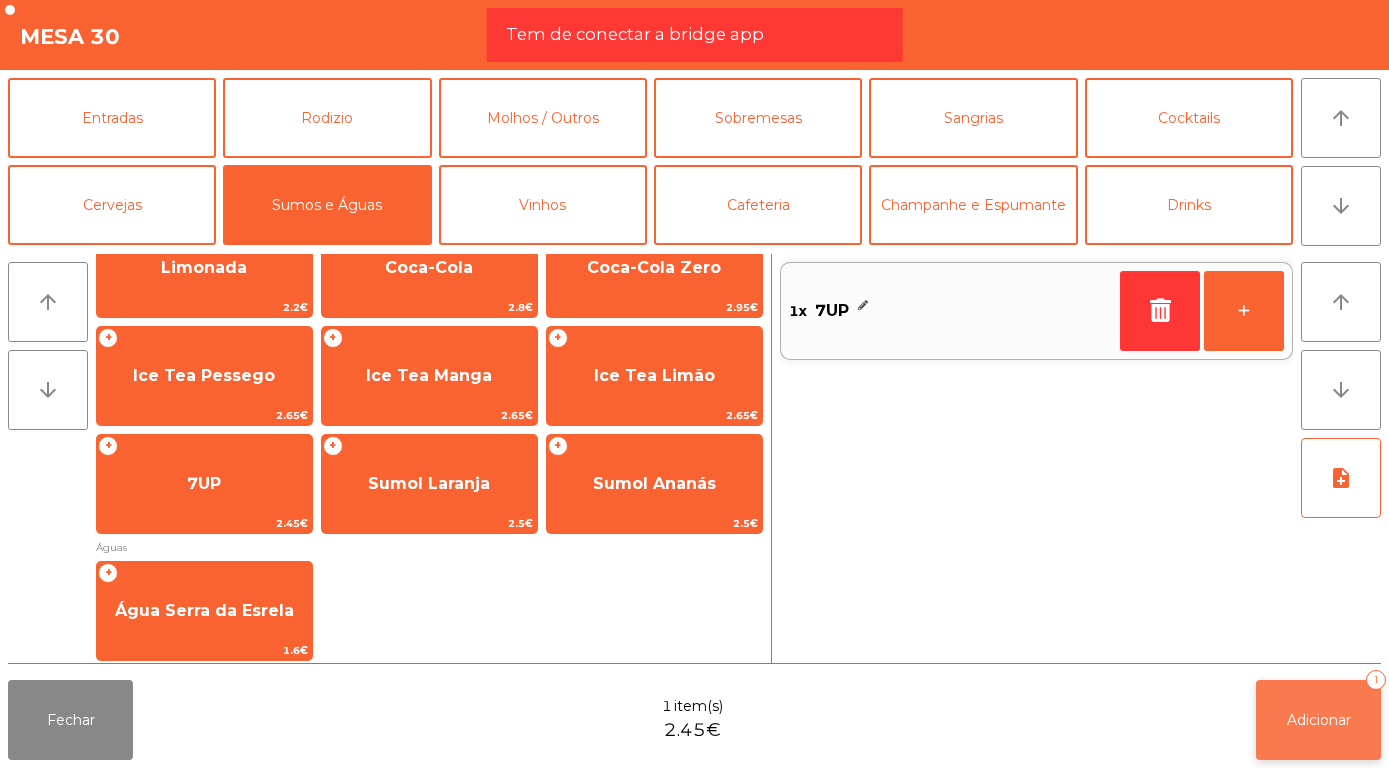 click on "Adicionar" 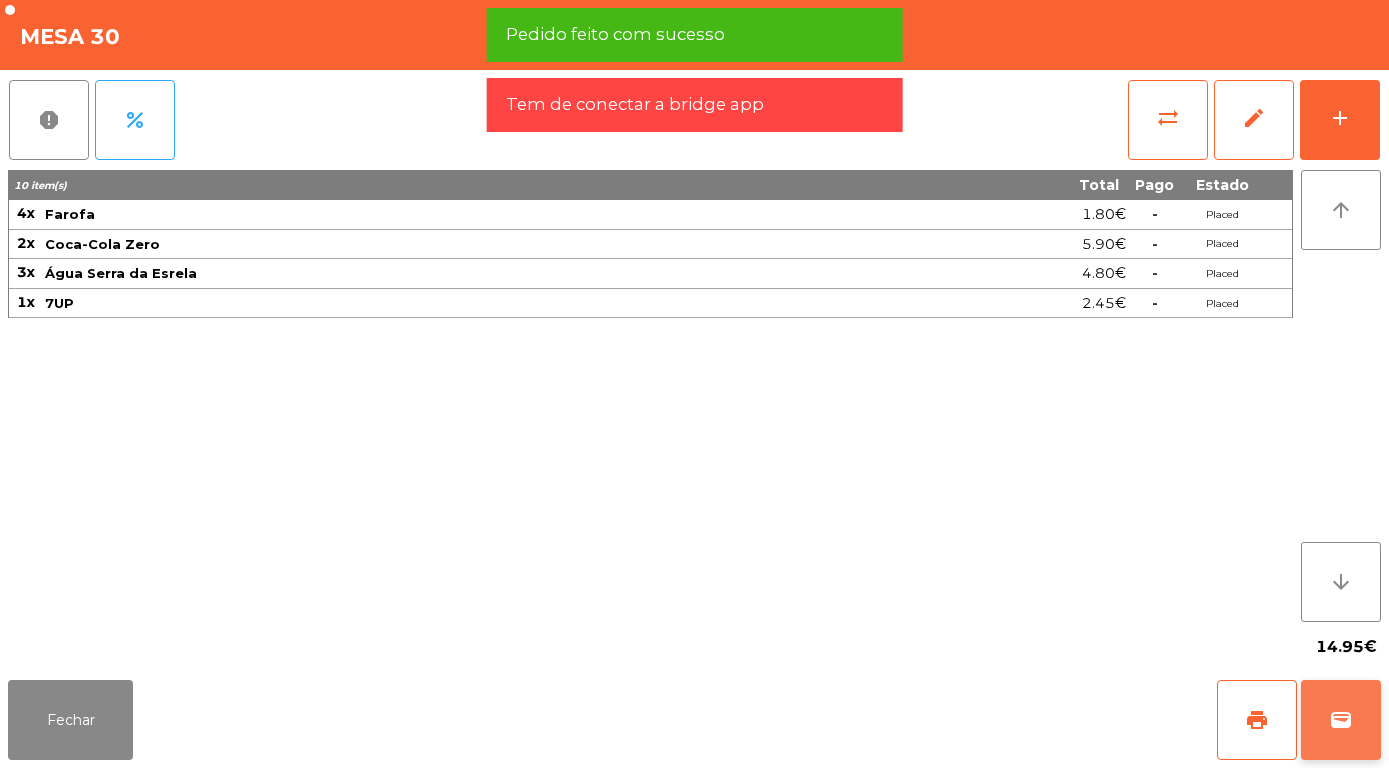 click on "wallet" 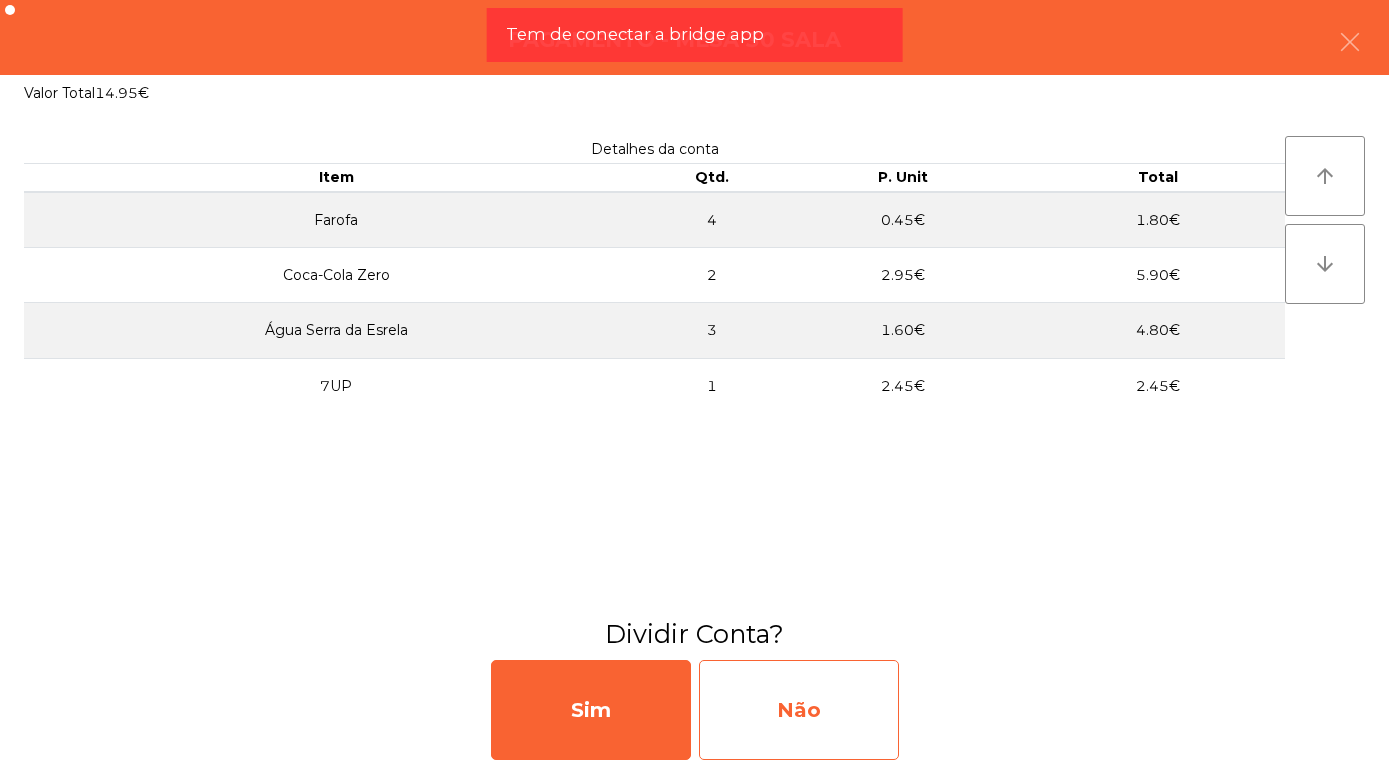 click on "Não" 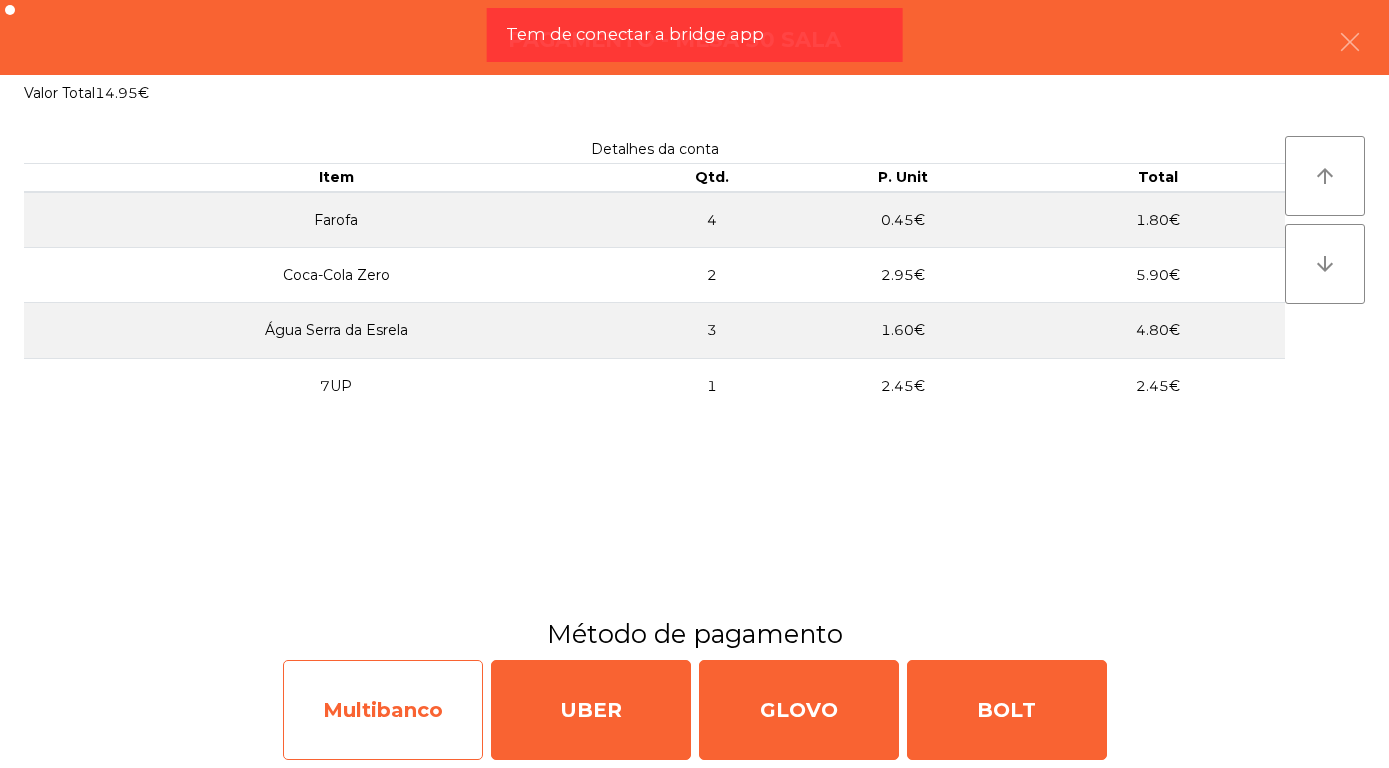 click on "Multibanco" 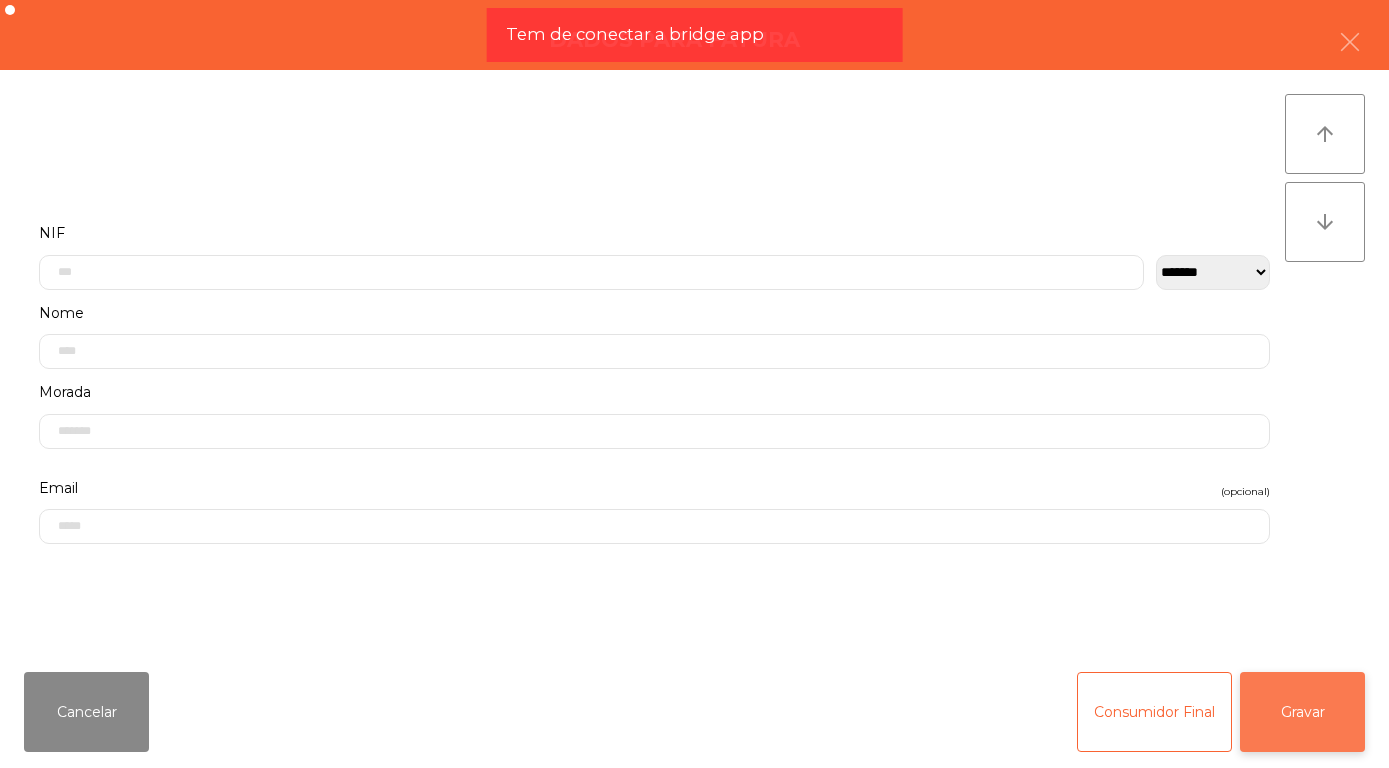 click on "Gravar" 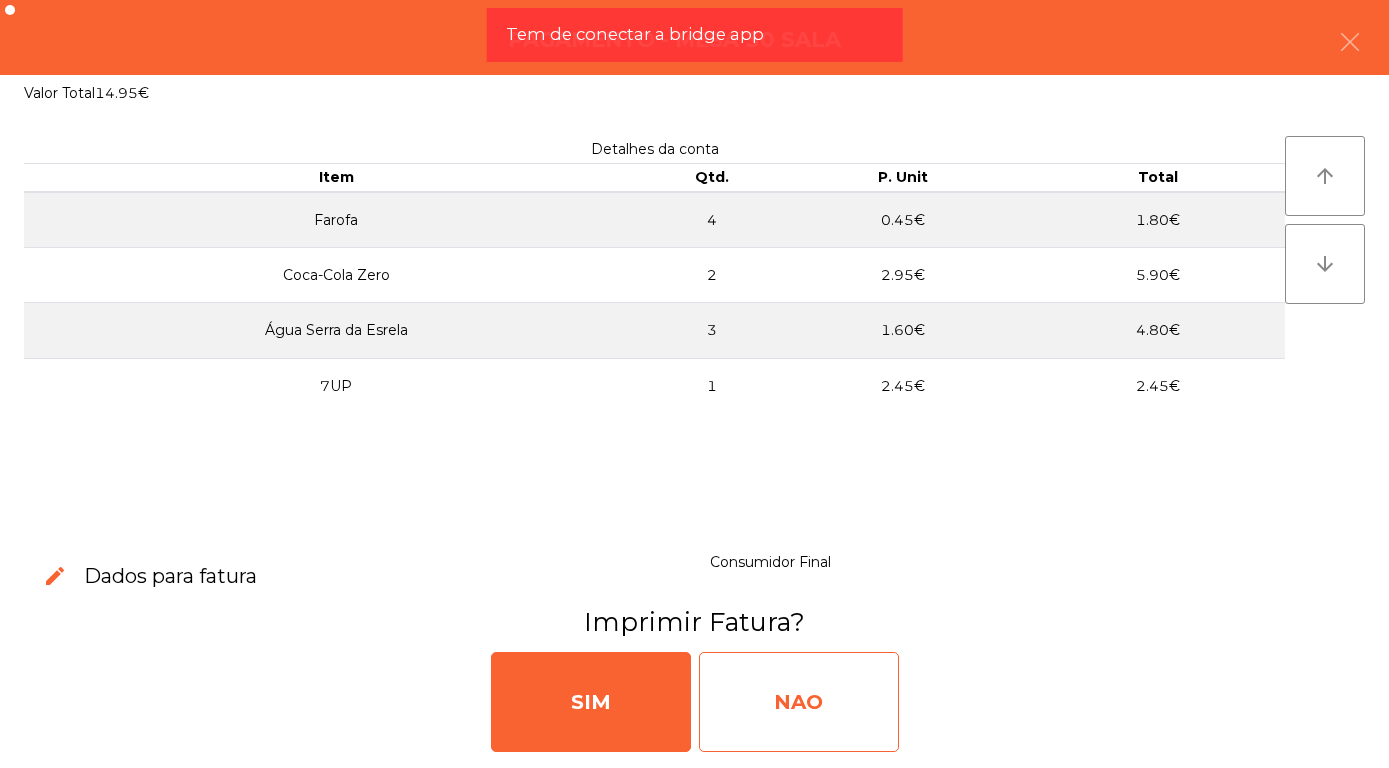 click on "NAO" 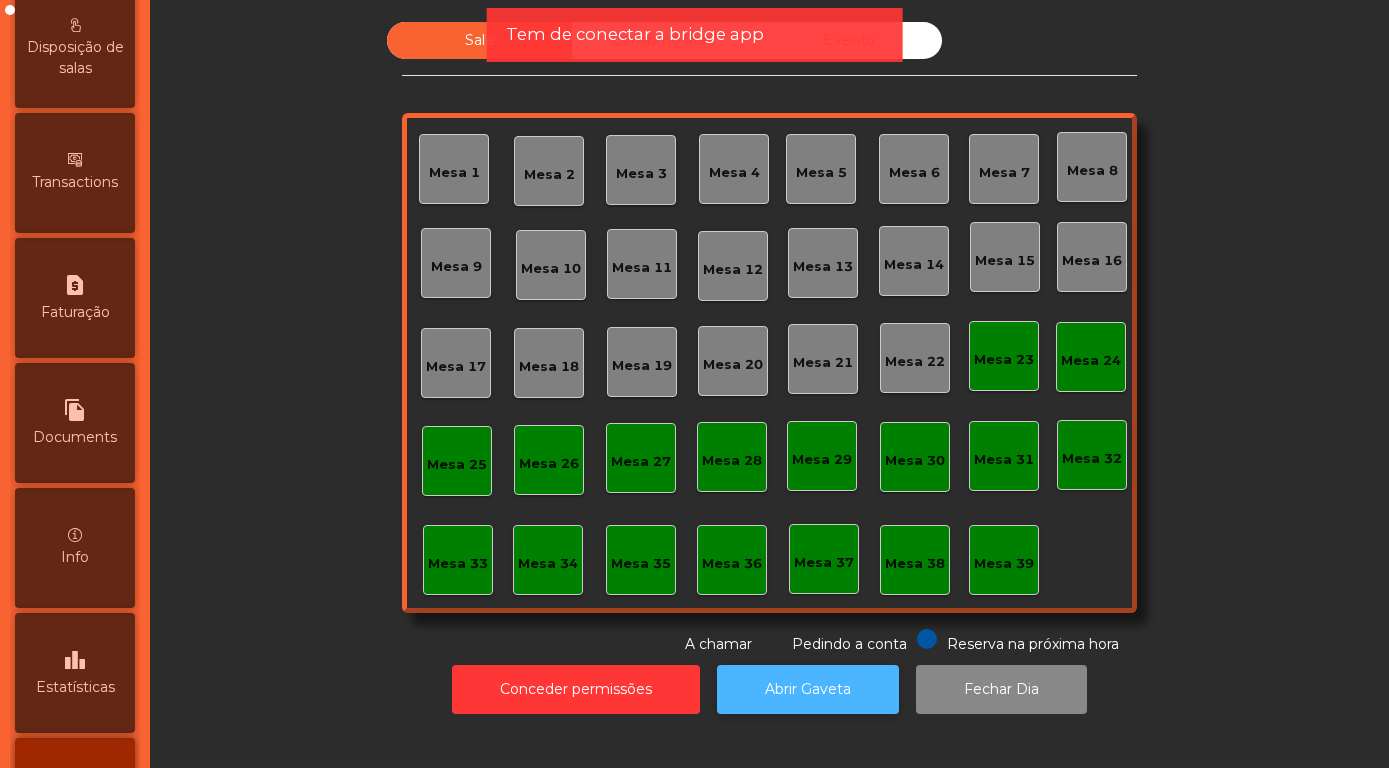 scroll, scrollTop: 948, scrollLeft: 0, axis: vertical 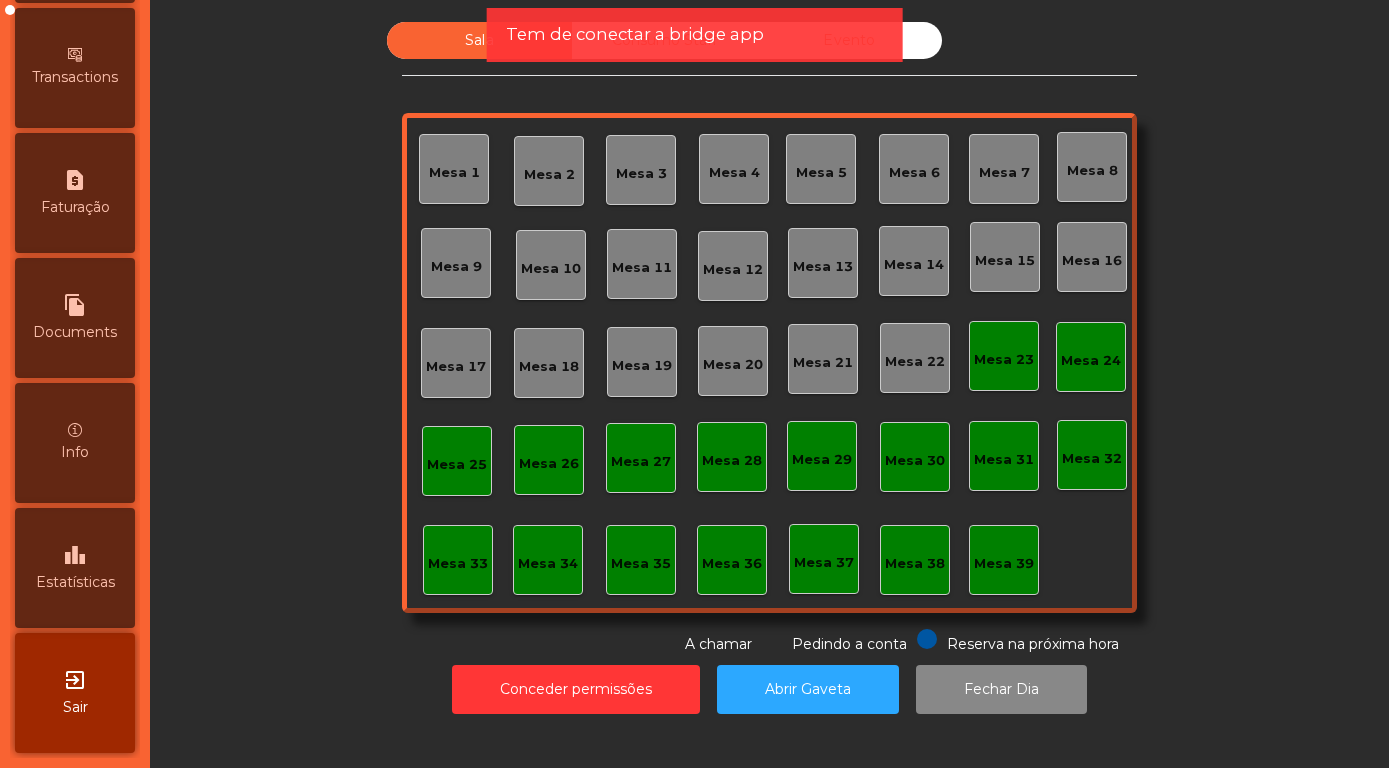 click on "Estatísticas" at bounding box center (75, 582) 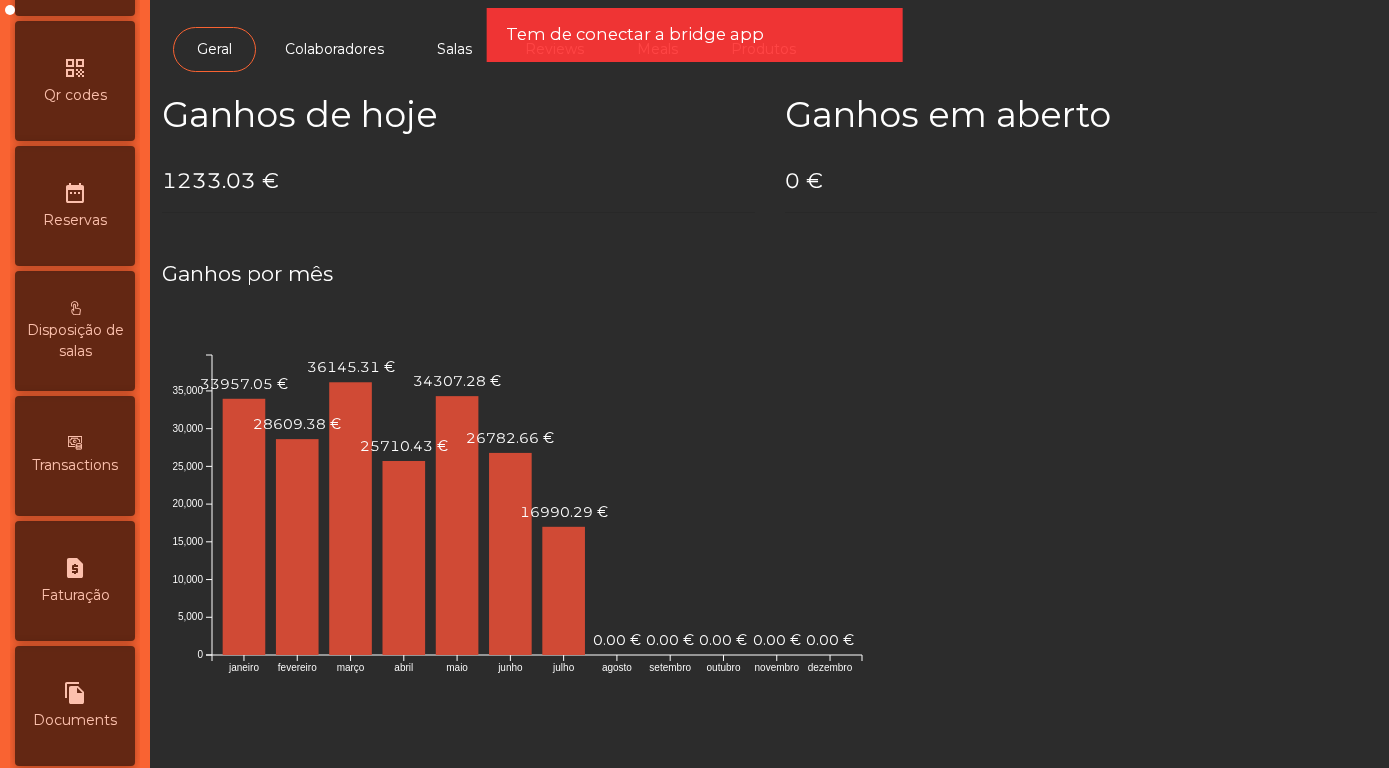scroll, scrollTop: 0, scrollLeft: 0, axis: both 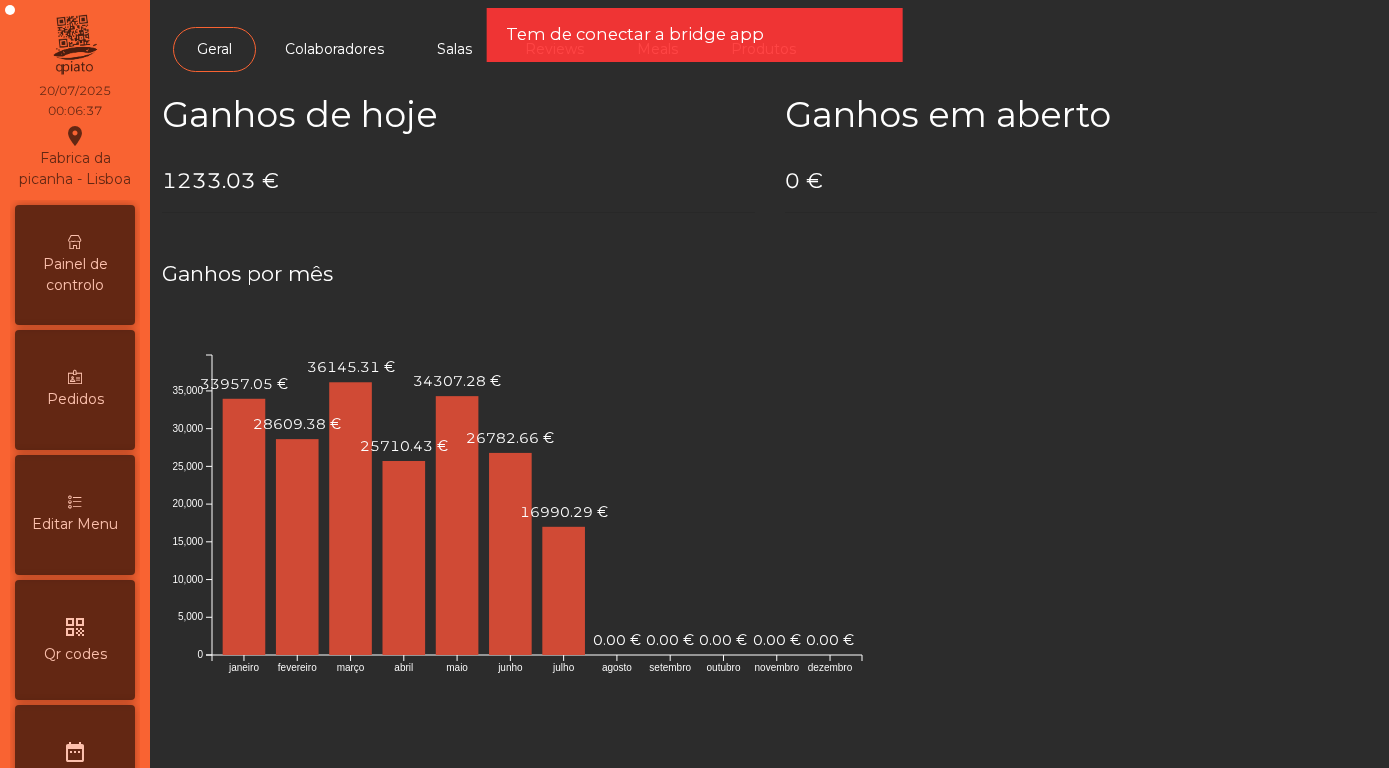 click on "Painel de controlo" at bounding box center (75, 275) 